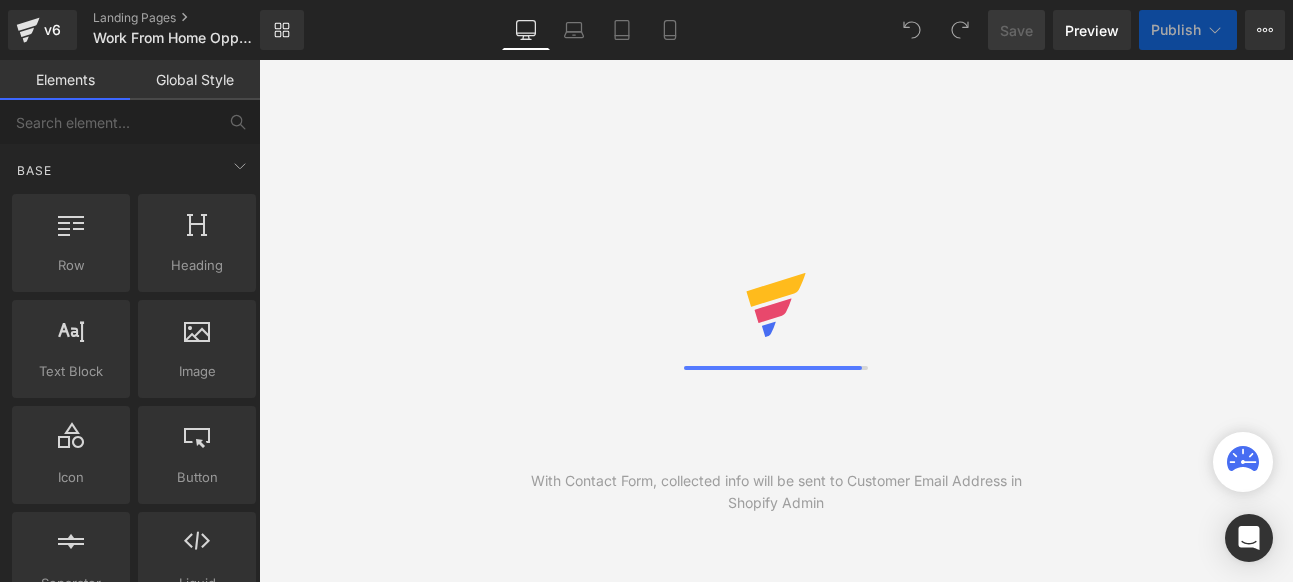 scroll, scrollTop: 0, scrollLeft: 0, axis: both 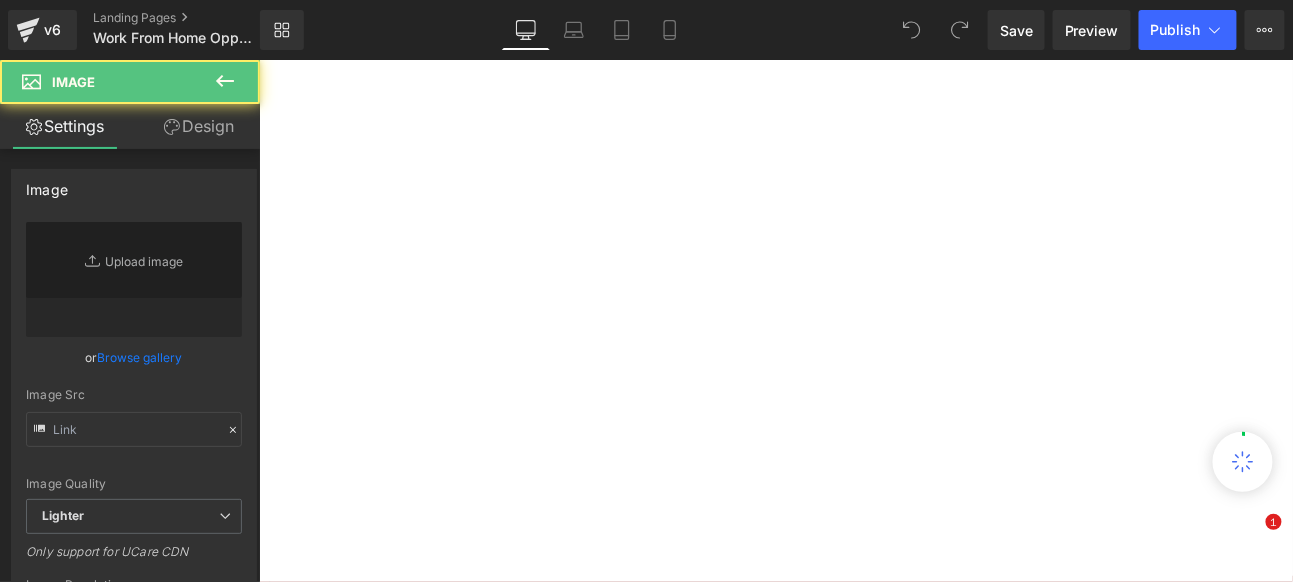 type on "https://ucarecdn.com/e3d95dd0-e960-4096-b79b-b2a35ba321a7/-/format/auto/-/preview/3000x3000/-/quality/lighter/Marc-Wilson-CEO-Q-Sciences.jpg" 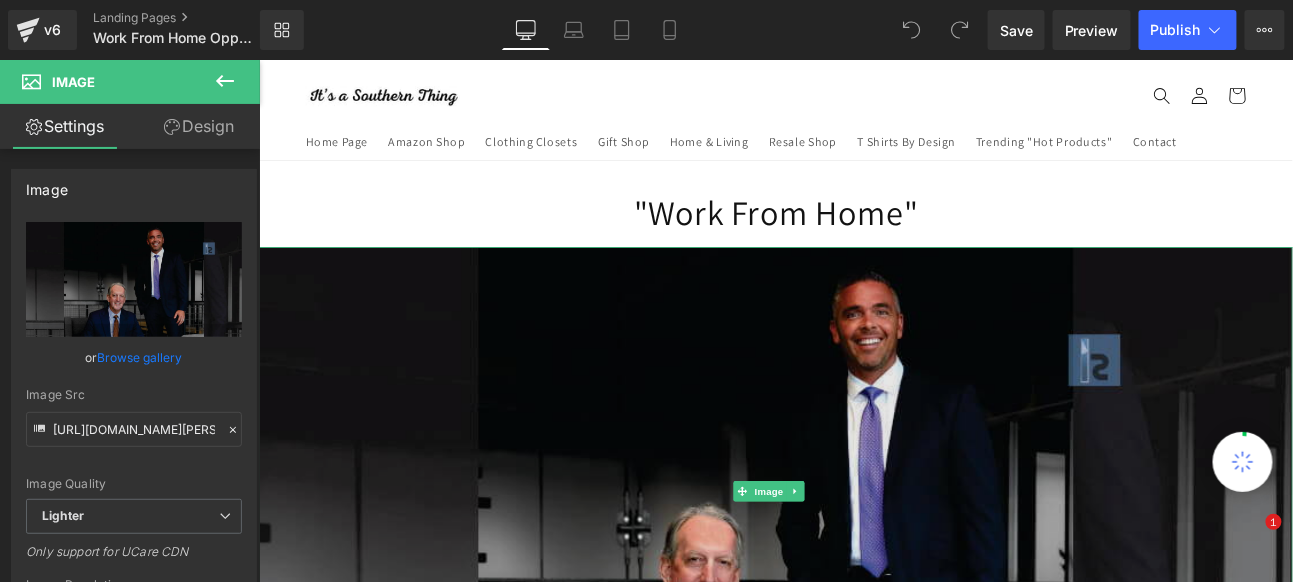 scroll, scrollTop: 0, scrollLeft: 0, axis: both 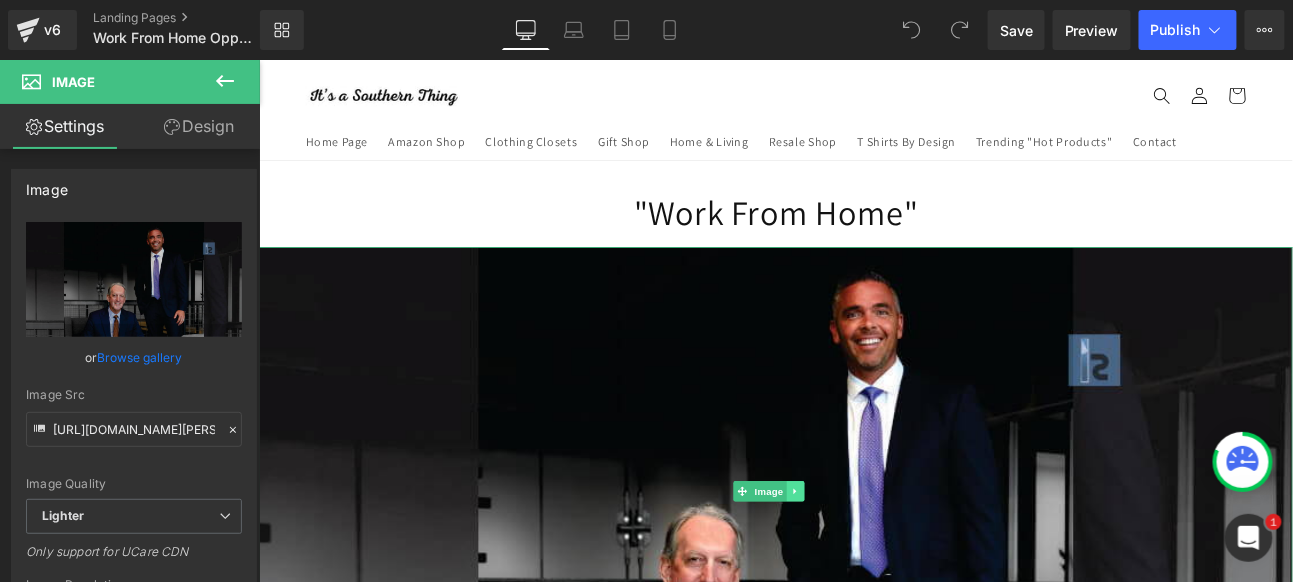 click 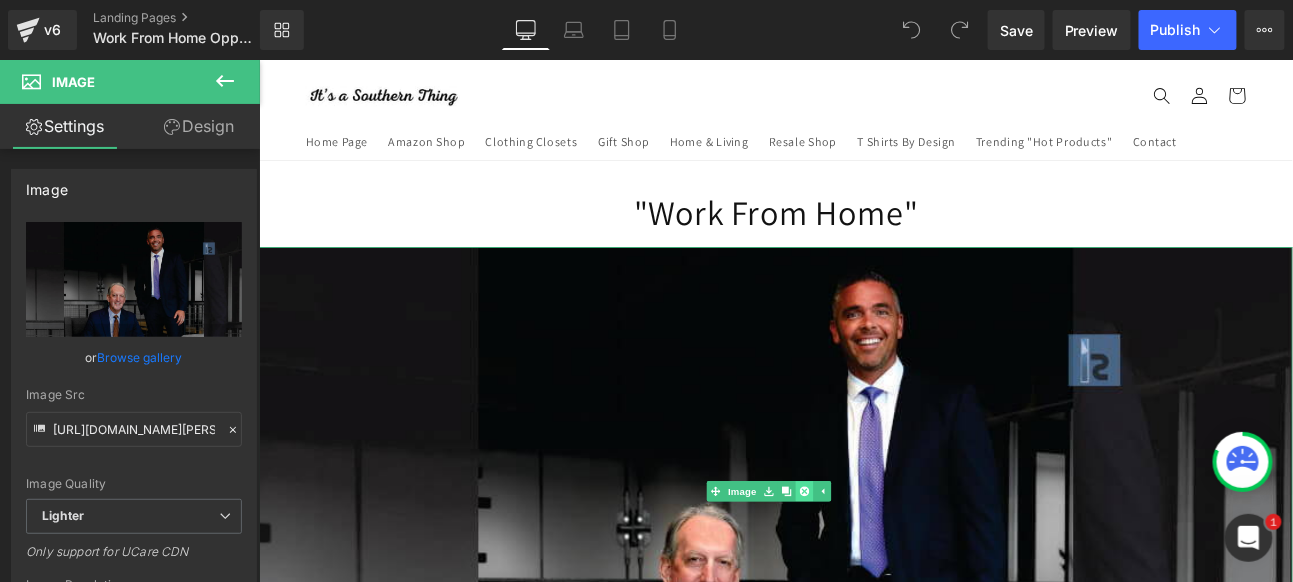 click 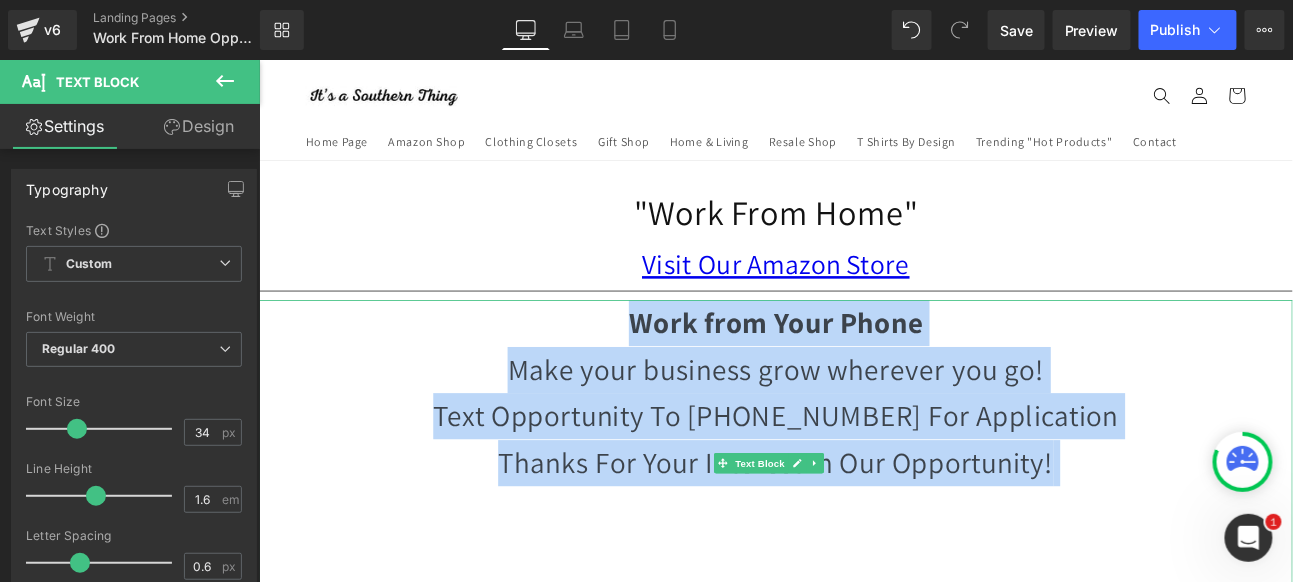 drag, startPoint x: 685, startPoint y: 372, endPoint x: 1183, endPoint y: 578, distance: 538.92487 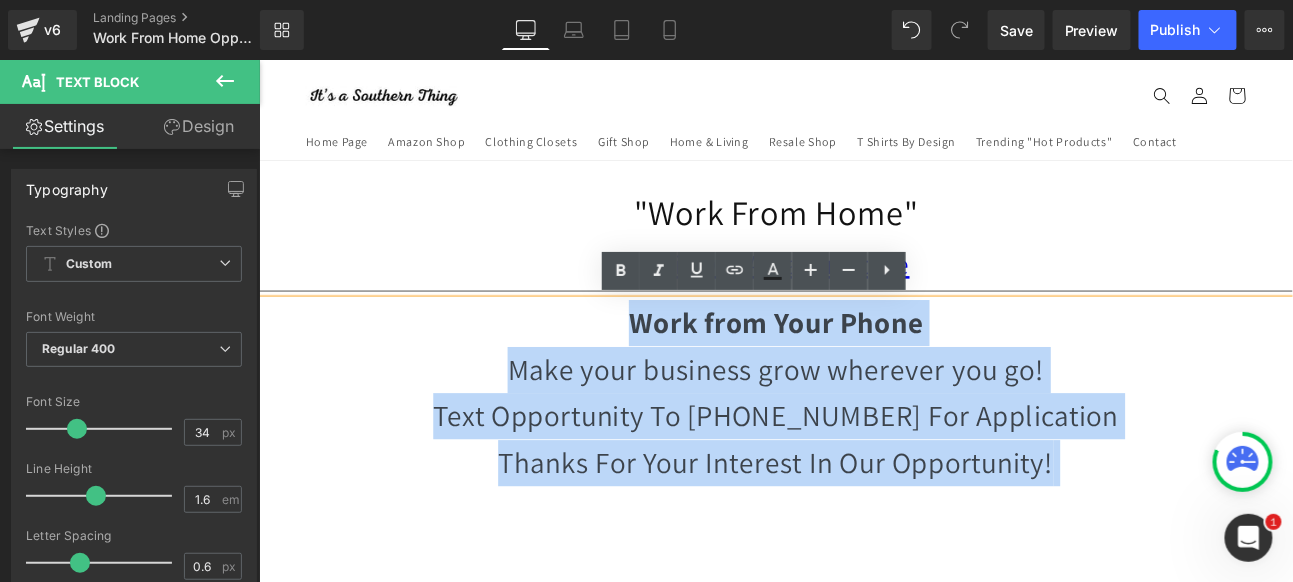 click on "Thanks For Your Interest In Our Opportunity!" at bounding box center (863, 558) 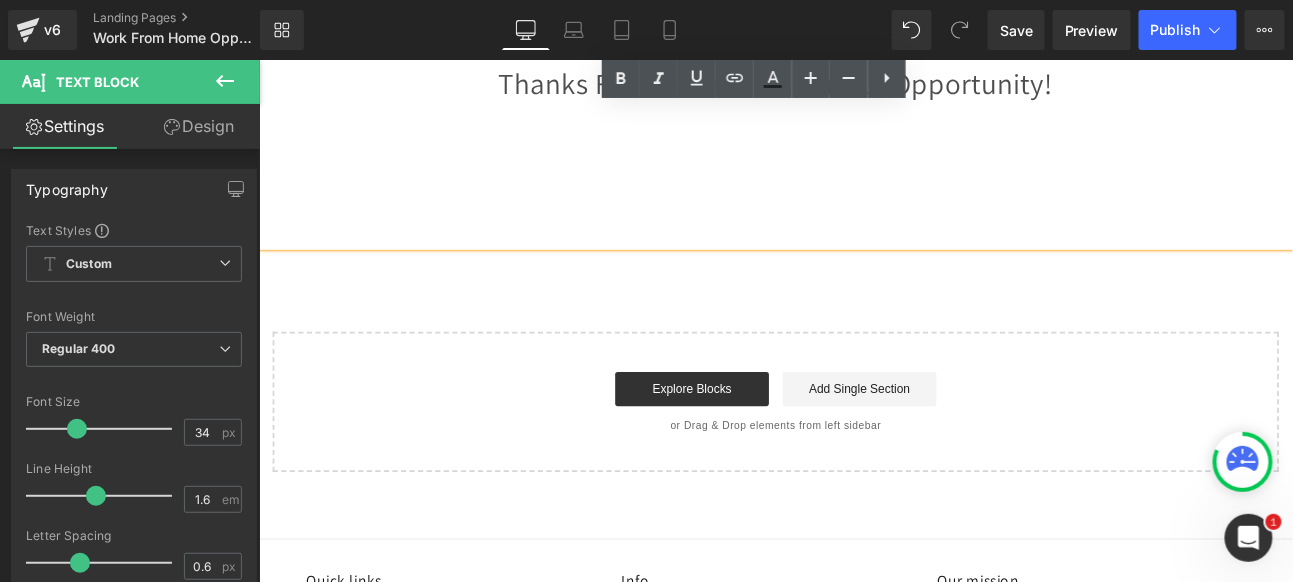 scroll, scrollTop: 111, scrollLeft: 0, axis: vertical 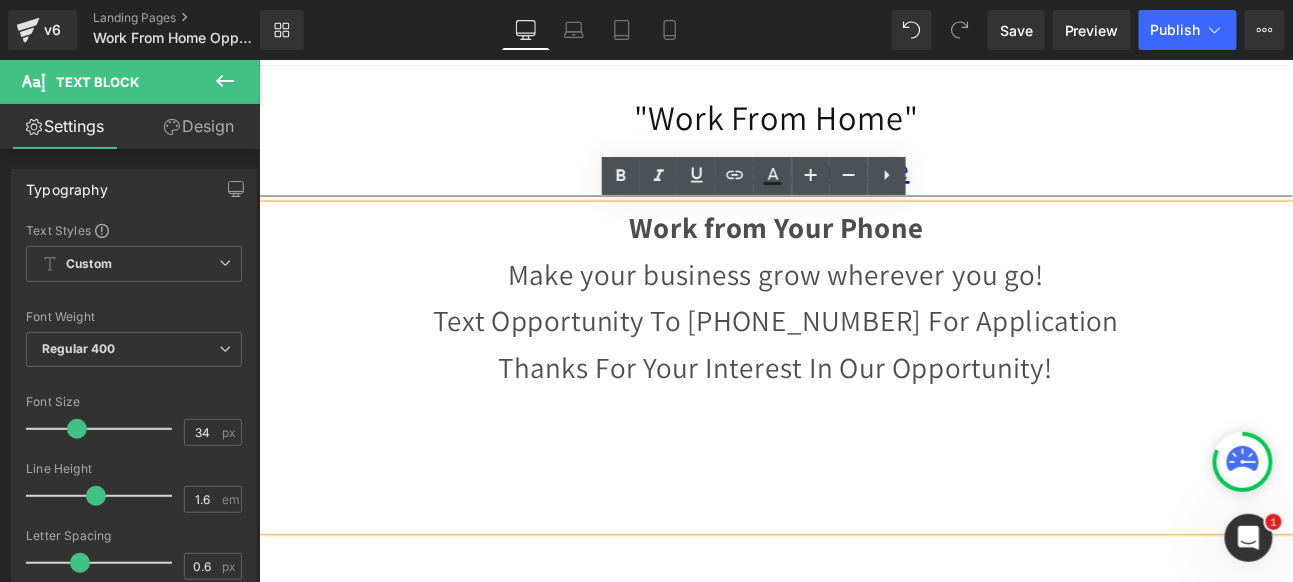 click at bounding box center [863, 528] 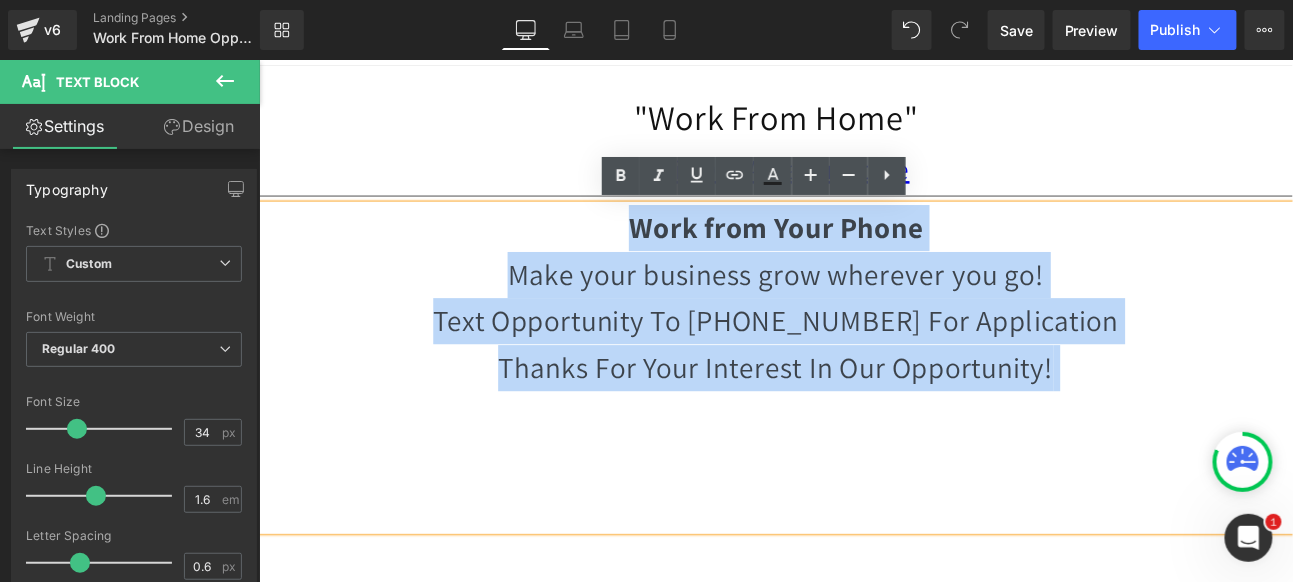 drag, startPoint x: 1122, startPoint y: 487, endPoint x: 483, endPoint y: 264, distance: 676.7939 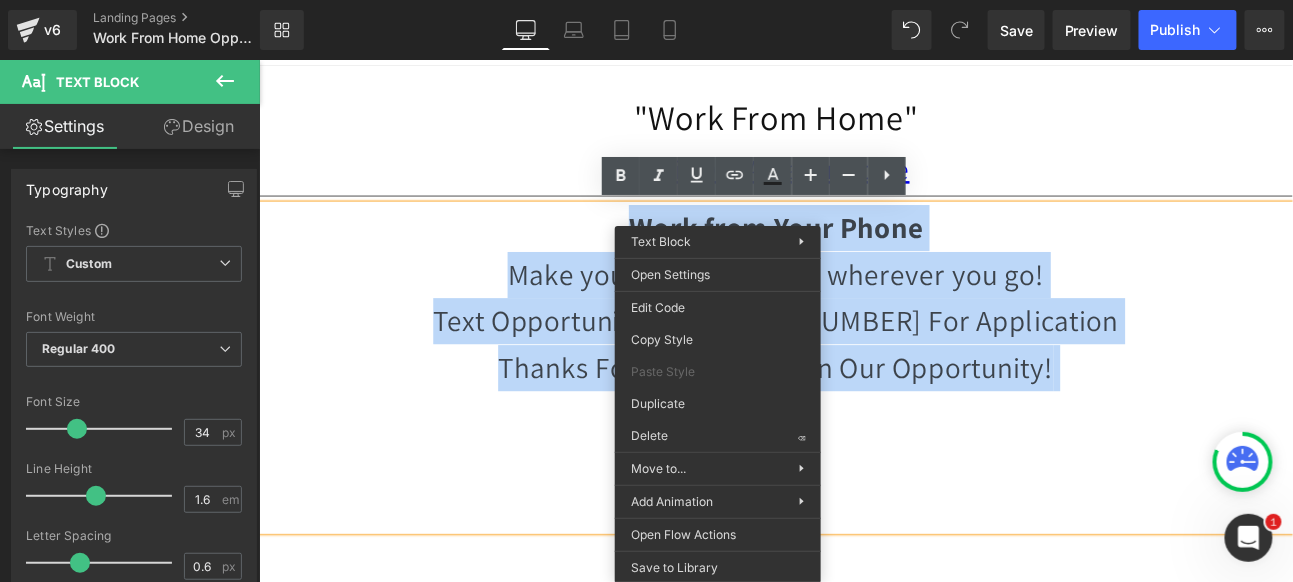 paste 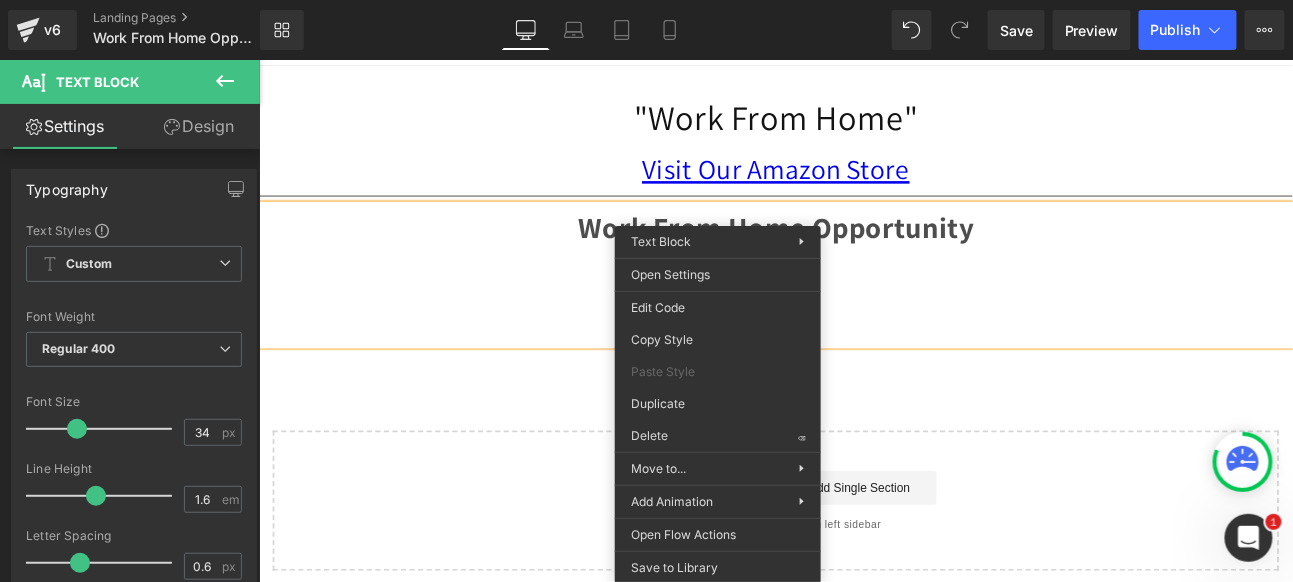 click at bounding box center [863, 365] 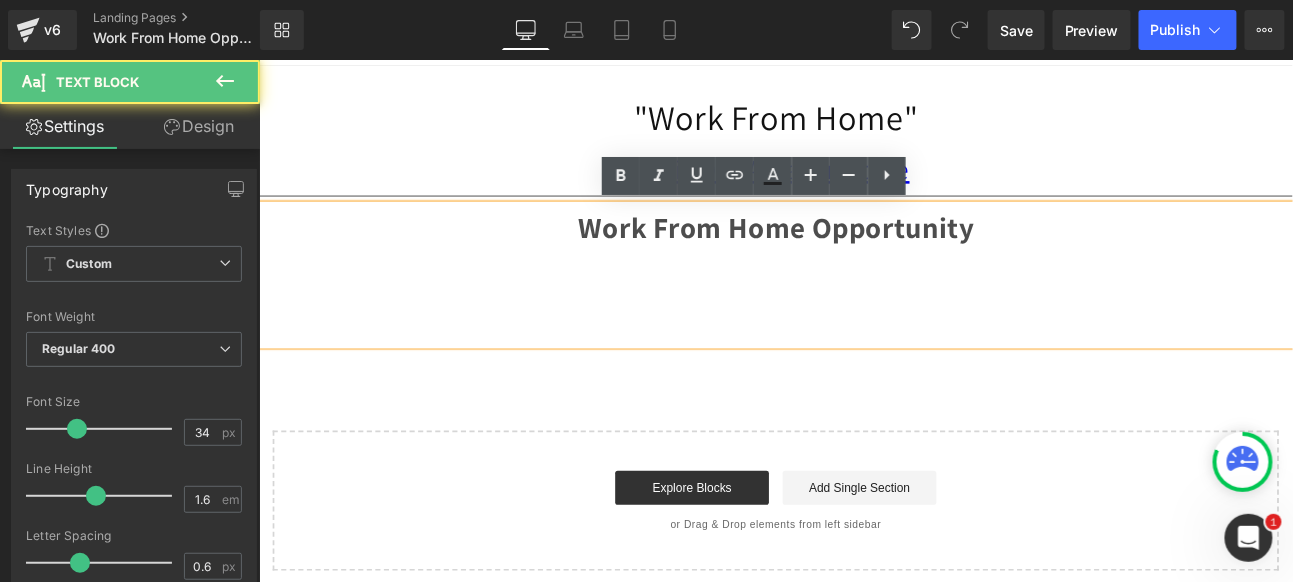 click at bounding box center [863, 365] 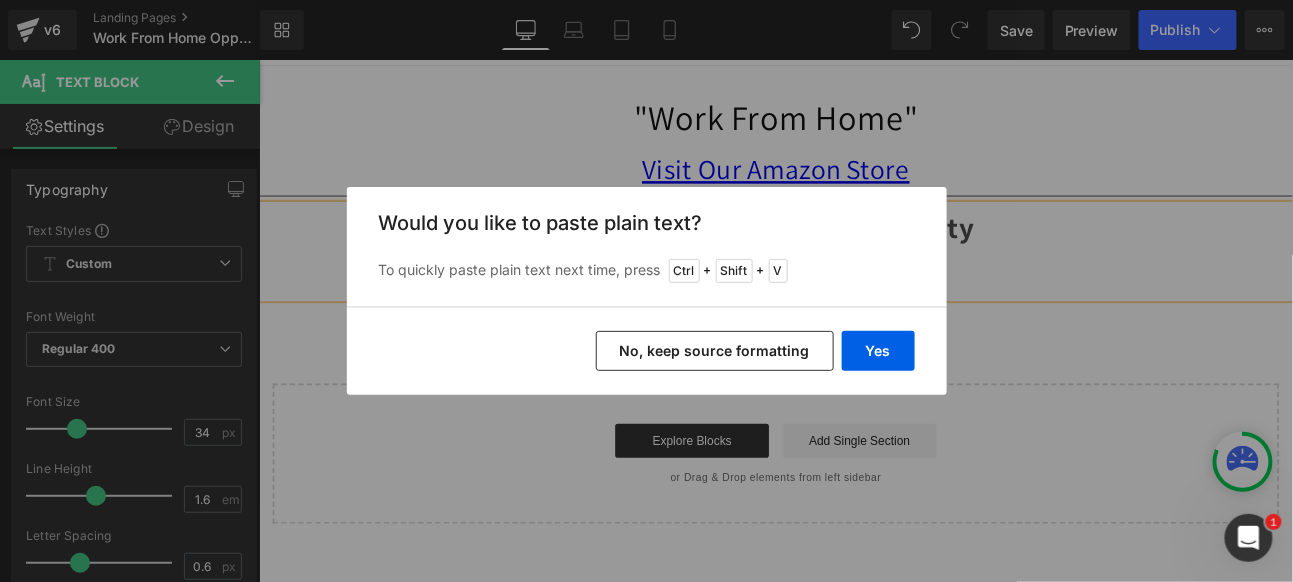 click on "No, keep source formatting" at bounding box center (715, 351) 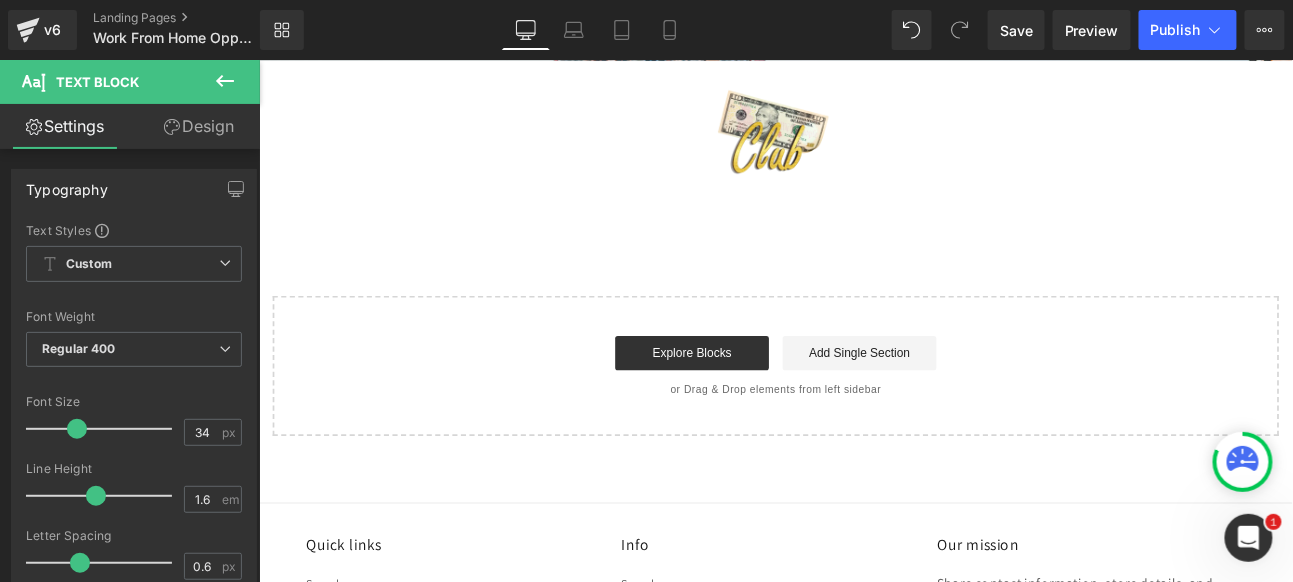 scroll, scrollTop: 2555, scrollLeft: 0, axis: vertical 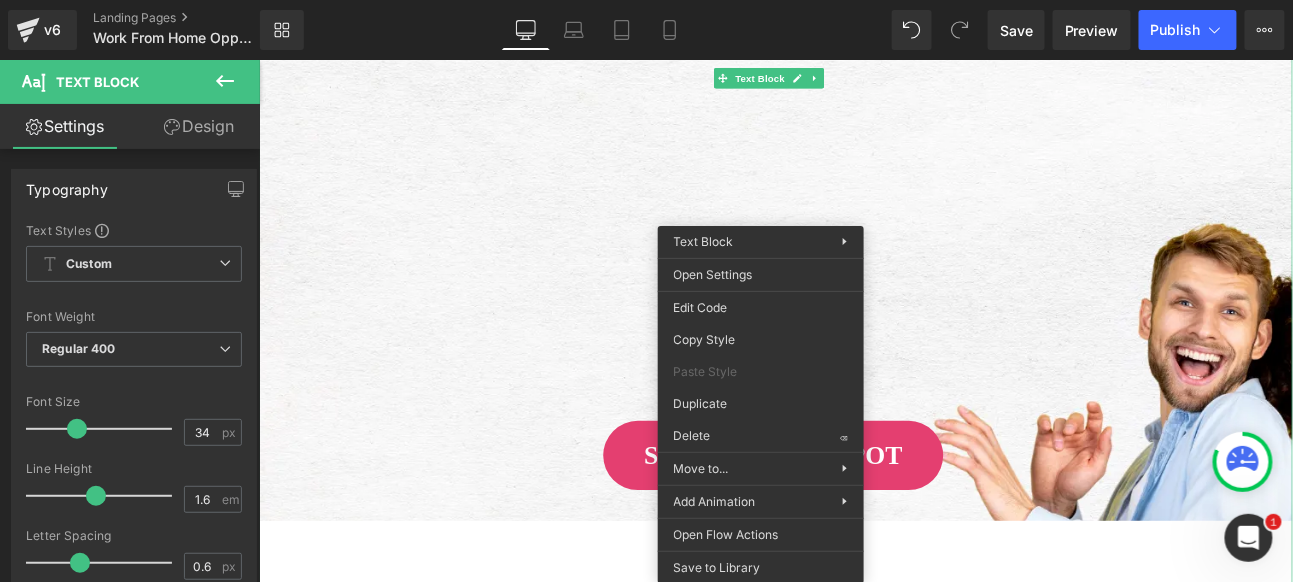 click on "The Subscription Revolution Is Here!!! Welcome to the $10 Club SECURE YOUR SPOT" at bounding box center [860, 275] 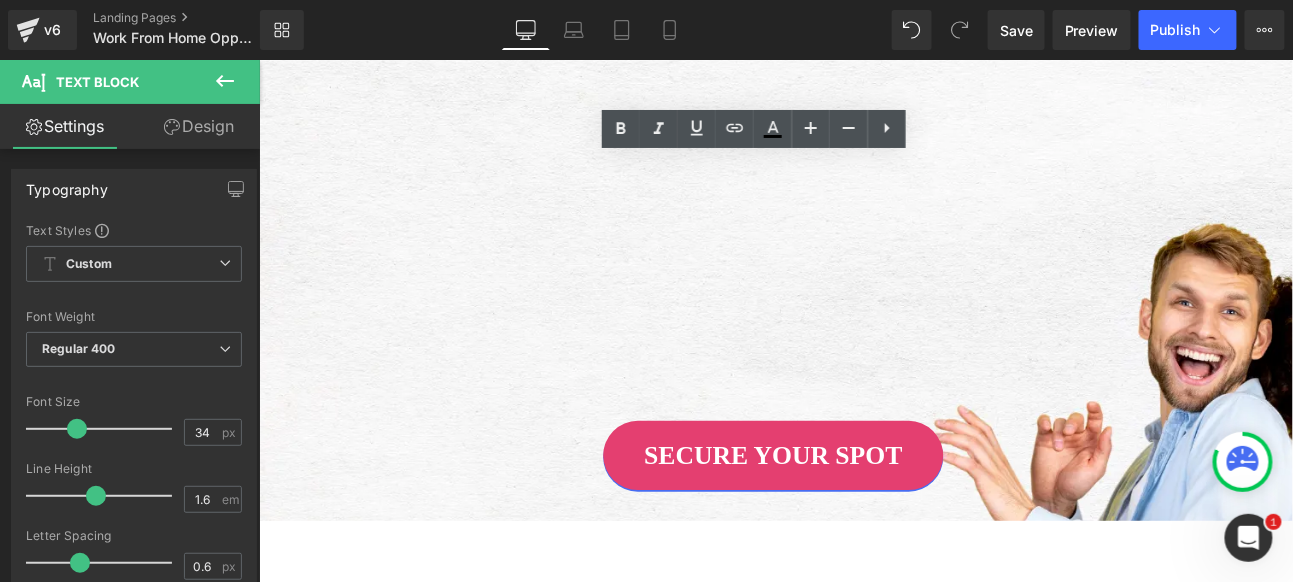 click on "SECURE YOUR SPOT" at bounding box center [860, 521] 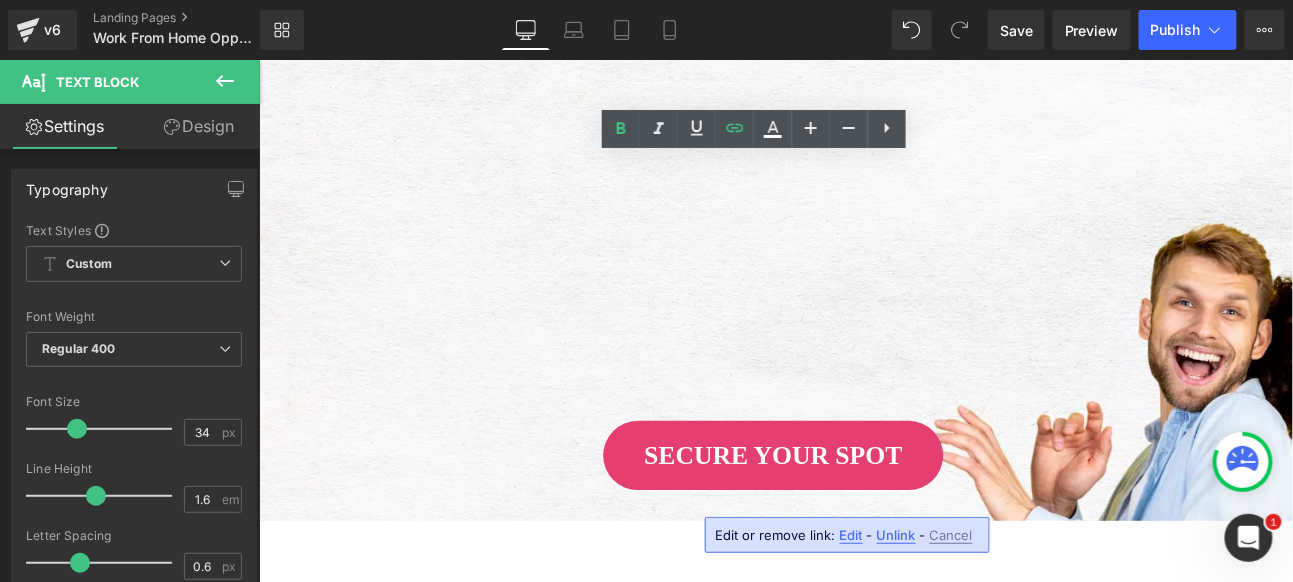 click on "Edit" at bounding box center [851, 535] 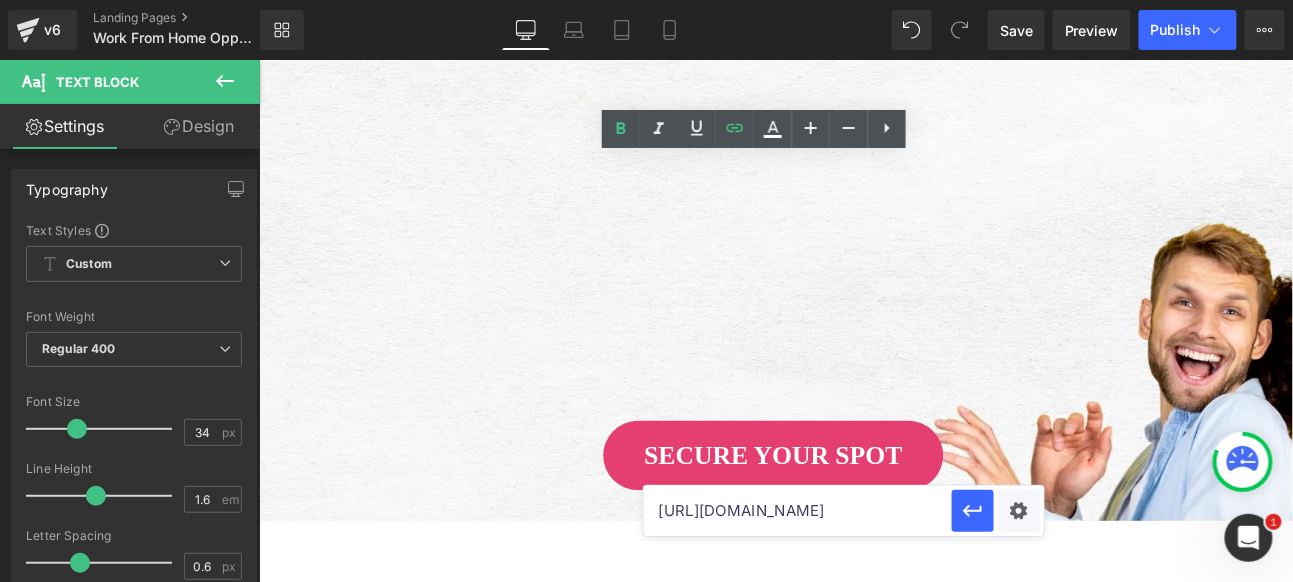 scroll, scrollTop: 0, scrollLeft: 26, axis: horizontal 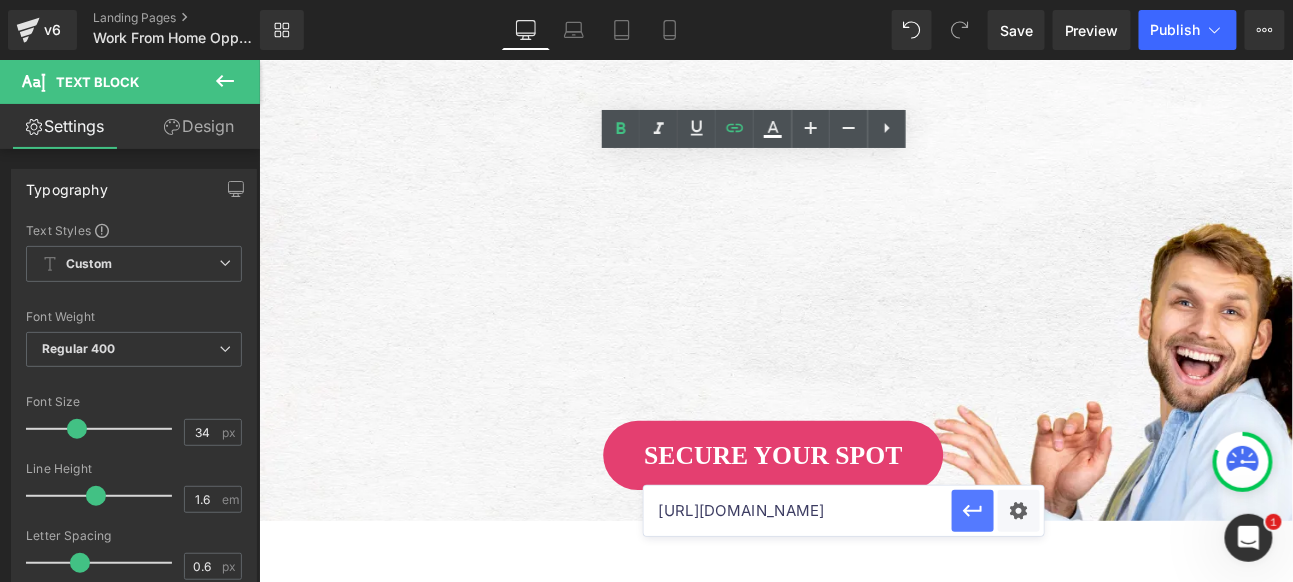 drag, startPoint x: 655, startPoint y: 510, endPoint x: 954, endPoint y: 510, distance: 299 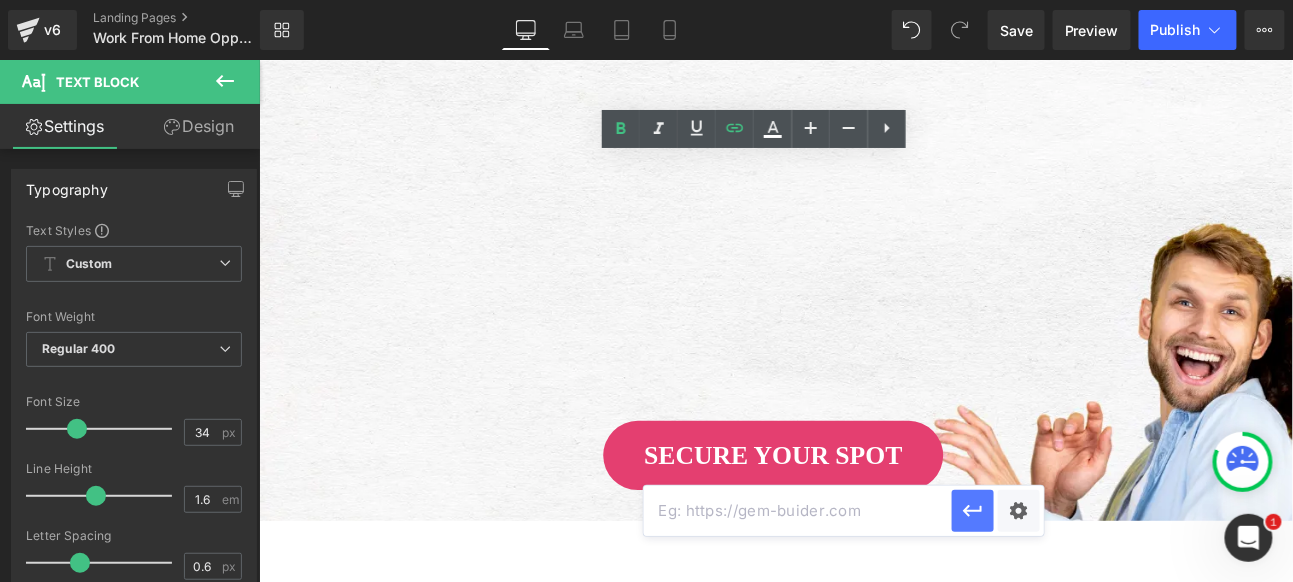 scroll, scrollTop: 0, scrollLeft: 0, axis: both 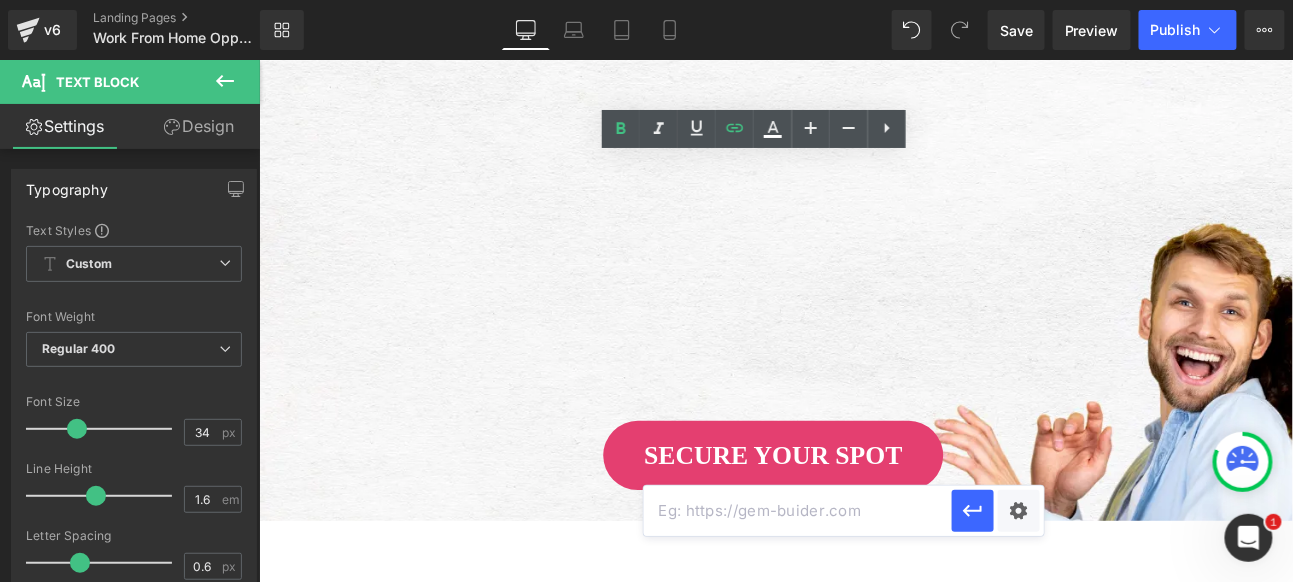 click at bounding box center [798, 511] 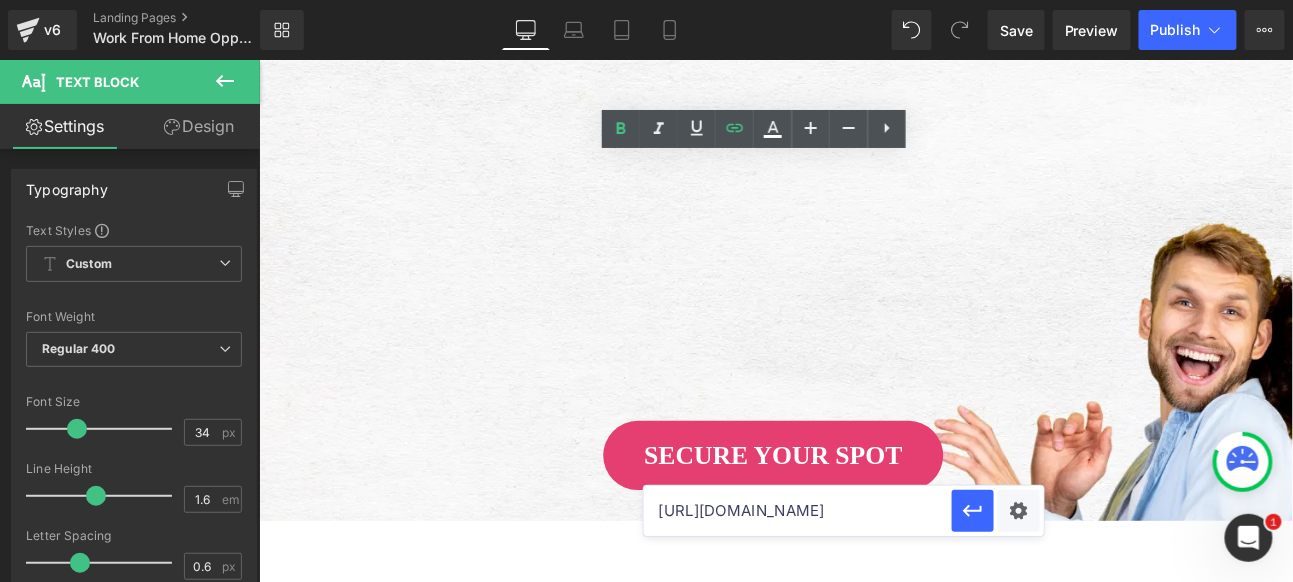scroll, scrollTop: 0, scrollLeft: 0, axis: both 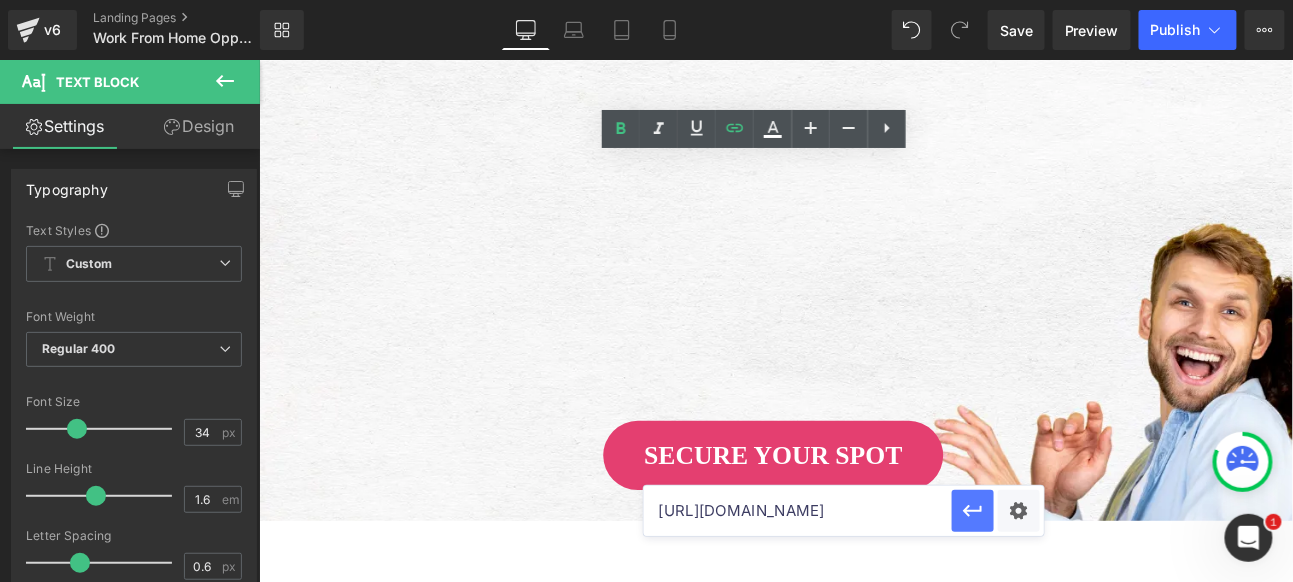 click 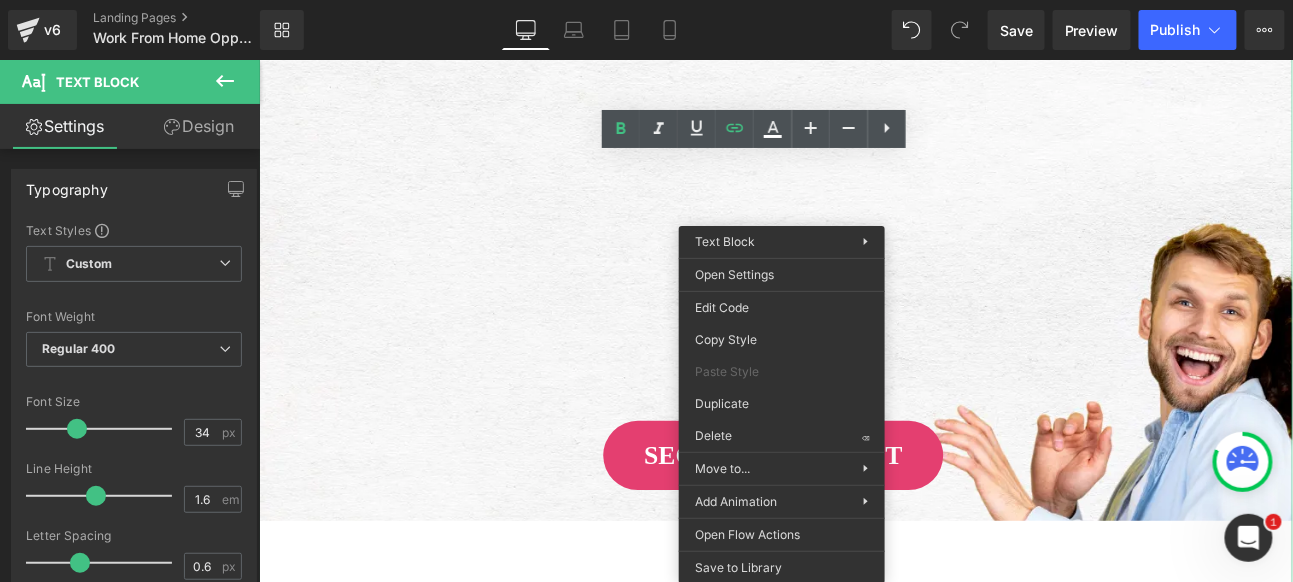 click on "The Subscription Revolution Is Here!!! Welcome to the $10 Club SECURE YOUR SPOT" at bounding box center [860, 275] 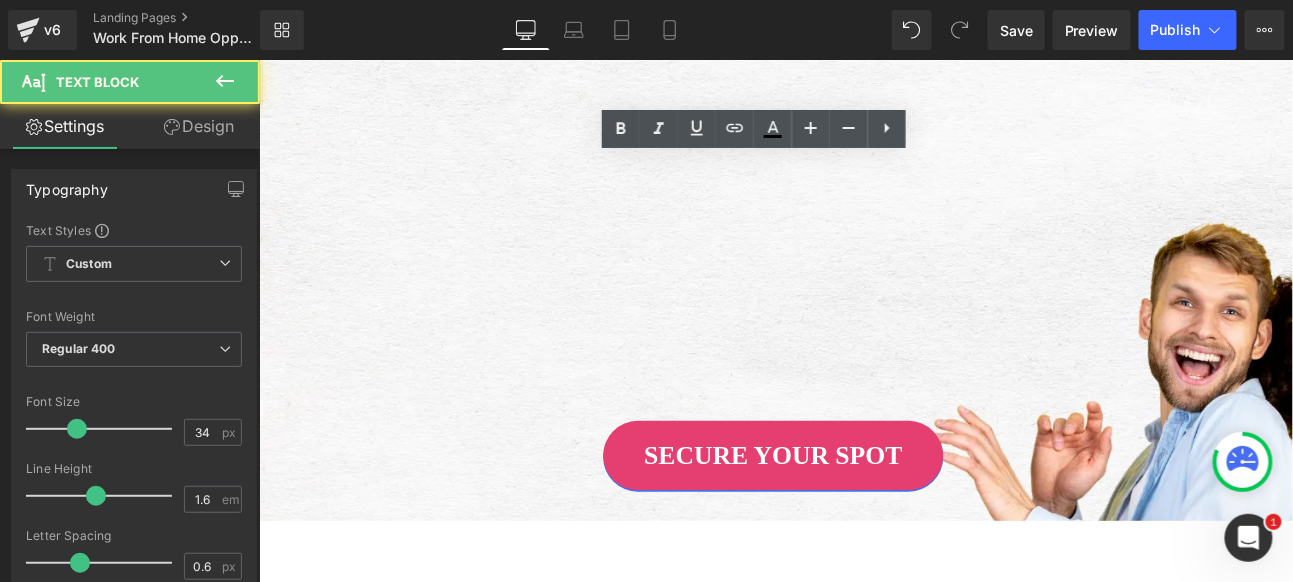 click on "SECURE YOUR SPOT" at bounding box center [860, 521] 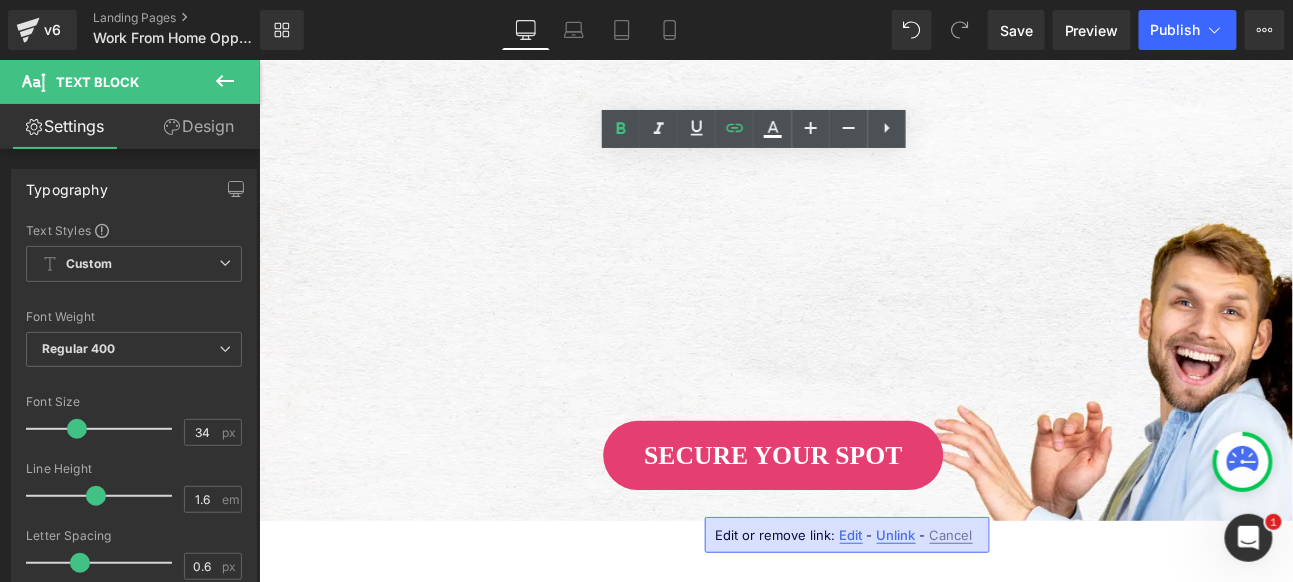 click on "Edit" at bounding box center (851, 535) 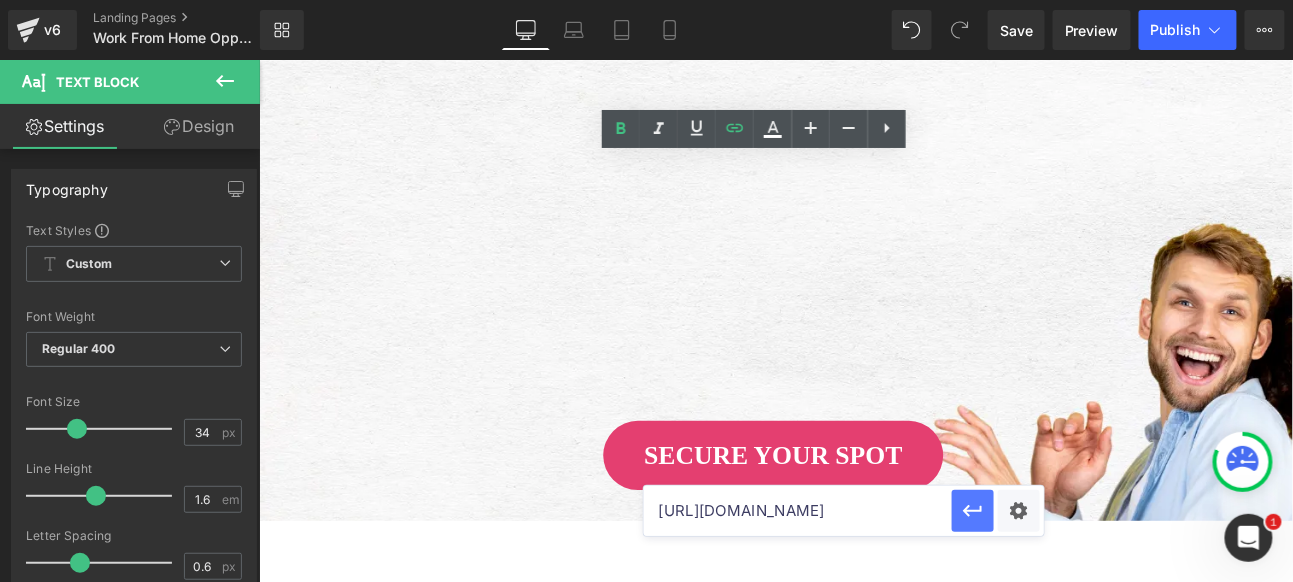 click 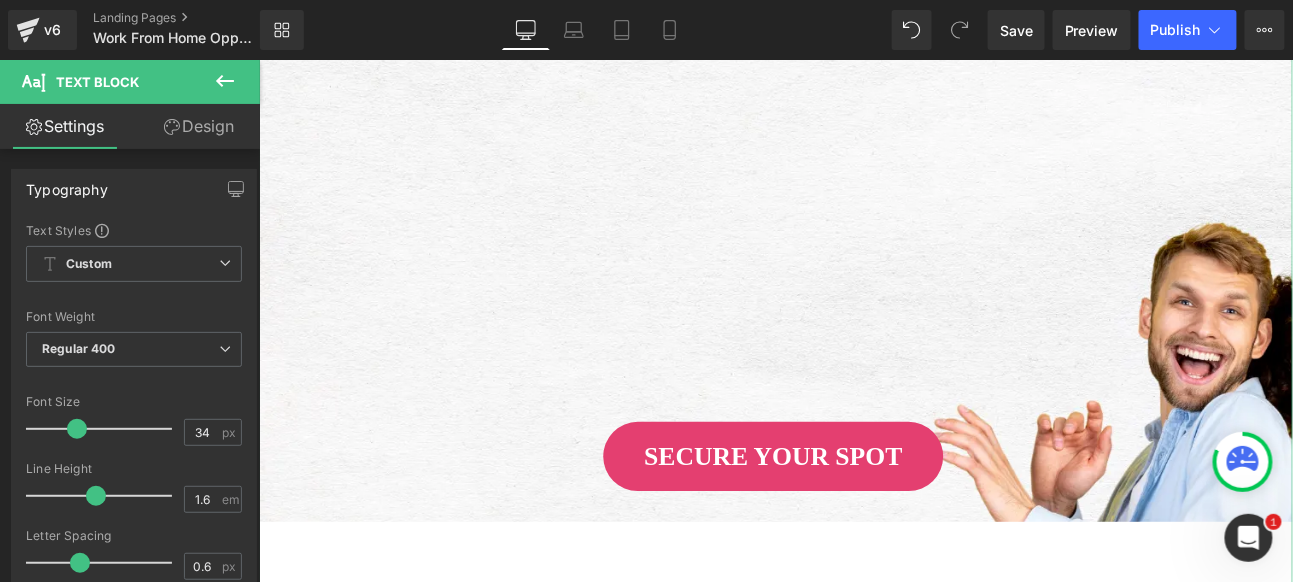 scroll, scrollTop: 332, scrollLeft: 0, axis: vertical 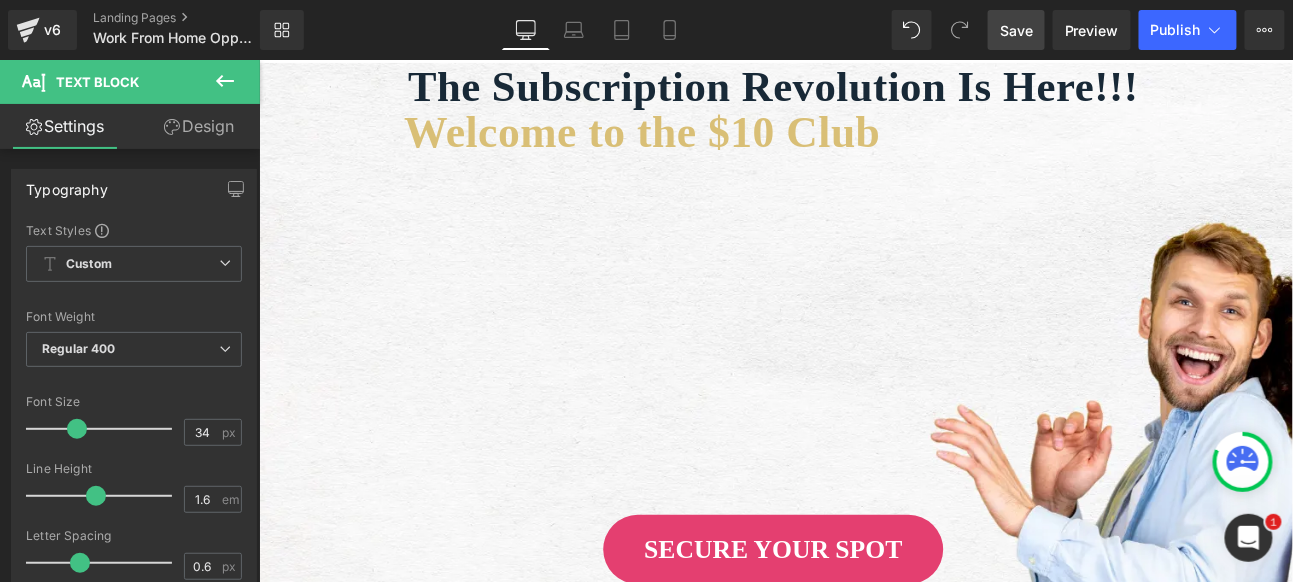 click on "Save" at bounding box center [1016, 30] 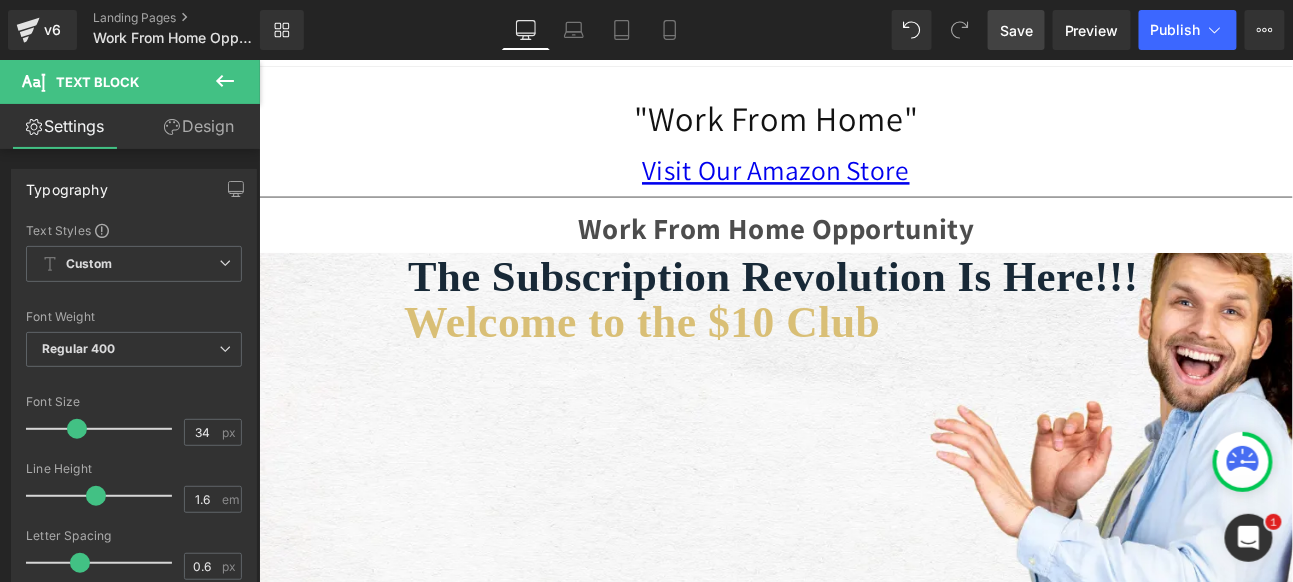 scroll, scrollTop: 0, scrollLeft: 0, axis: both 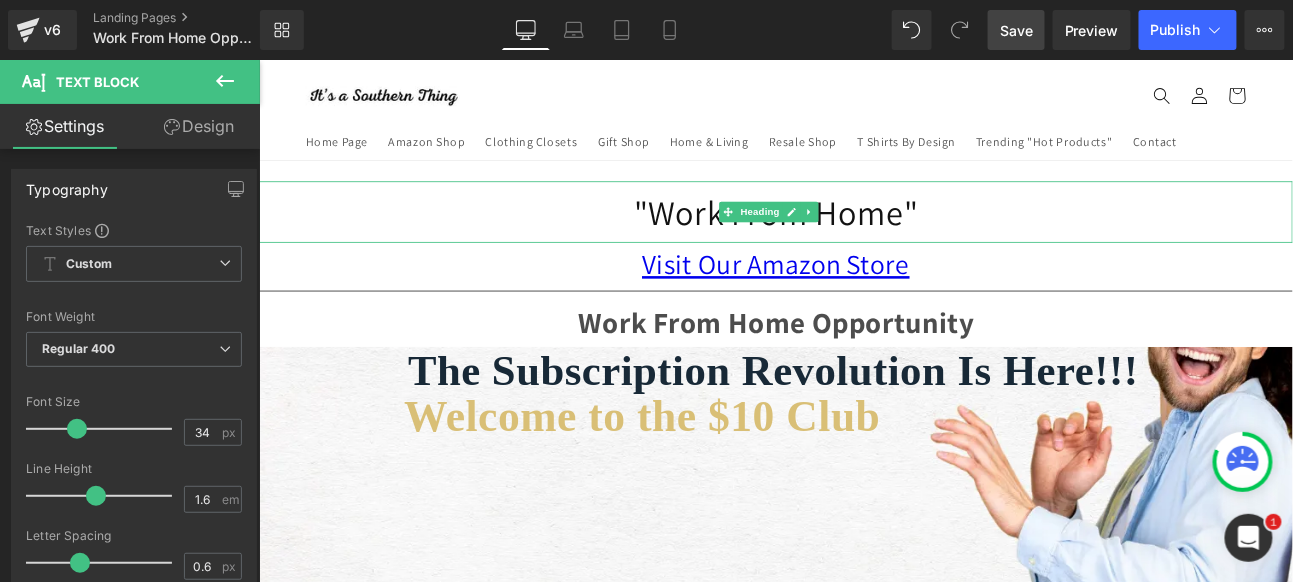 click on ""Work From Home"" at bounding box center [863, 237] 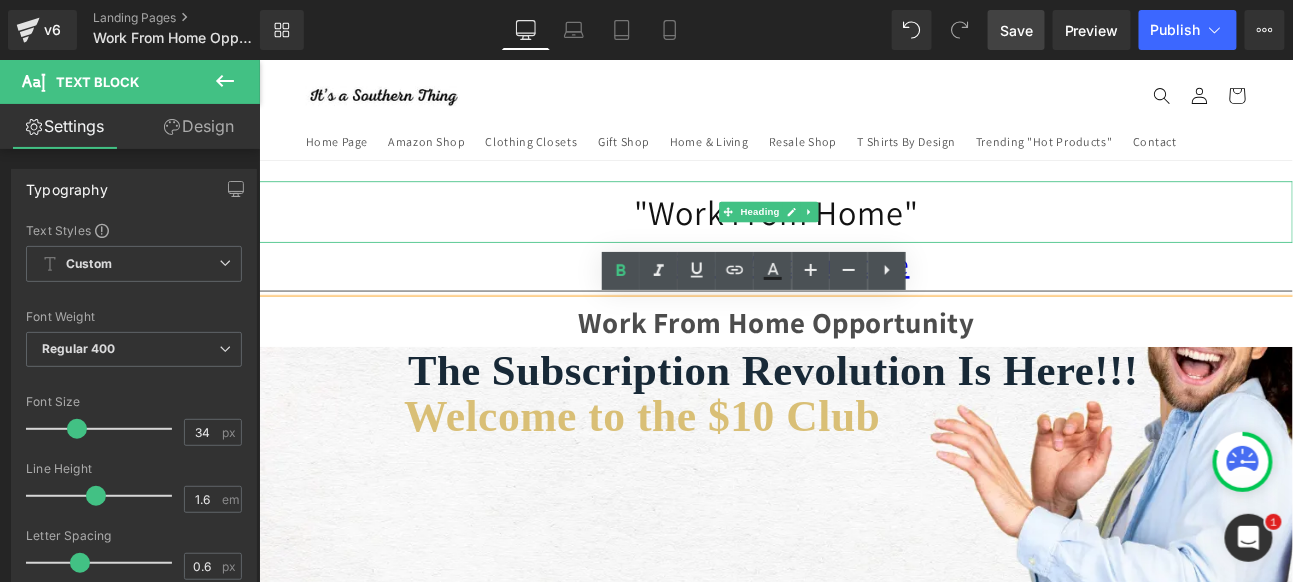 click on ""Work From Home"" at bounding box center (863, 237) 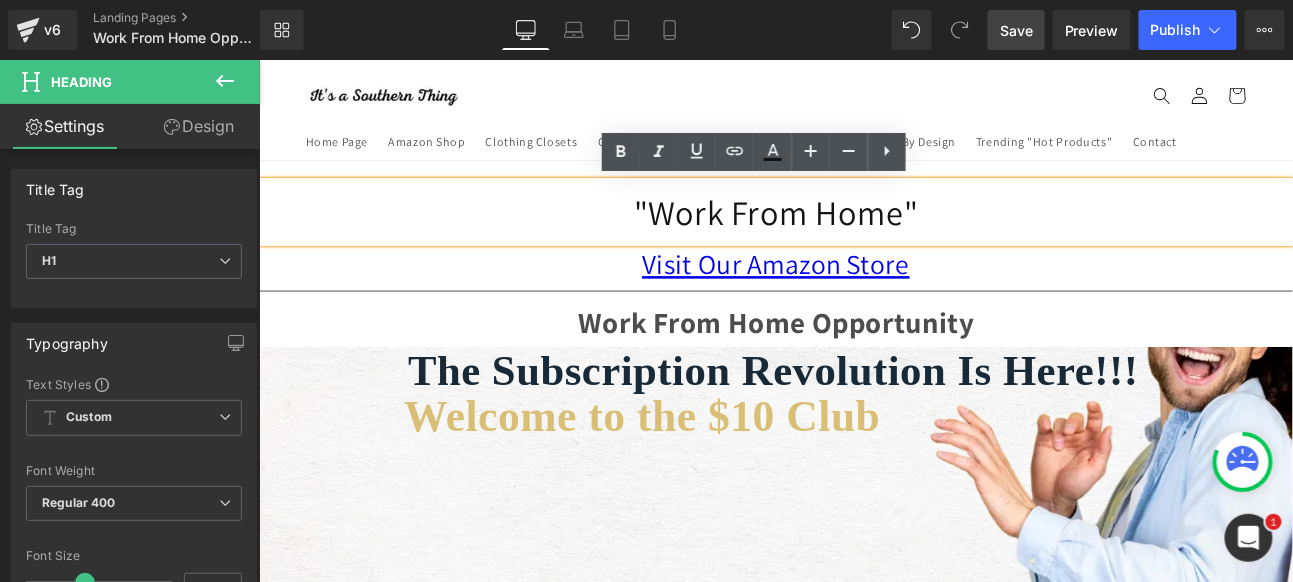 click on ""Work From Home"" at bounding box center [863, 237] 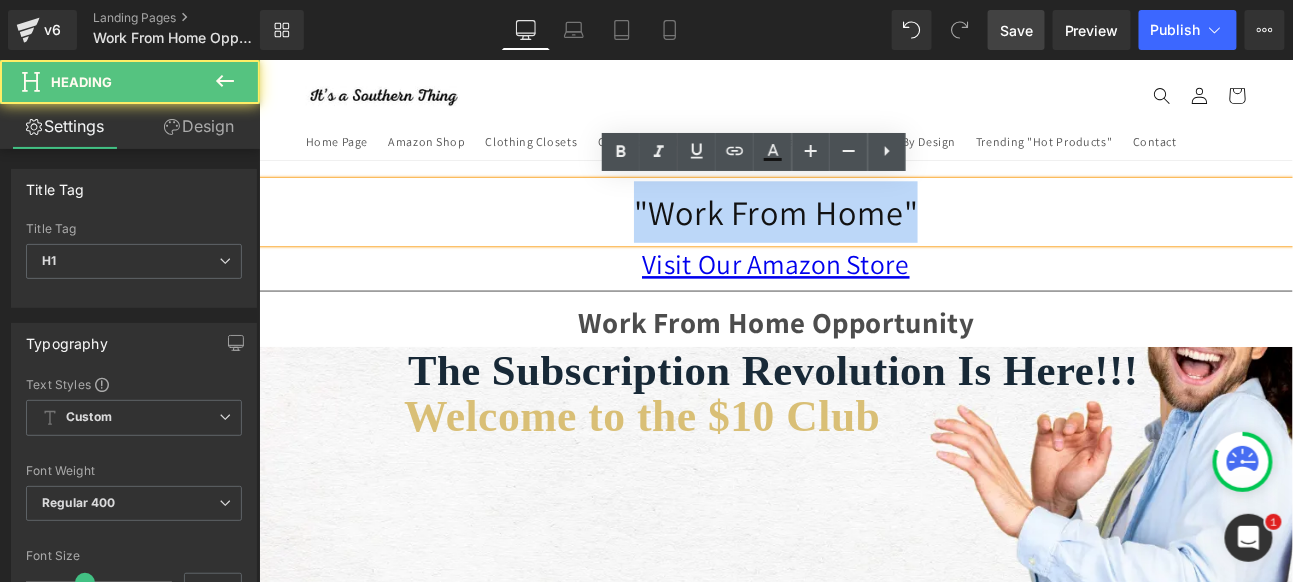 drag, startPoint x: 1045, startPoint y: 230, endPoint x: 598, endPoint y: 223, distance: 447.0548 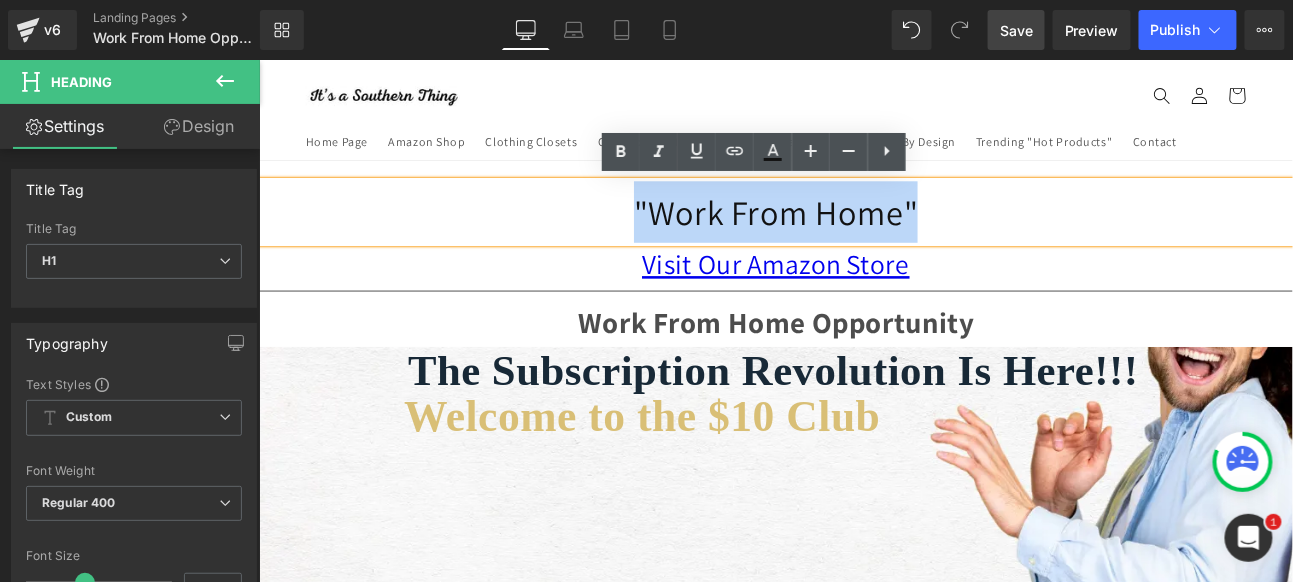 type 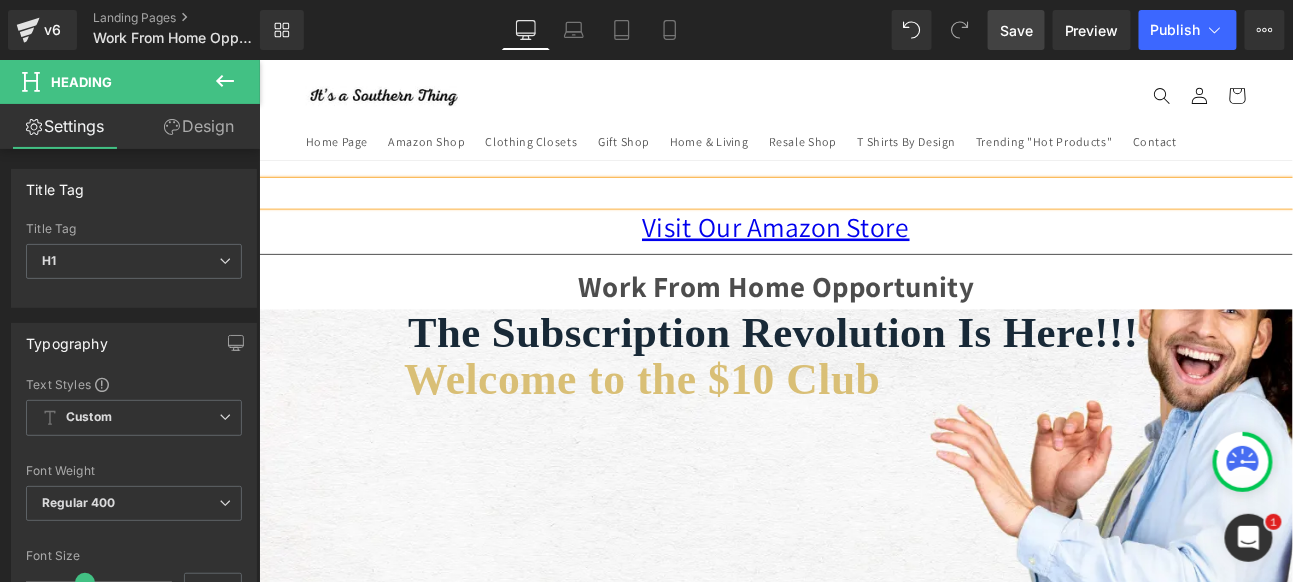 click on "Home Page
Amazon Shop
Clothing Closets
Gift Shop
Home & Living
Resale Shop
T Shirts By Design
Trending "Hot Products"
Contact
Log in
Home Page Amazon Shop" at bounding box center [863, 117] 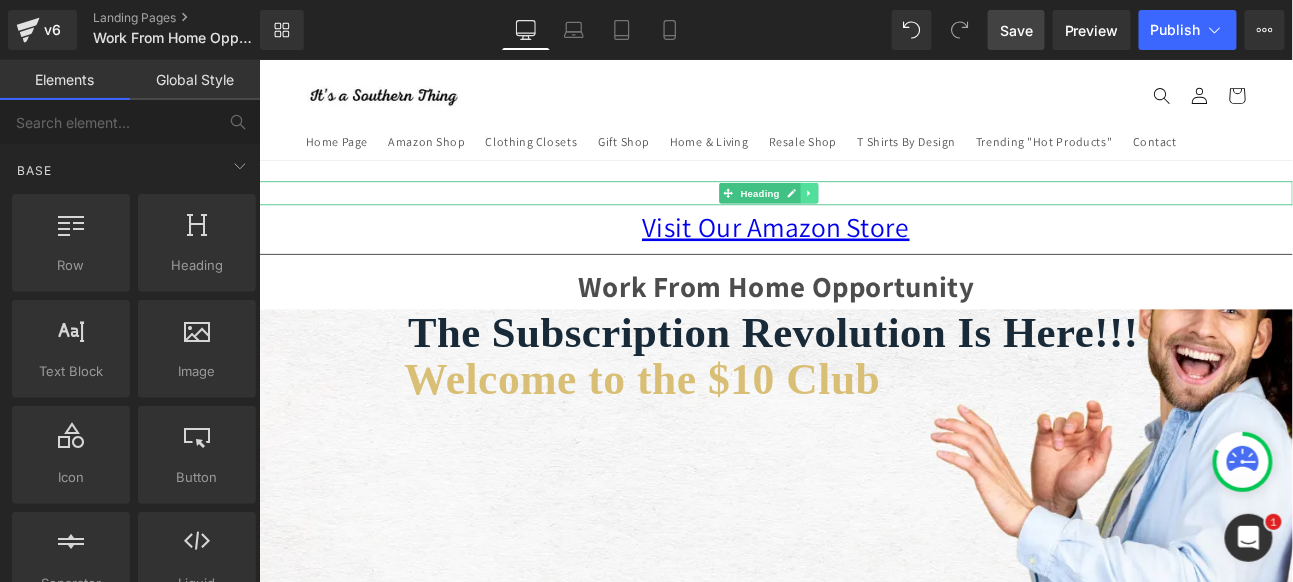 click 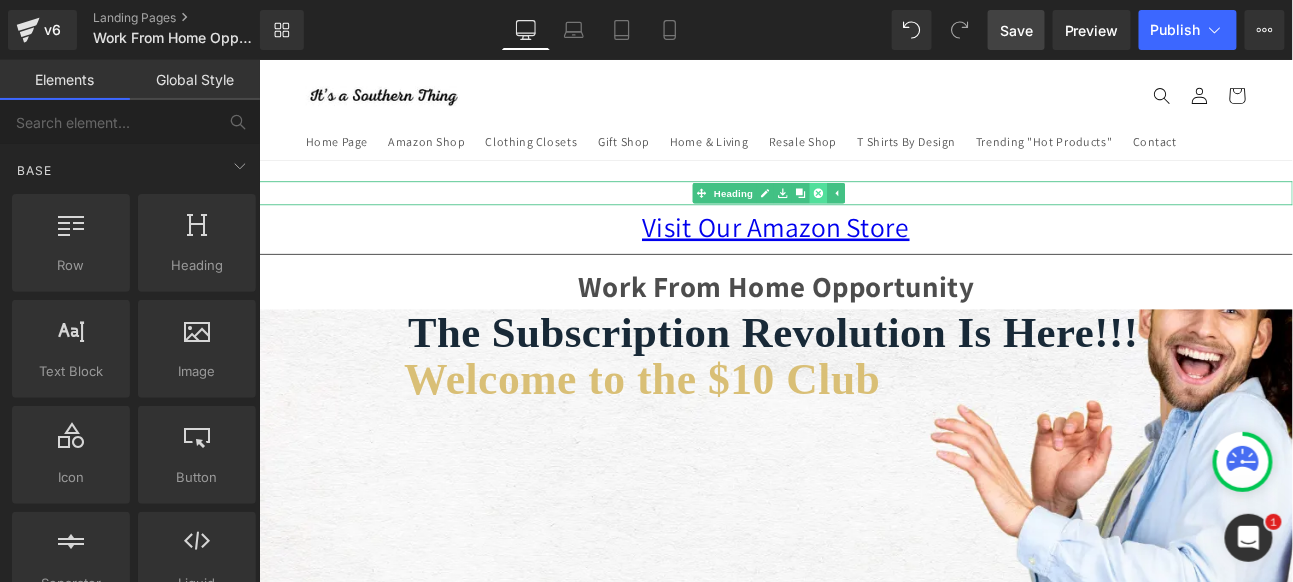 click 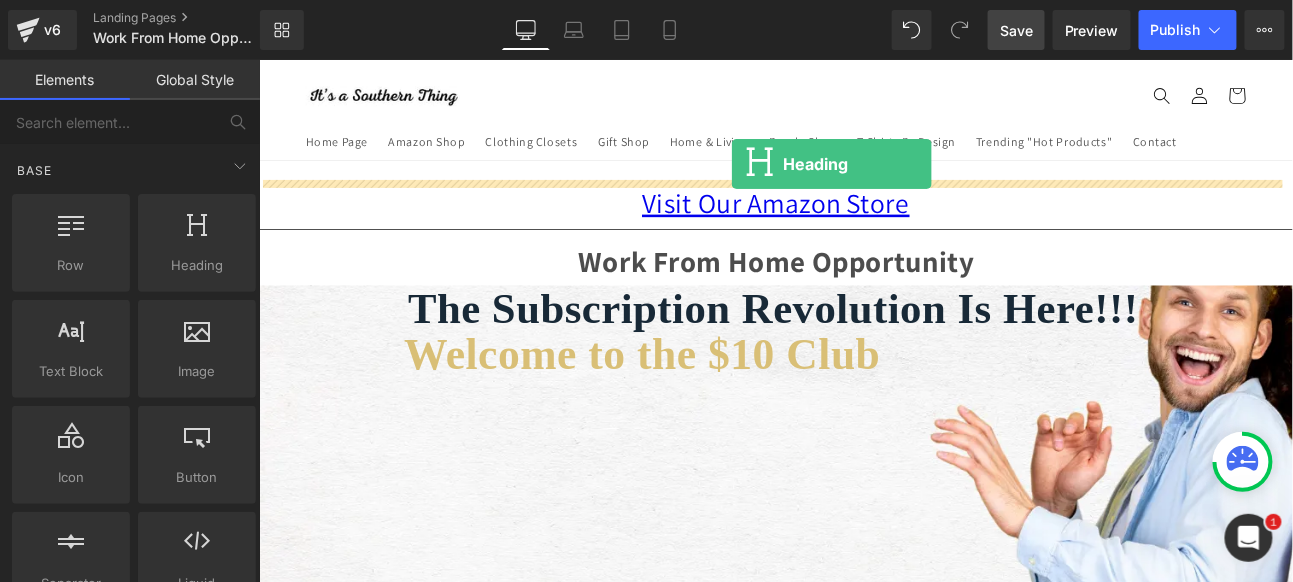 drag, startPoint x: 462, startPoint y: 309, endPoint x: 811, endPoint y: 181, distance: 371.73242 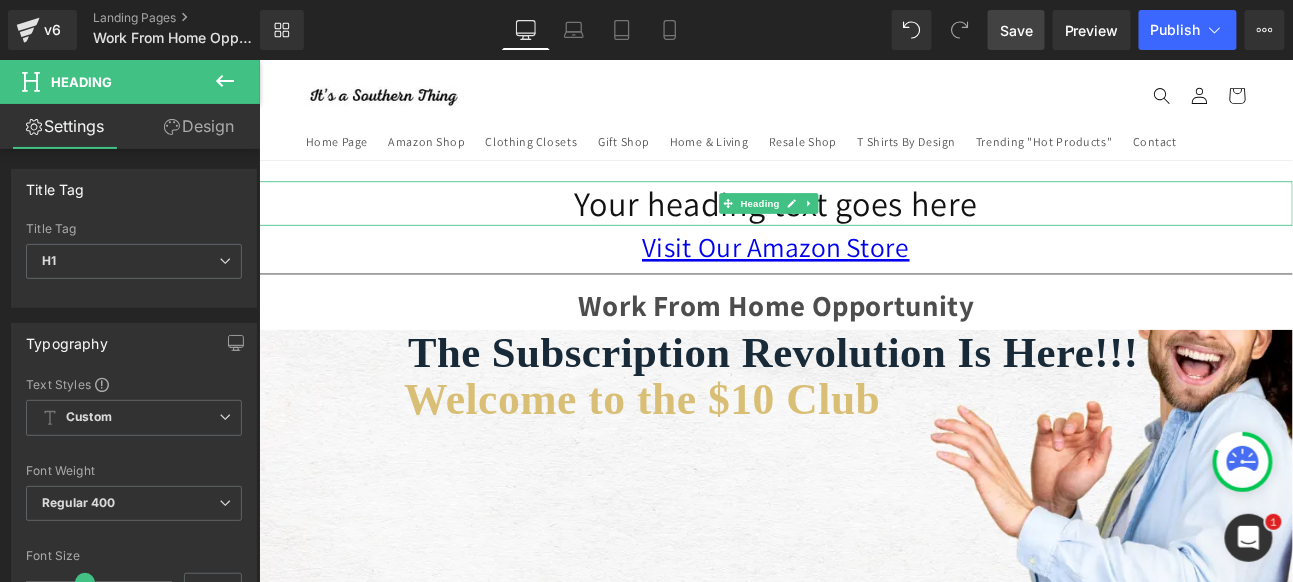 click on "Your heading text goes here" at bounding box center [863, 227] 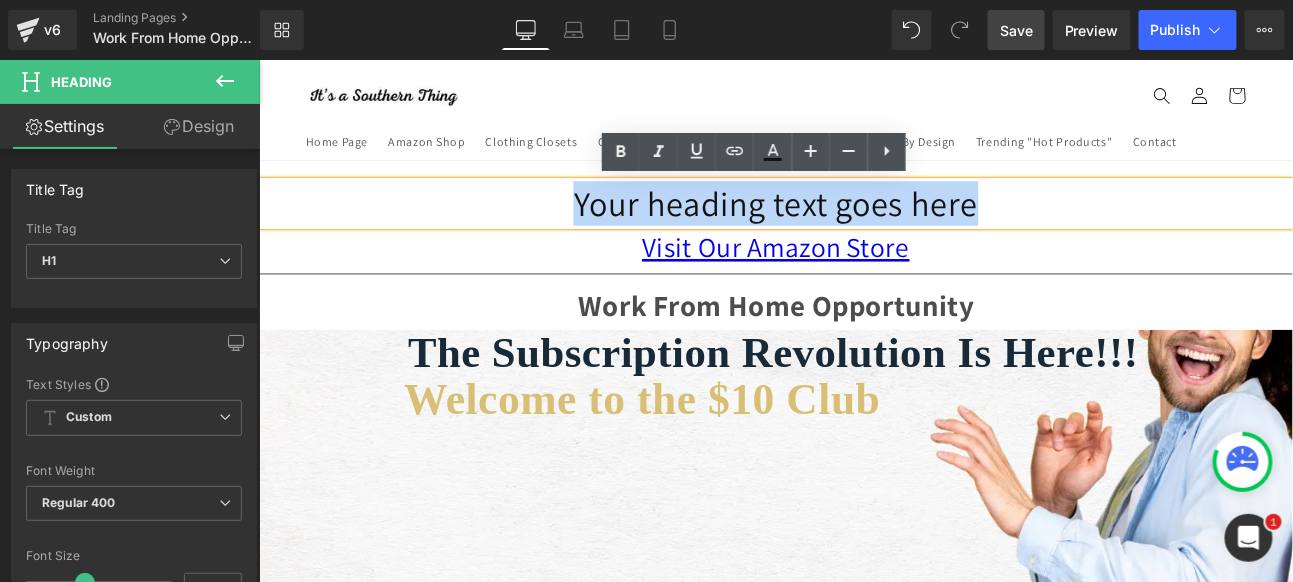 drag, startPoint x: 1094, startPoint y: 237, endPoint x: 597, endPoint y: 215, distance: 497.4867 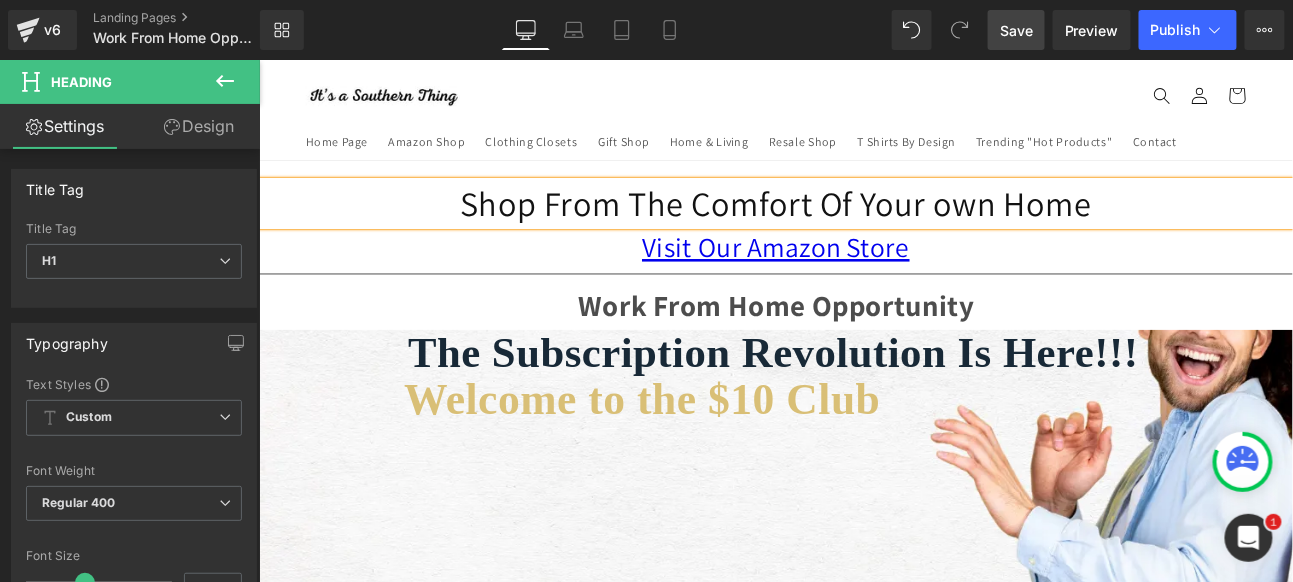 click on "Home Page
Amazon Shop
Clothing Closets
Gift Shop
Home & Living
Resale Shop
T Shirts By Design
Trending "Hot Products"
Contact
Log in
Home Page Amazon Shop" at bounding box center [863, 117] 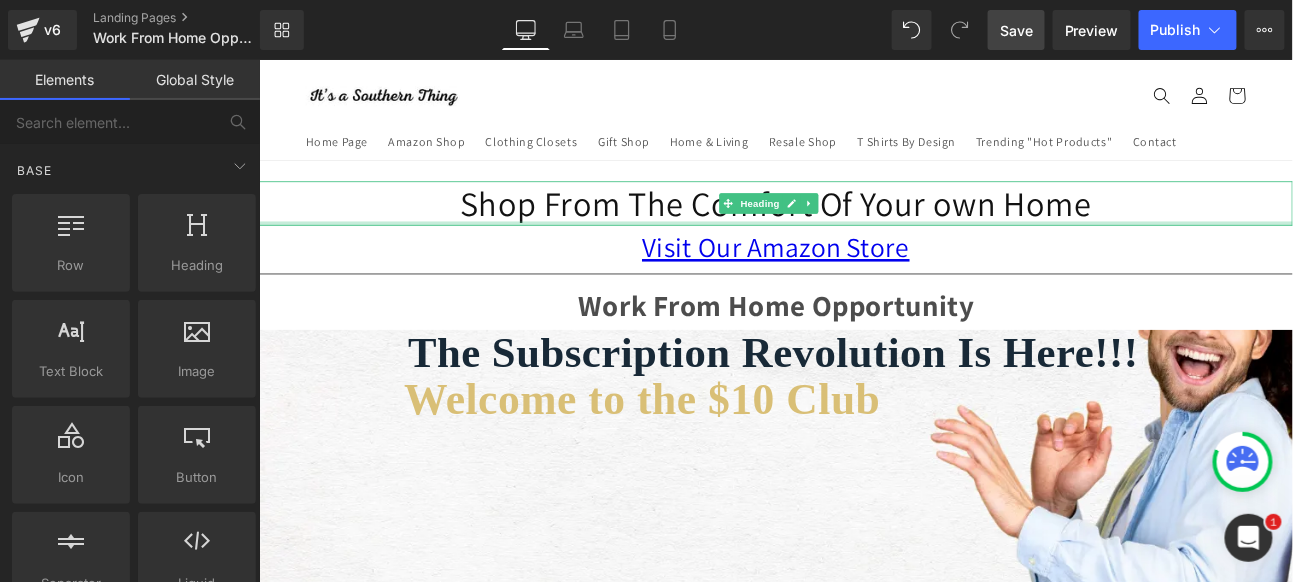 click on "Shop From The Comfort Of Your own Home" at bounding box center [863, 227] 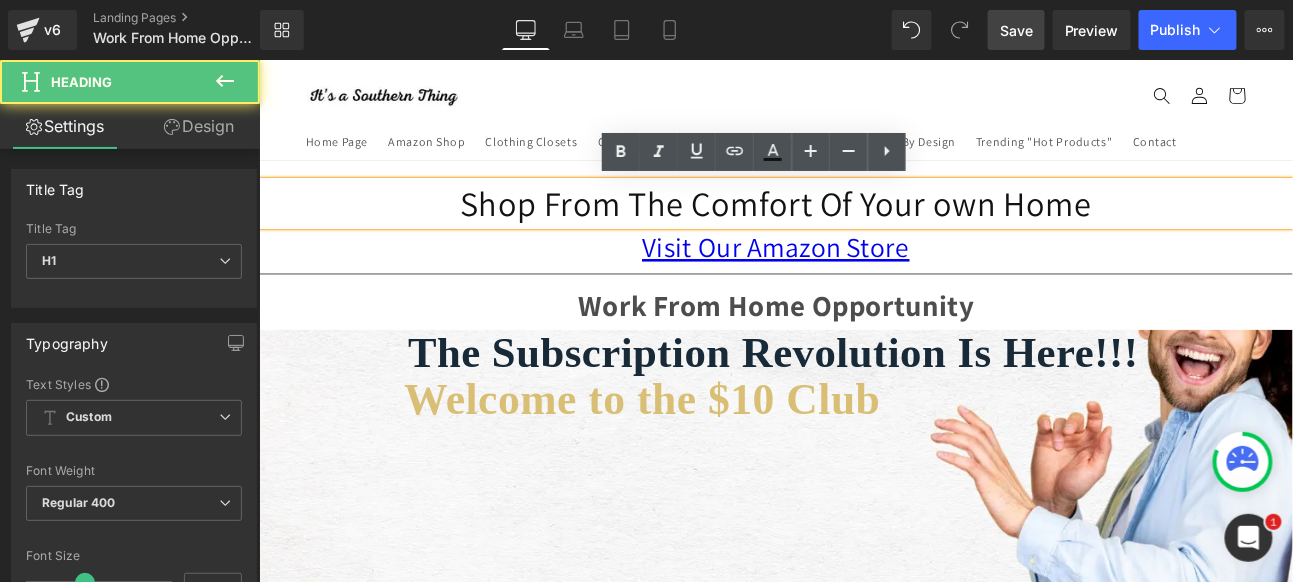 click on "Shop From The Comfort Of Your own Home" at bounding box center (863, 227) 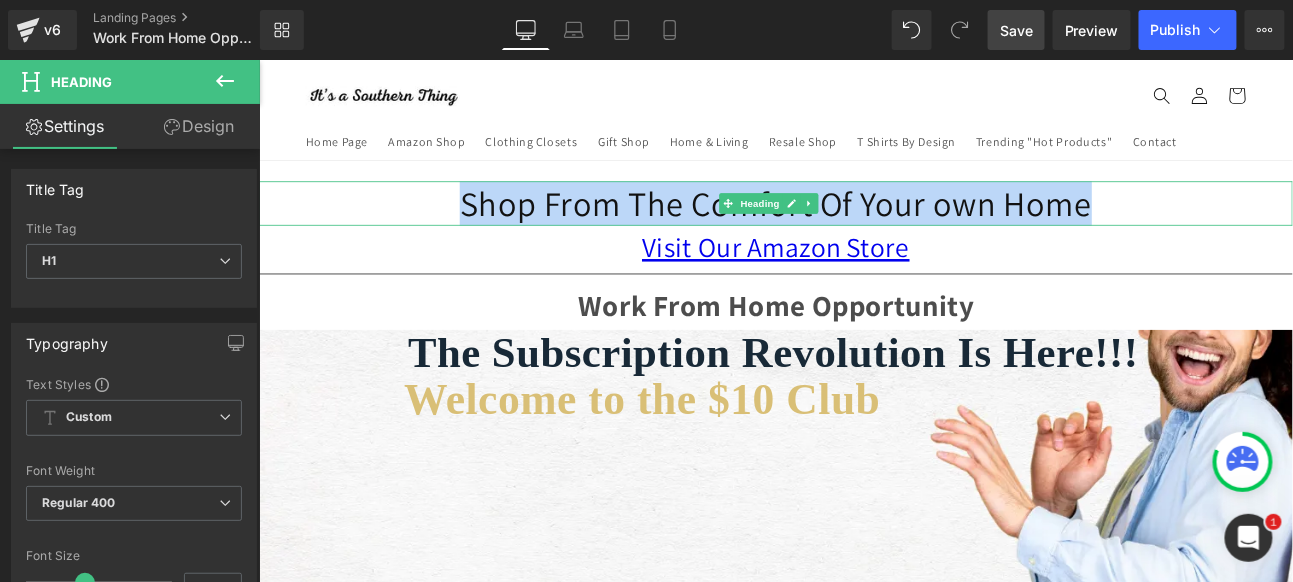 drag, startPoint x: 1277, startPoint y: 223, endPoint x: 479, endPoint y: 219, distance: 798.01 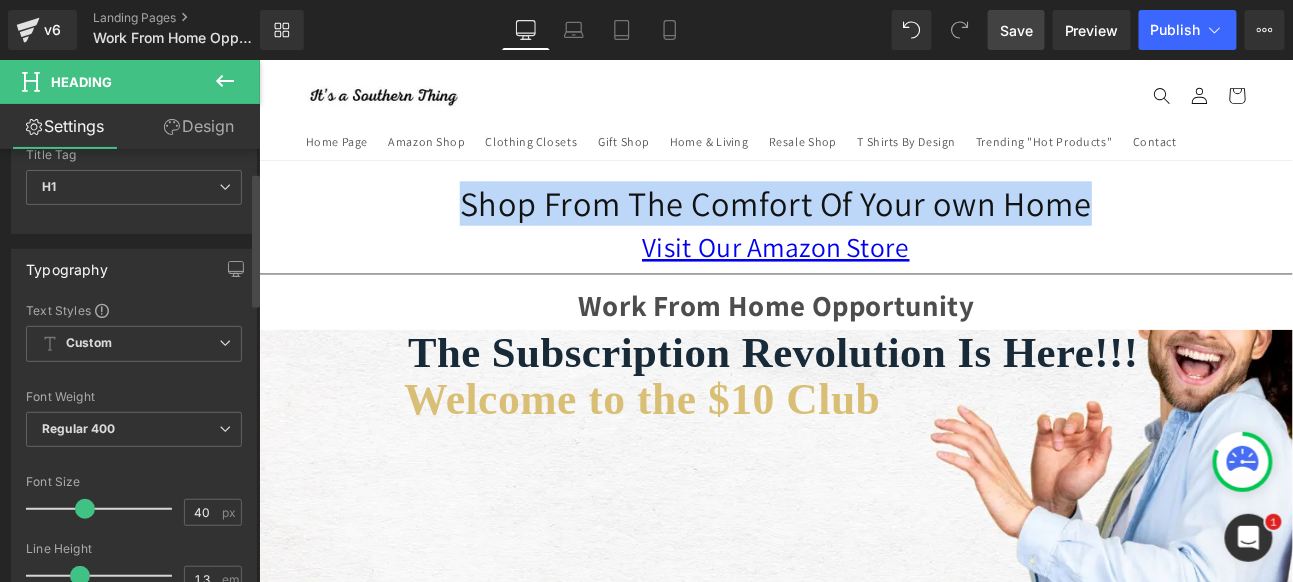 scroll, scrollTop: 222, scrollLeft: 0, axis: vertical 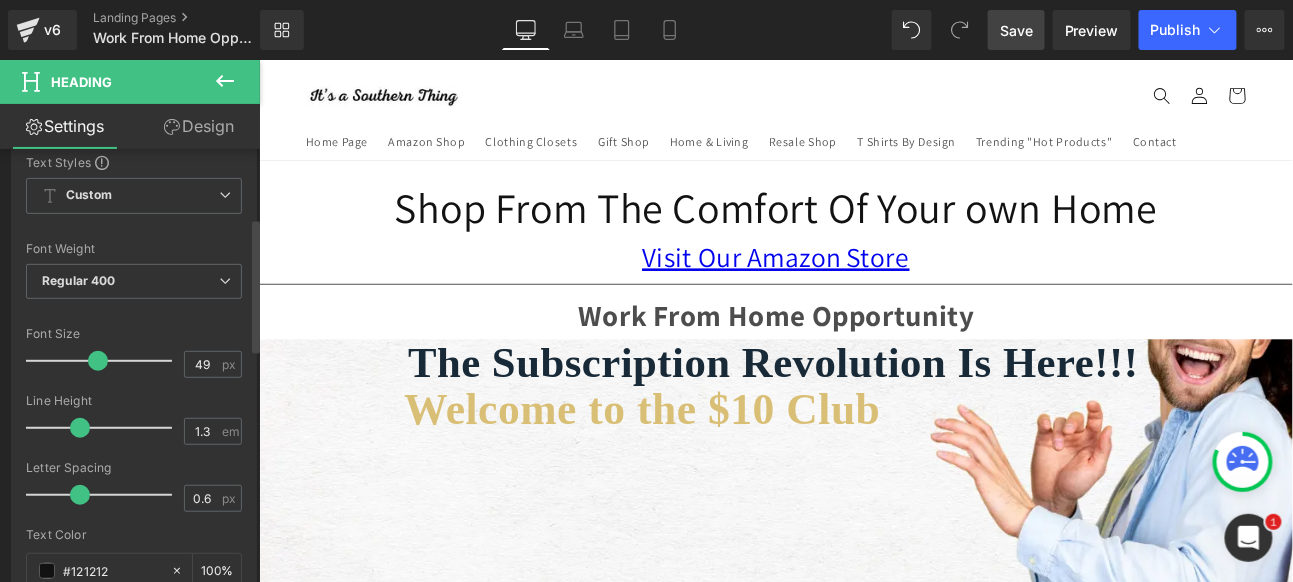drag, startPoint x: 86, startPoint y: 359, endPoint x: 99, endPoint y: 359, distance: 13 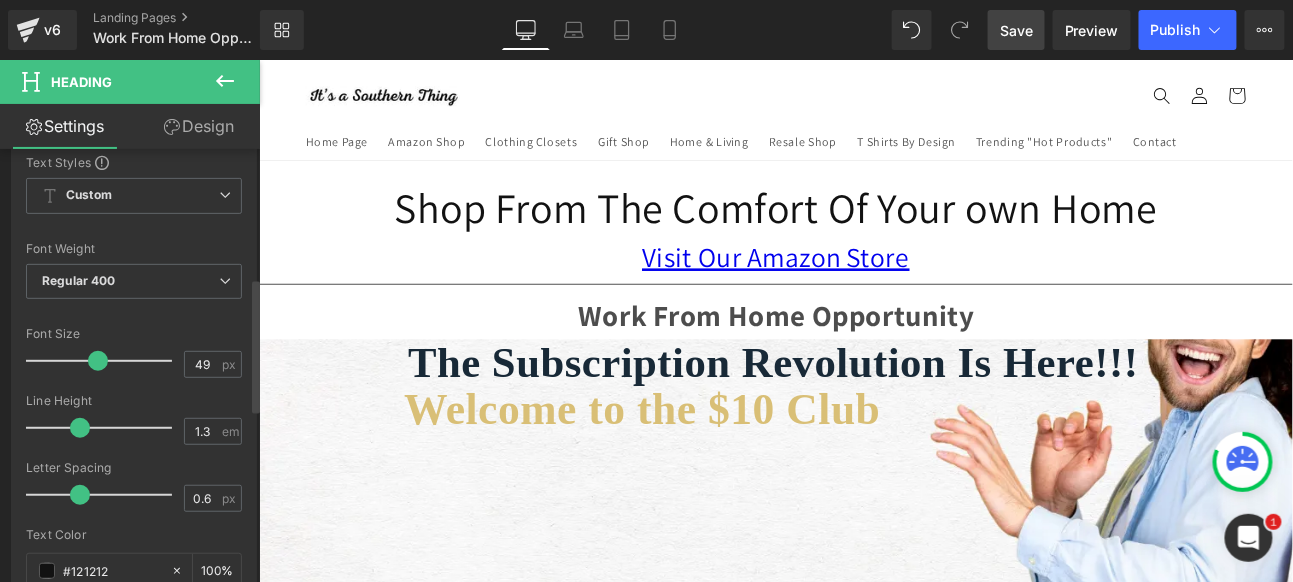 scroll, scrollTop: 444, scrollLeft: 0, axis: vertical 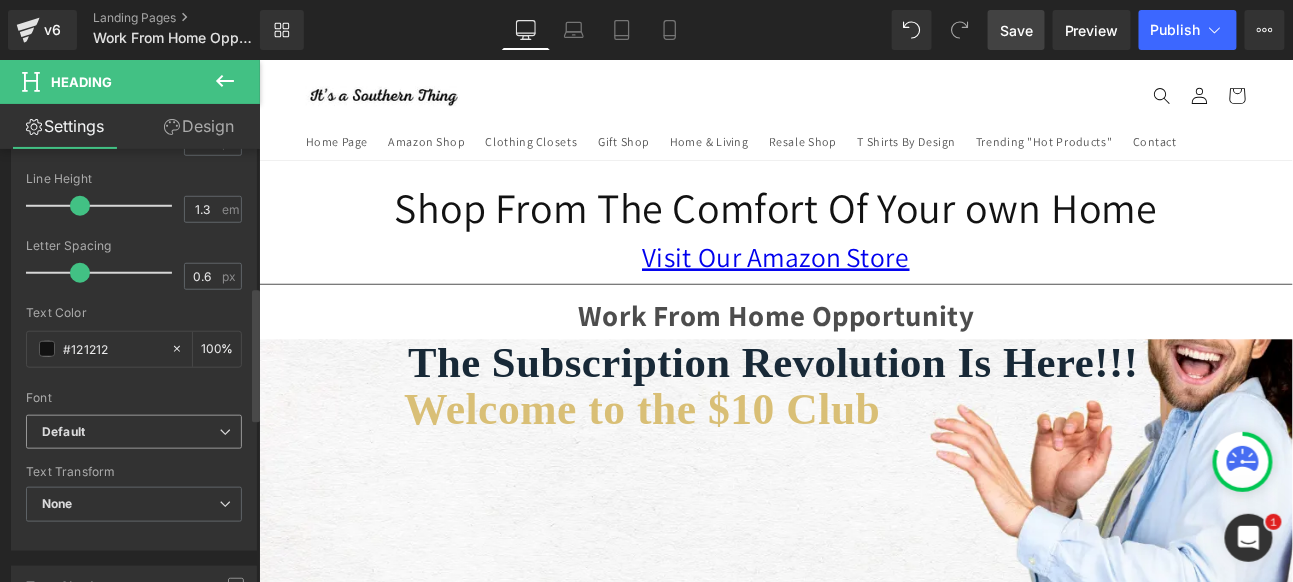 click on "Default" at bounding box center (130, 432) 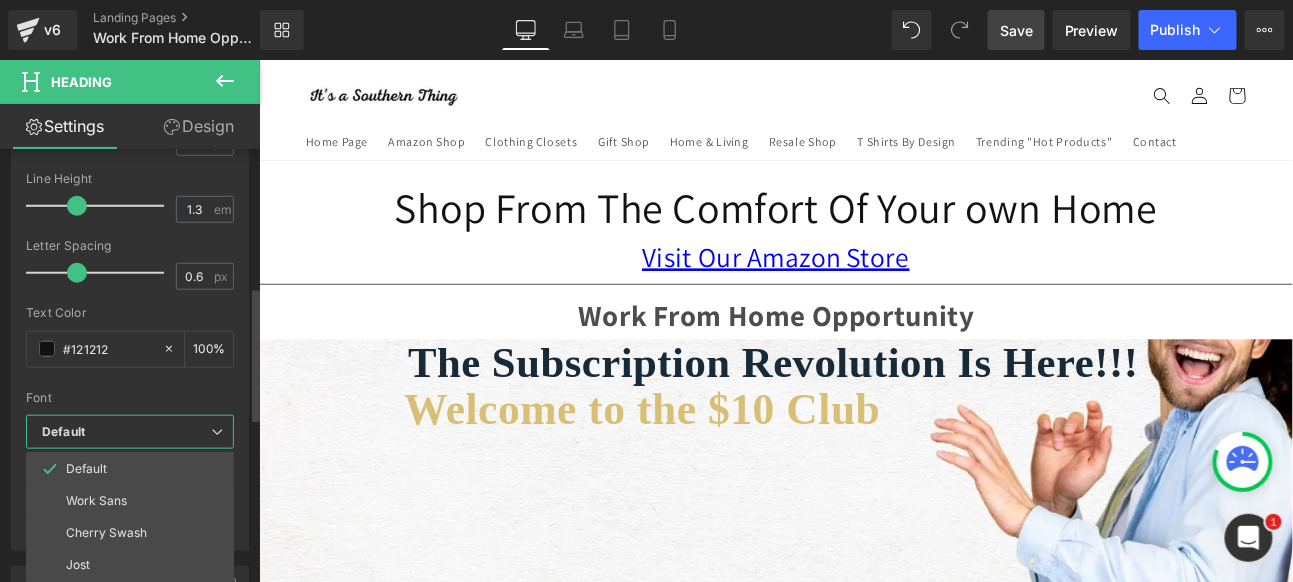 click on "Text Styles Custom
Custom
Setup Global Style
Custom
Setup Global Style
Thin 100 Semi Thin 200 Light 300 Regular 400 Medium 500 Semi Bold 600 Super Bold 800 Boldest 900 Bold 700 Lighter Bolder Font Weight
Regular 400
Thin 100 Semi Thin 200 Light 300 Regular 400 Medium 500 Semi Bold 600 Super Bold 800 Boldest 900 Bold 700 Lighter Bolder 49px Font Size 49 px 1.3em Line Height 1.3 em 0.6px Letter Spacing 0.6 px #121212 Text Color #121212 100 % inherit
Font
Default
Work Sans
Cherry Swash
Jost
Assistant" at bounding box center [130, 241] 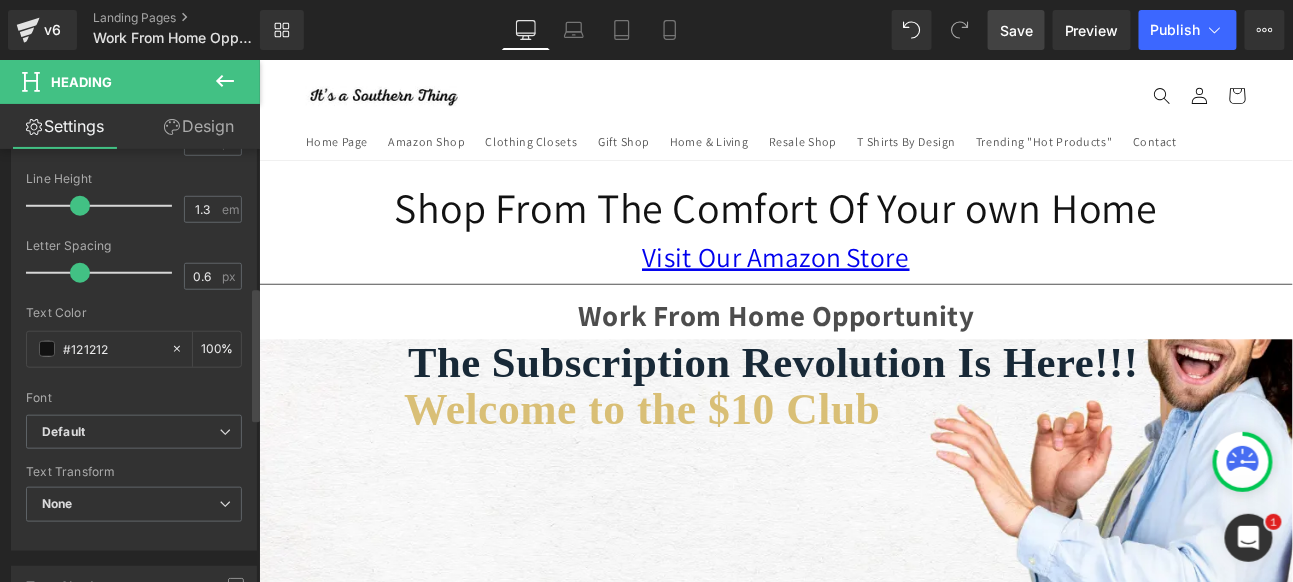 scroll, scrollTop: 555, scrollLeft: 0, axis: vertical 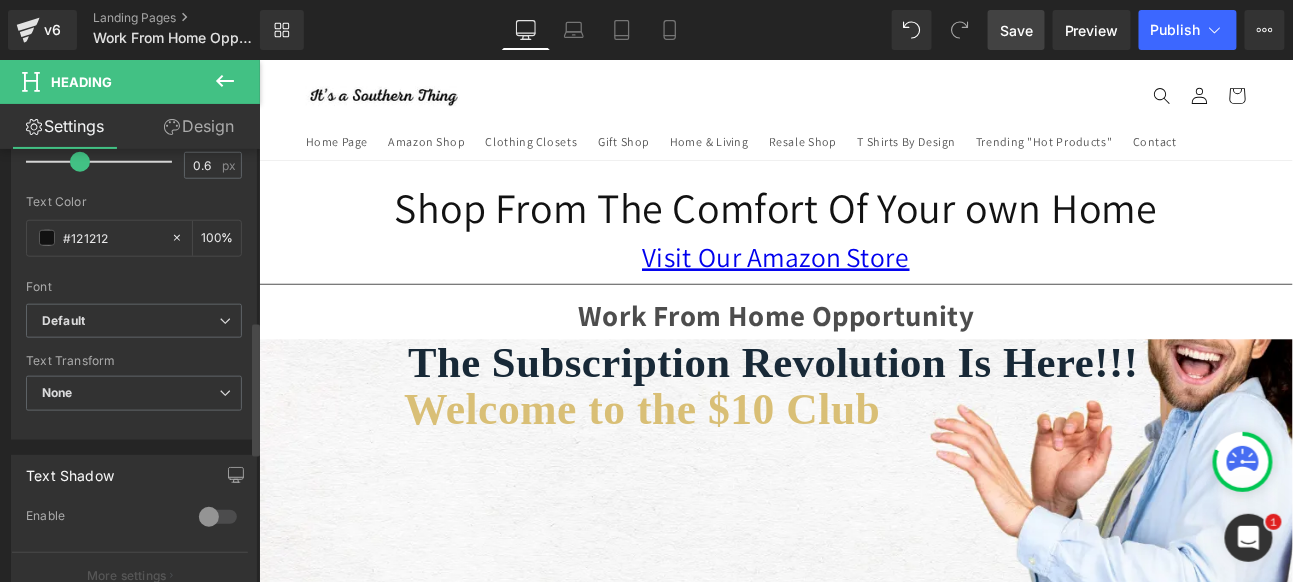 click at bounding box center [218, 517] 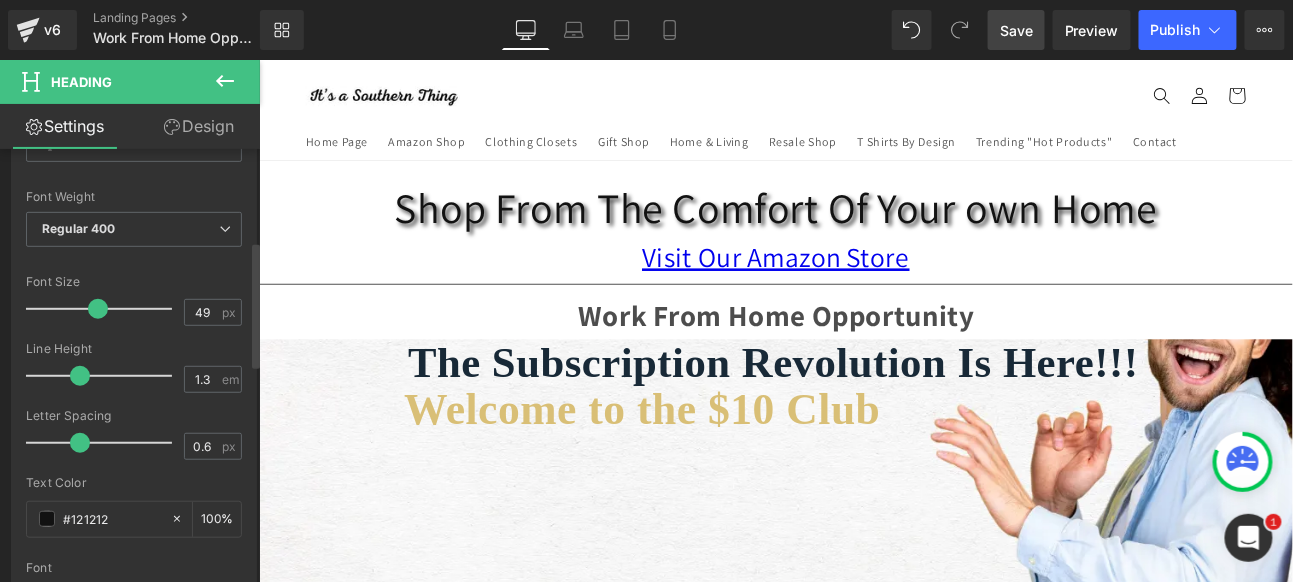 scroll, scrollTop: 222, scrollLeft: 0, axis: vertical 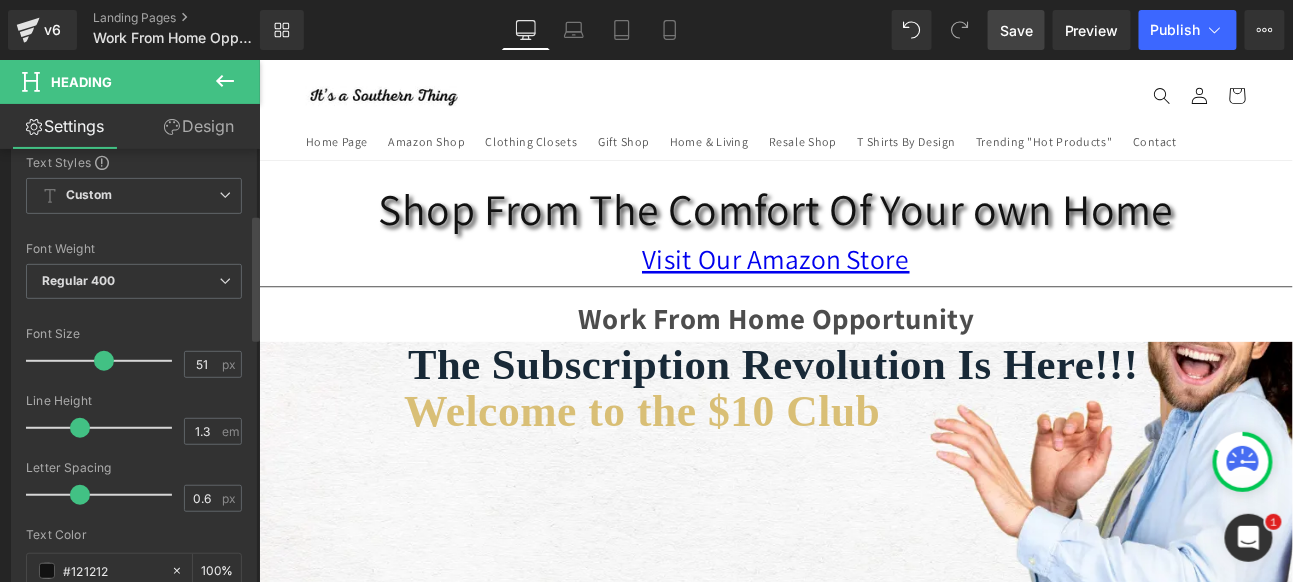 type on "53" 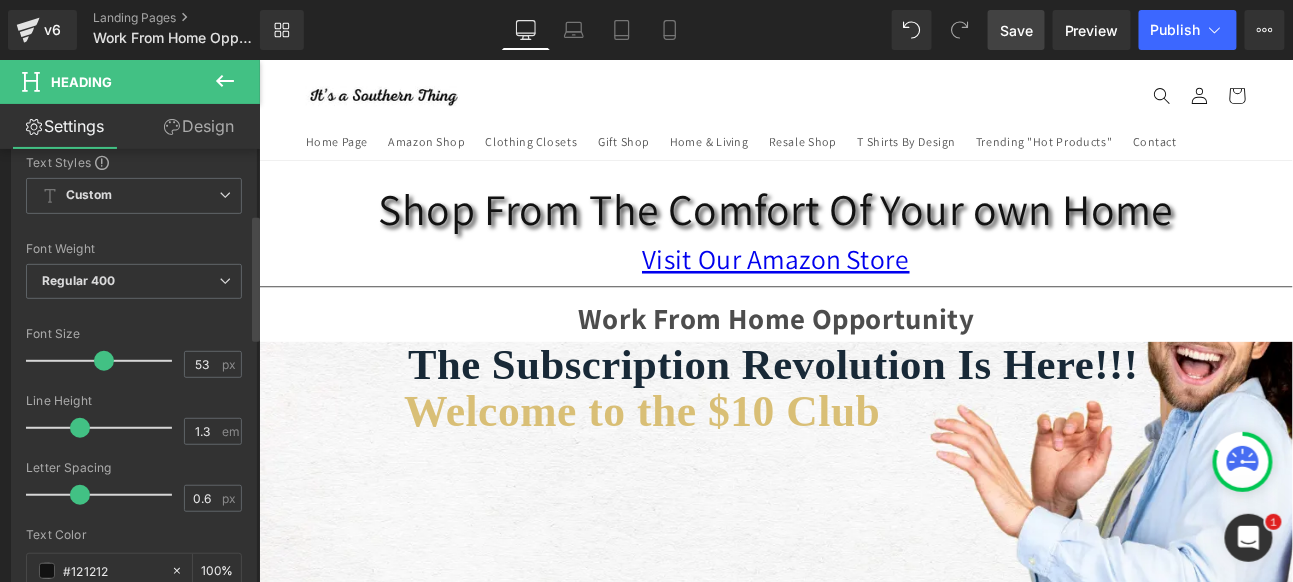 click at bounding box center (104, 361) 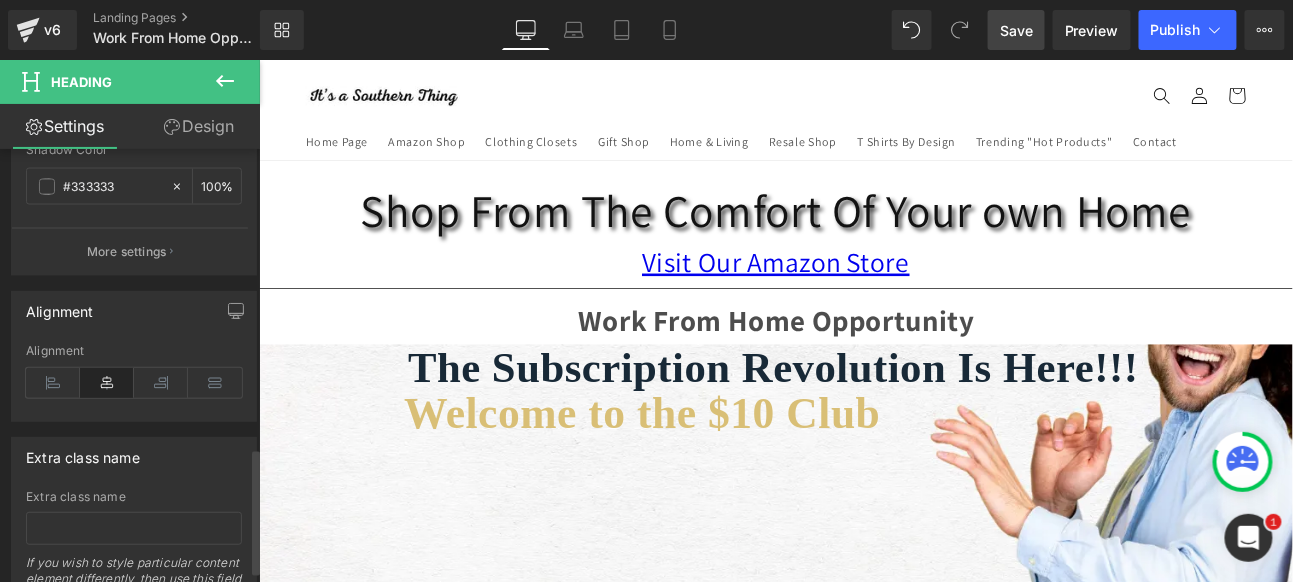 scroll, scrollTop: 1063, scrollLeft: 0, axis: vertical 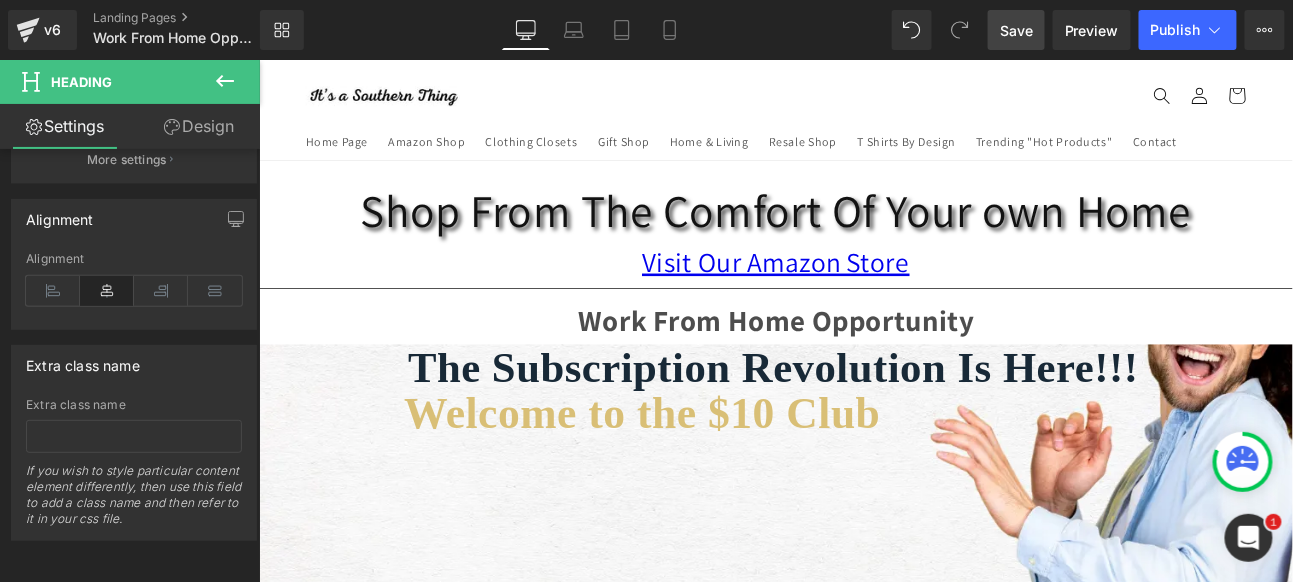 click on "Save" at bounding box center (1016, 30) 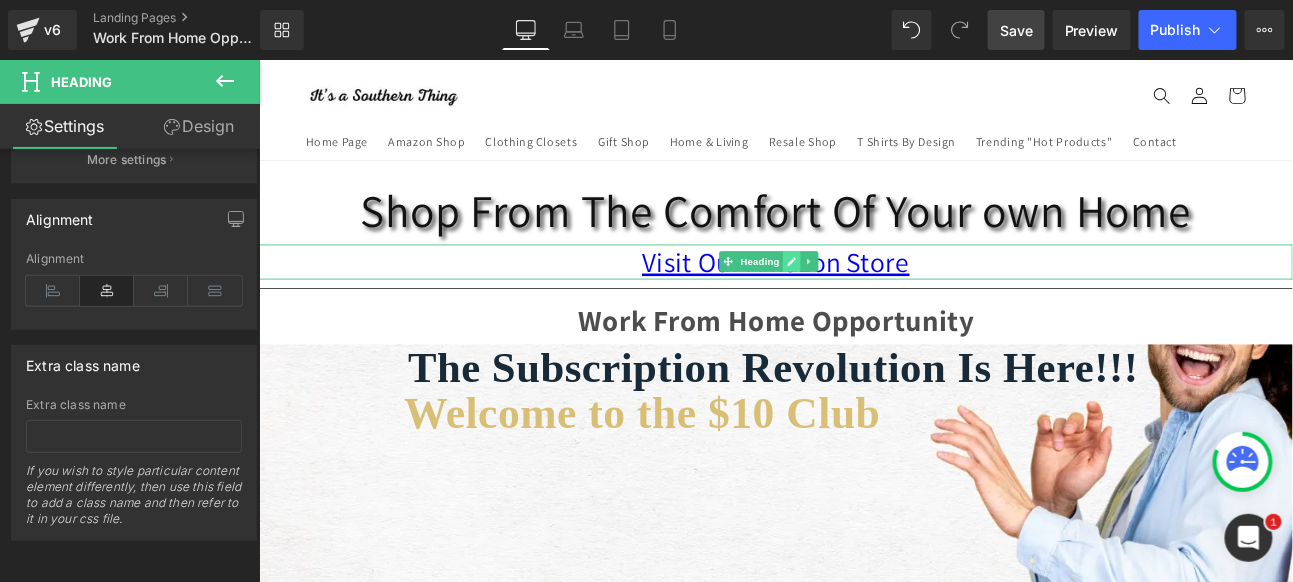 click 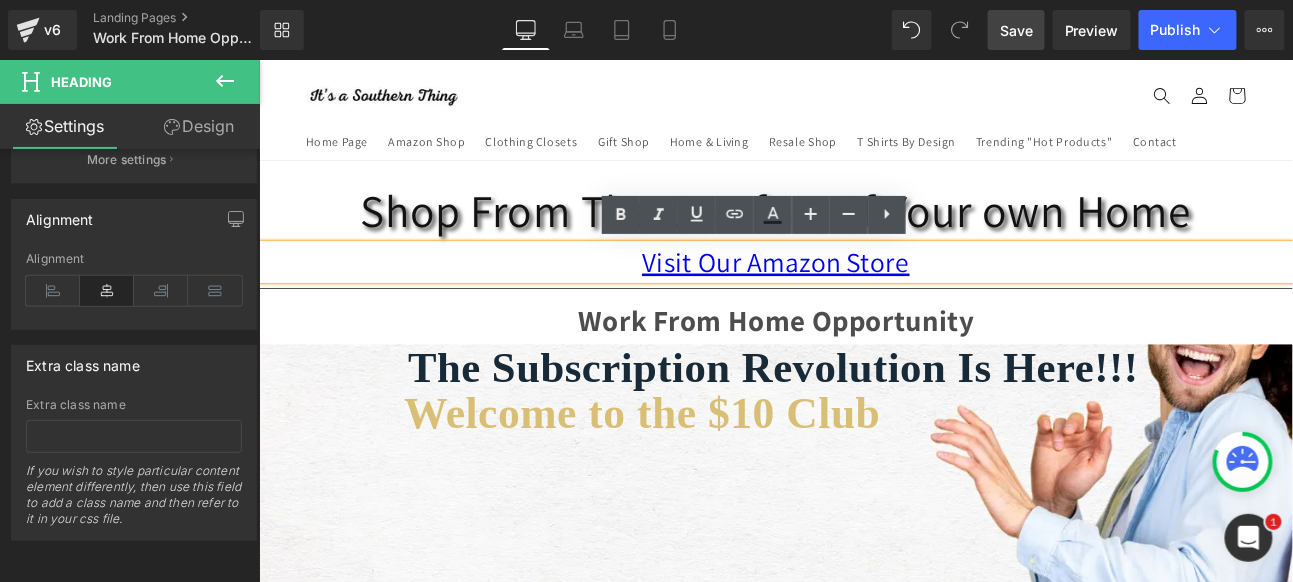 click on "Visit Our Amazon Store" at bounding box center (863, 296) 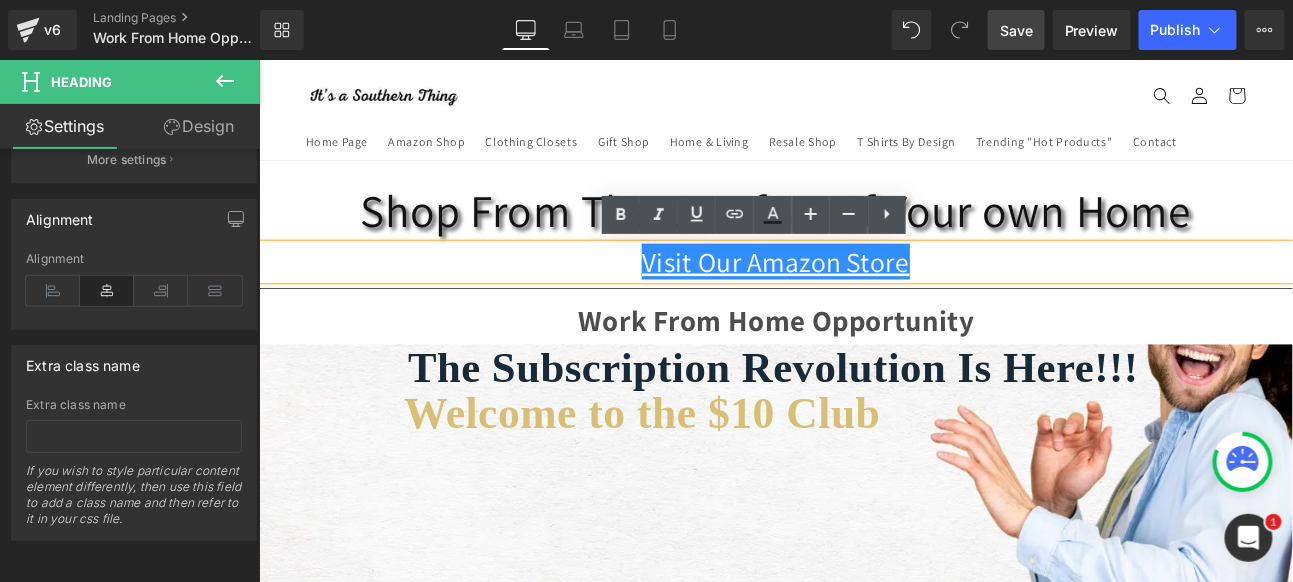 click on "Visit Our Amazon Store" at bounding box center (863, 296) 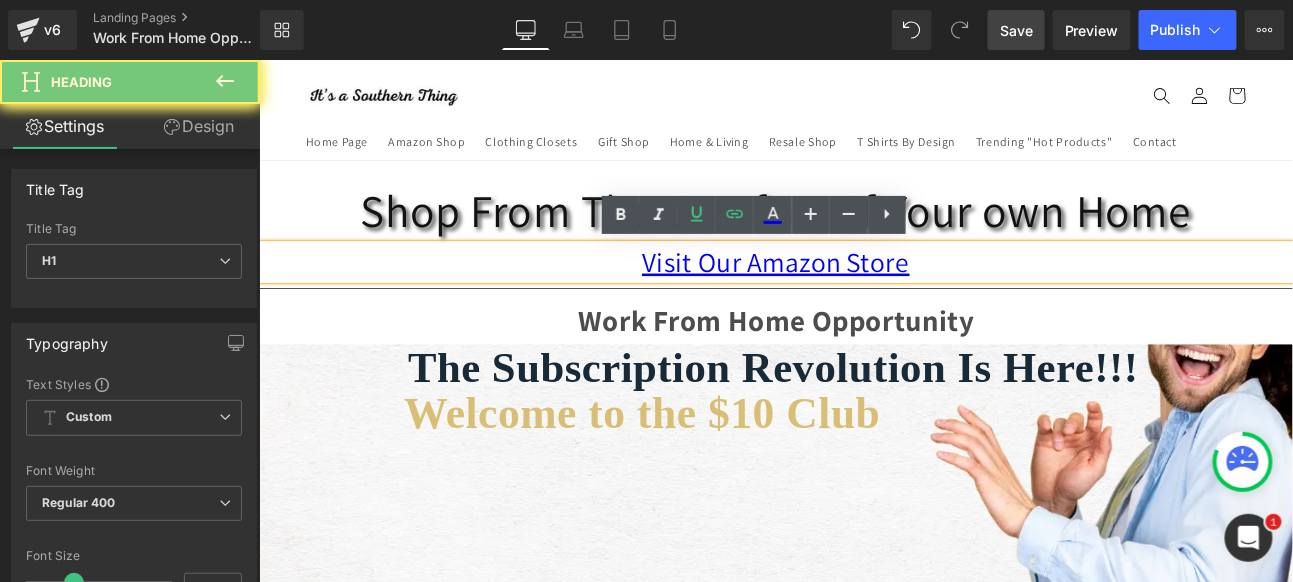 click on "Visit Our Amazon Store" at bounding box center (863, 296) 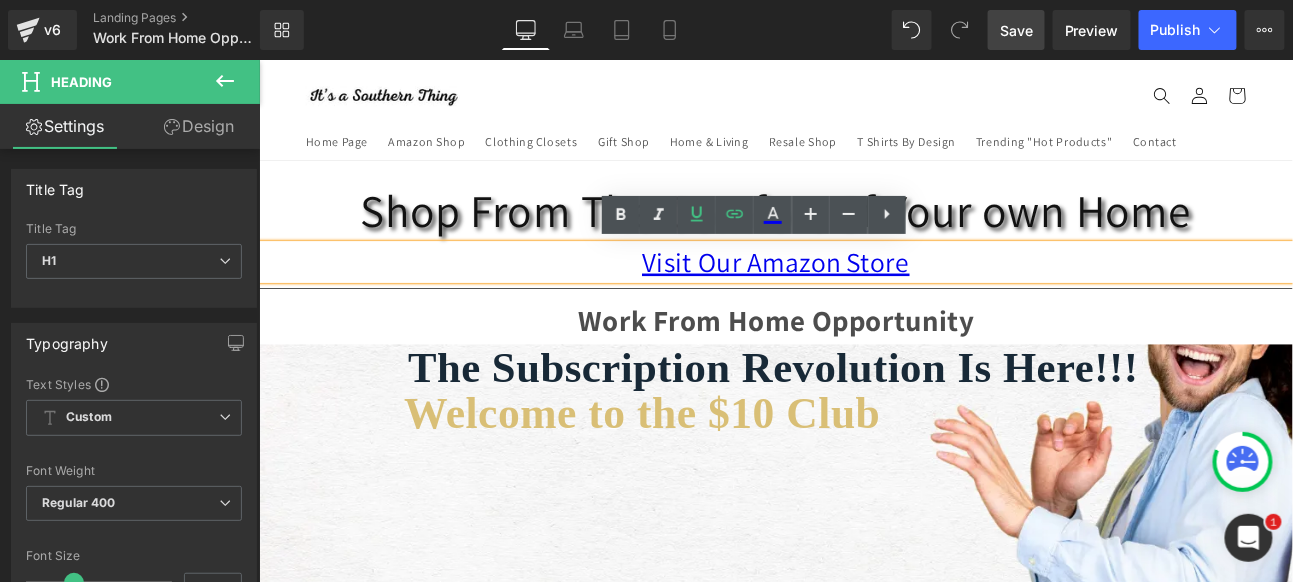 type 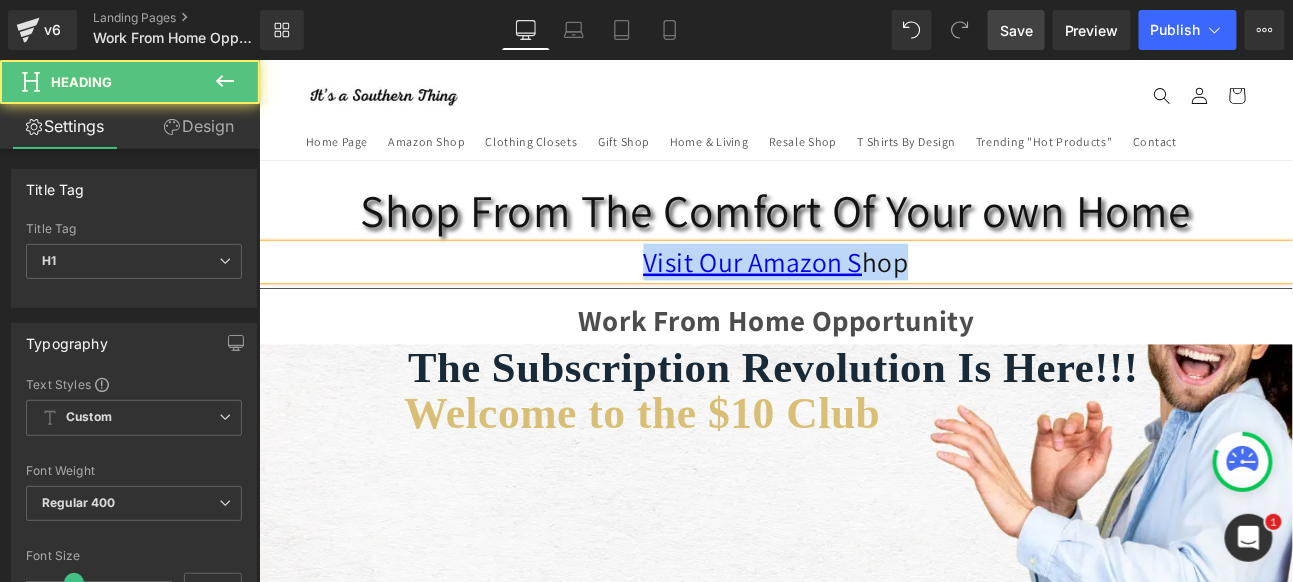 drag, startPoint x: 1018, startPoint y: 294, endPoint x: 635, endPoint y: 301, distance: 383.06396 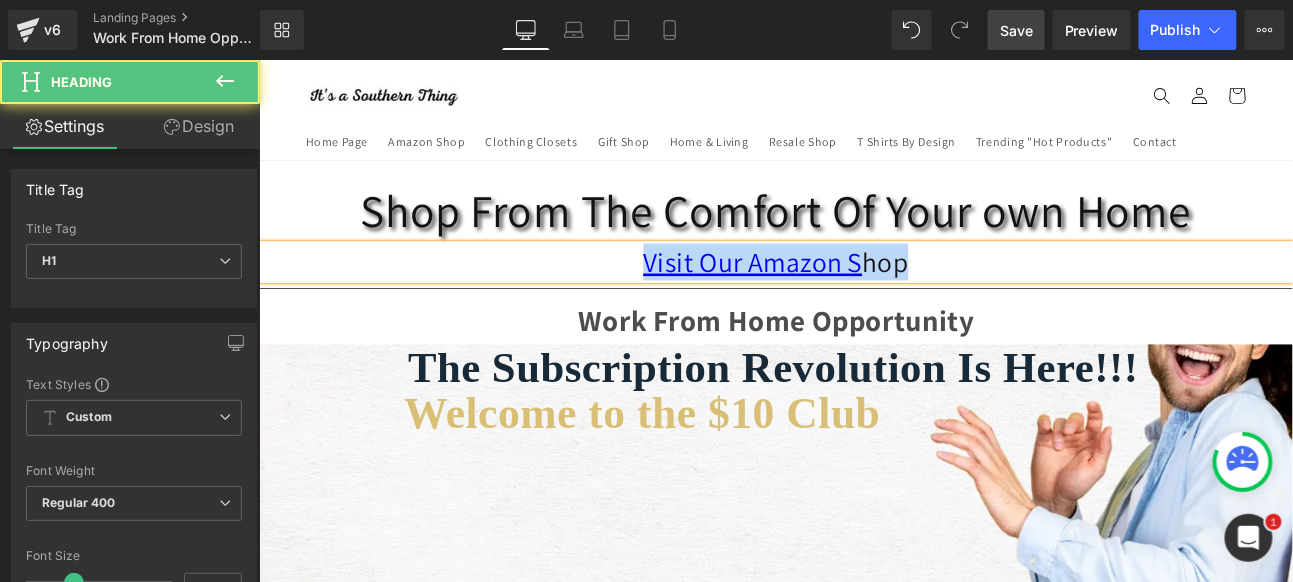 click on "Visit Our Amazon S hop" at bounding box center (863, 296) 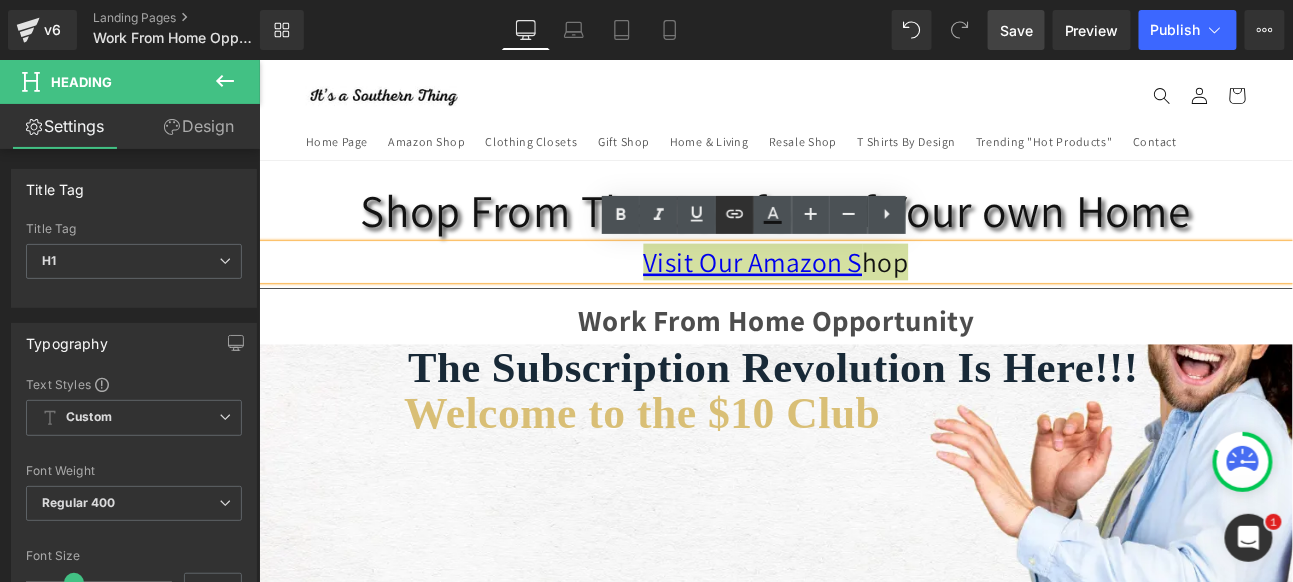 click 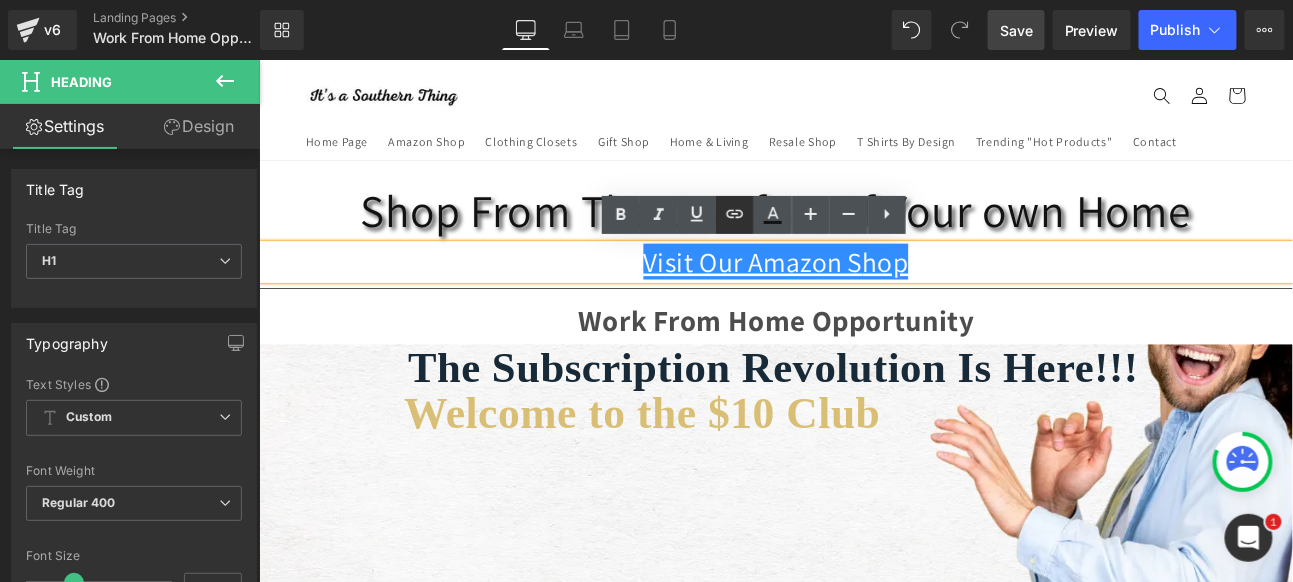 type 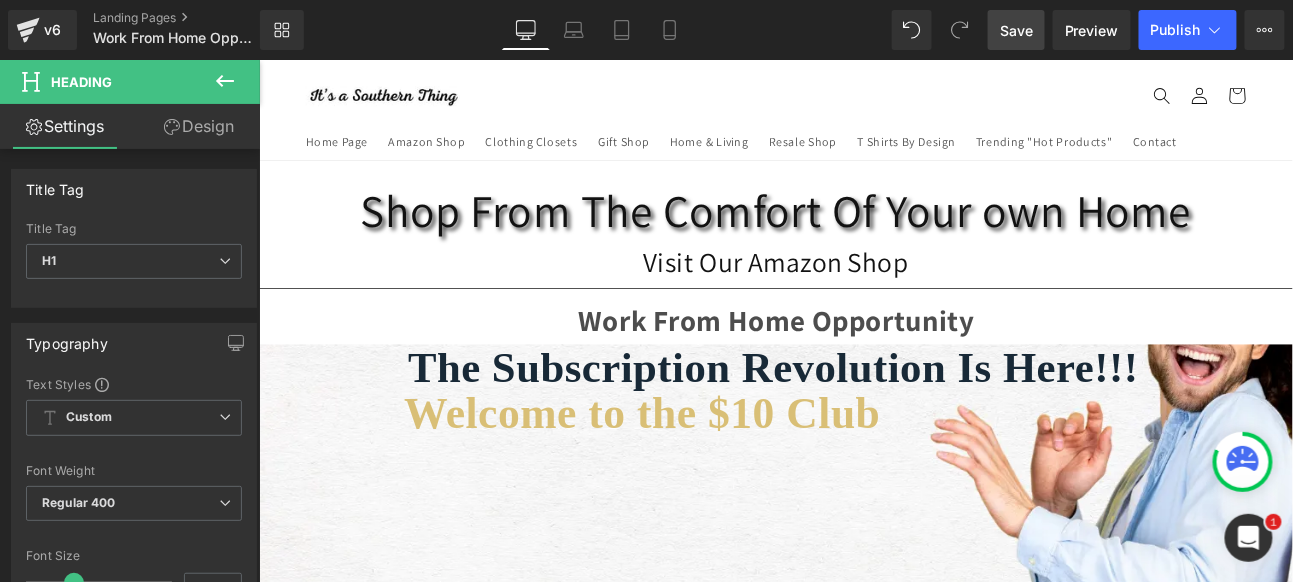 click 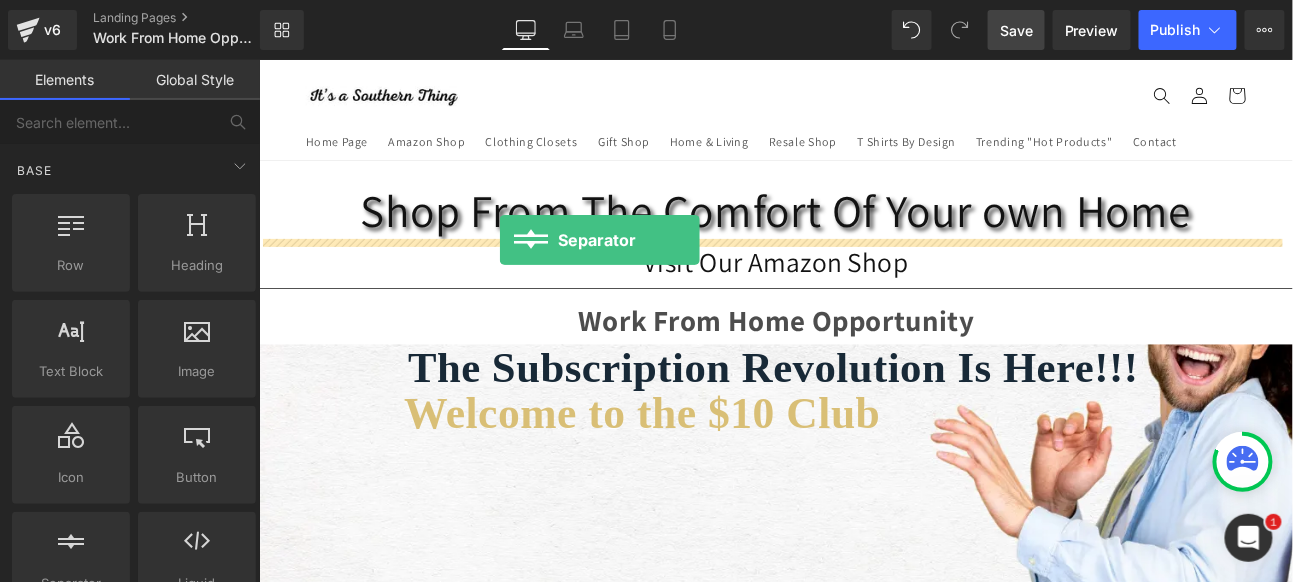 drag, startPoint x: 323, startPoint y: 600, endPoint x: 539, endPoint y: 270, distance: 394.40588 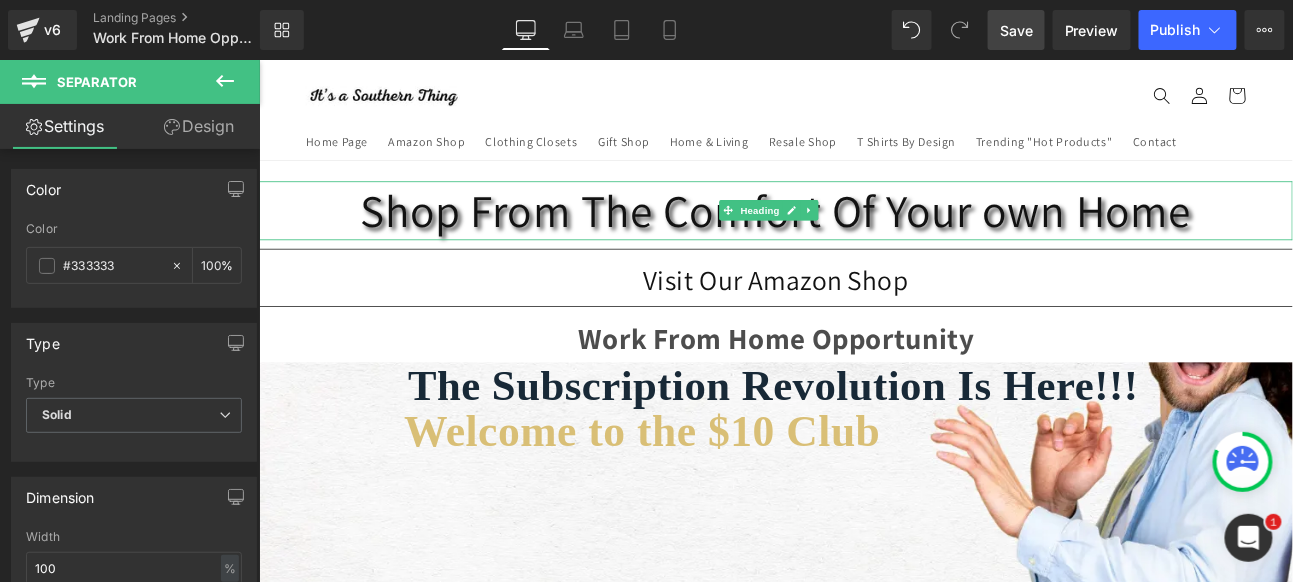 click on "Shop From The Comfort Of Your own Home" at bounding box center (863, 235) 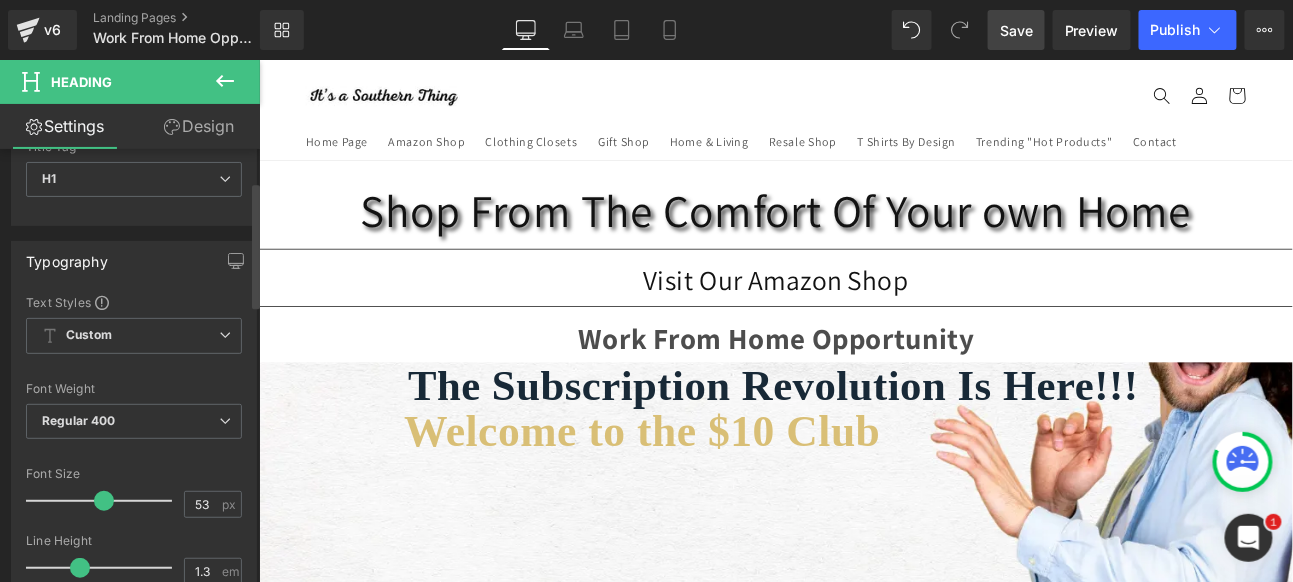 scroll, scrollTop: 111, scrollLeft: 0, axis: vertical 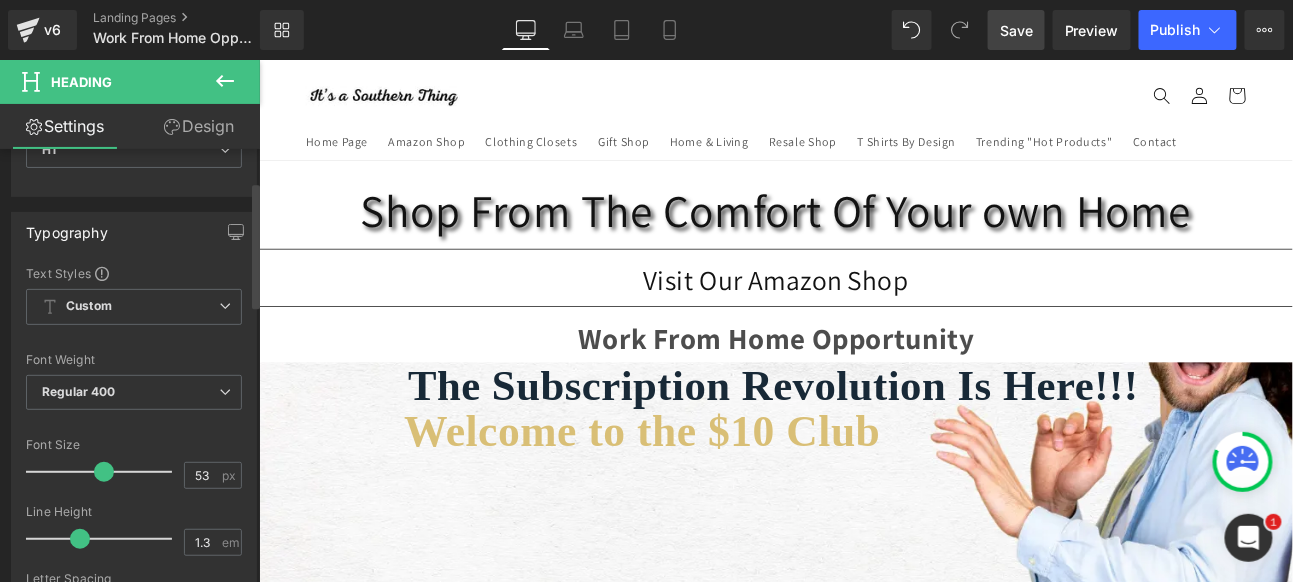 type on "54" 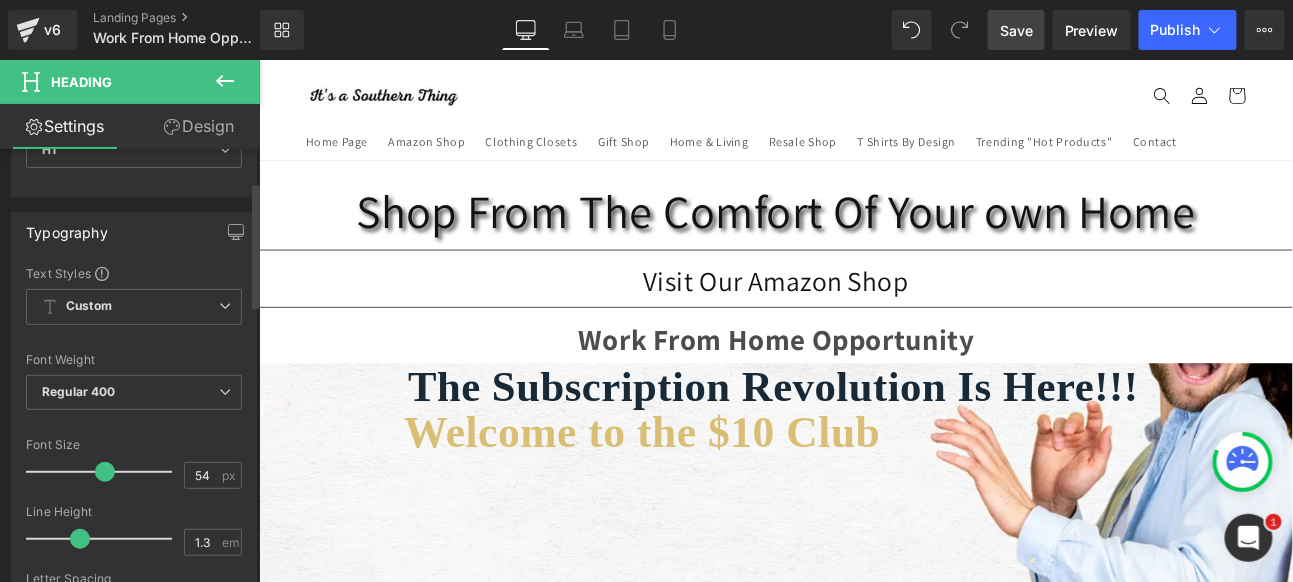 click at bounding box center (105, 472) 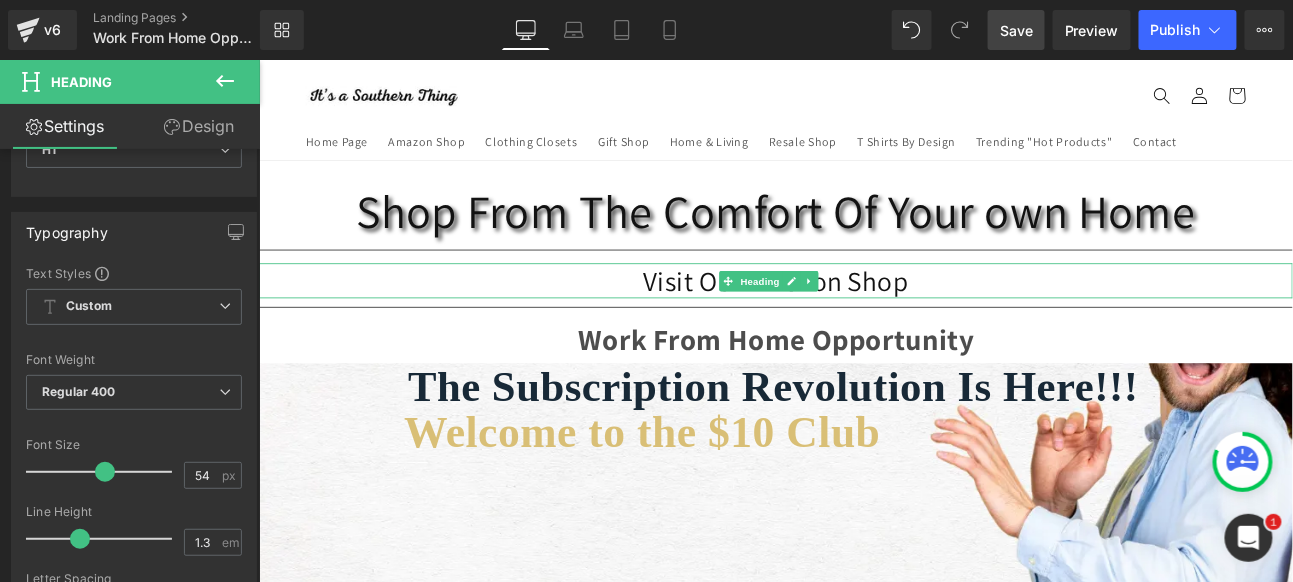 drag, startPoint x: 949, startPoint y: 308, endPoint x: 1055, endPoint y: 313, distance: 106.11786 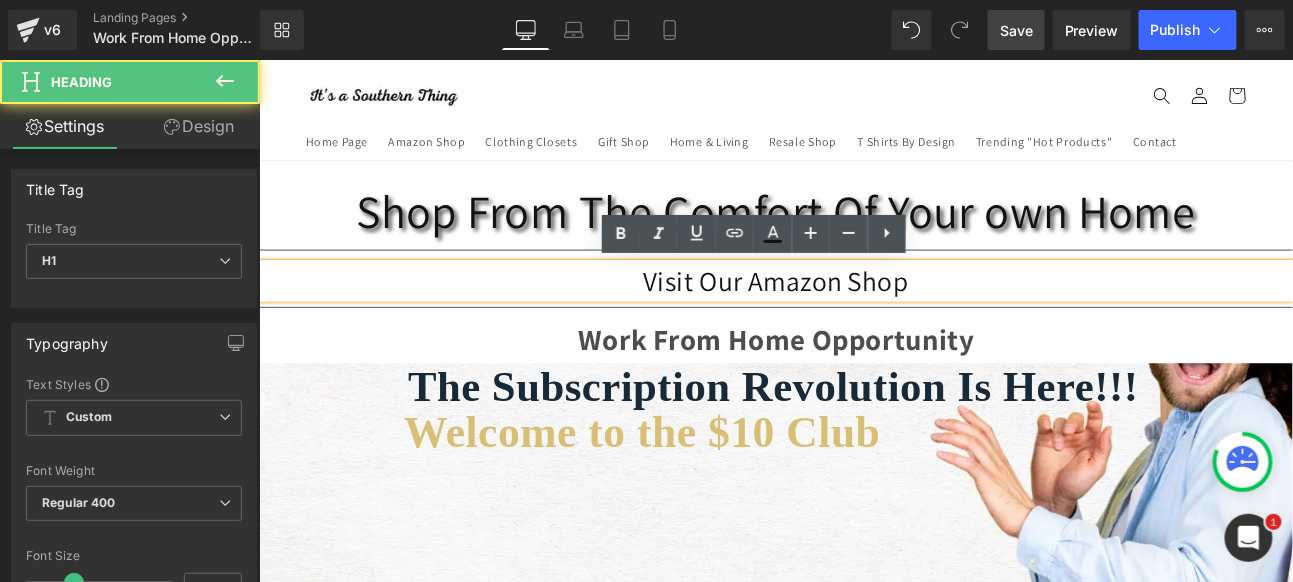 click on "Visit Our Amazon Shop" at bounding box center [863, 318] 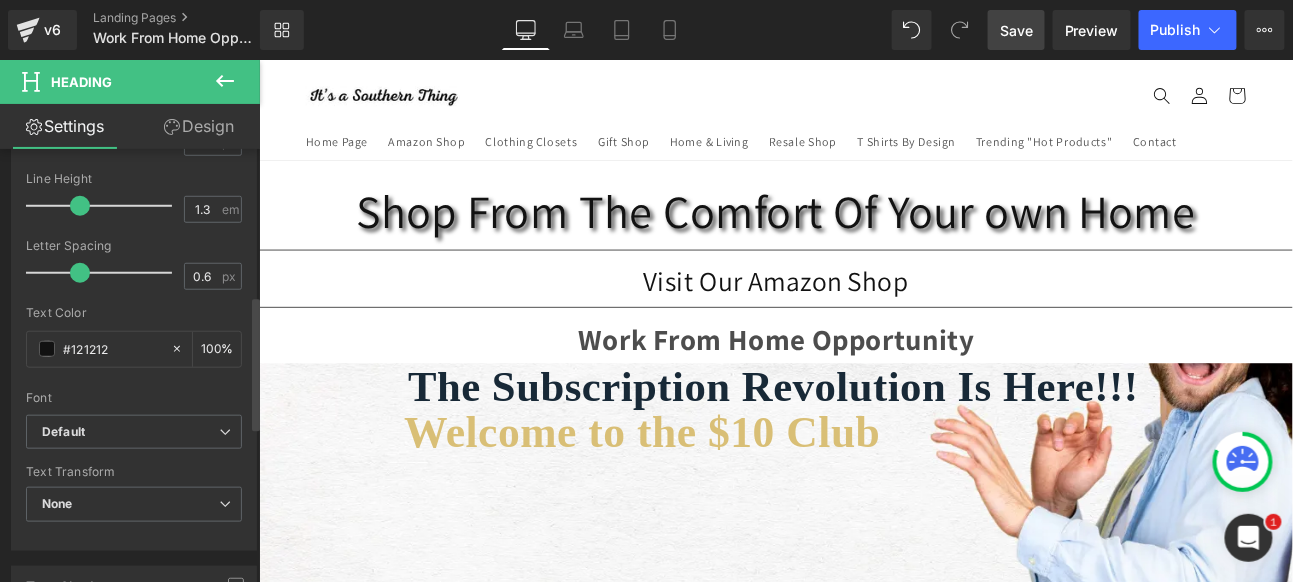 scroll, scrollTop: 666, scrollLeft: 0, axis: vertical 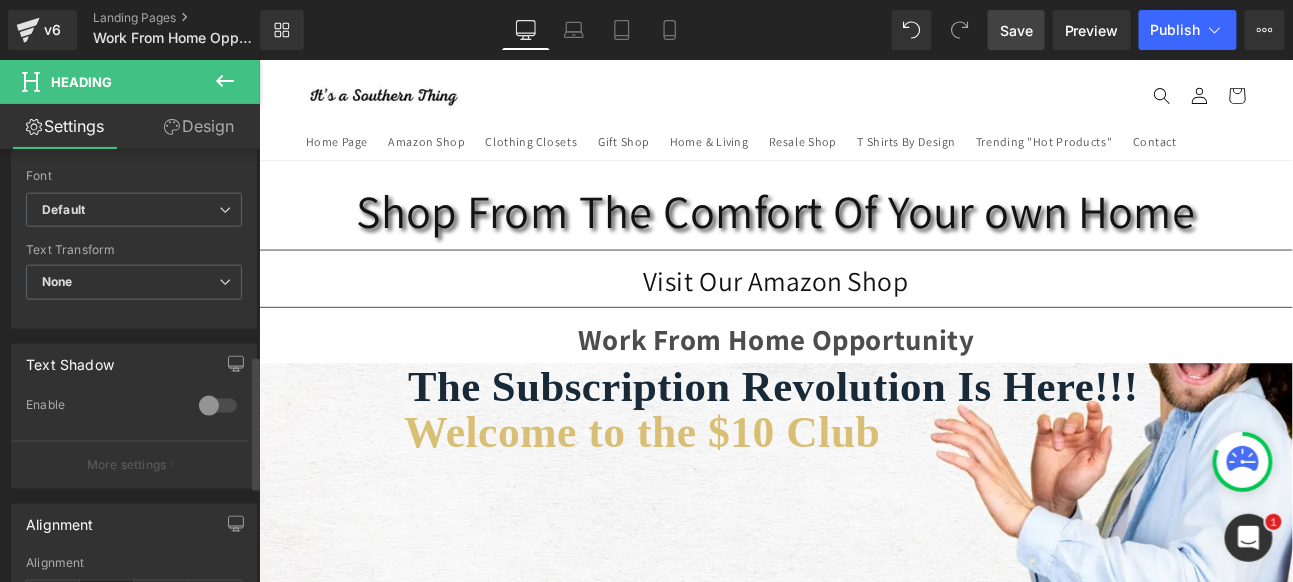 click at bounding box center (218, 406) 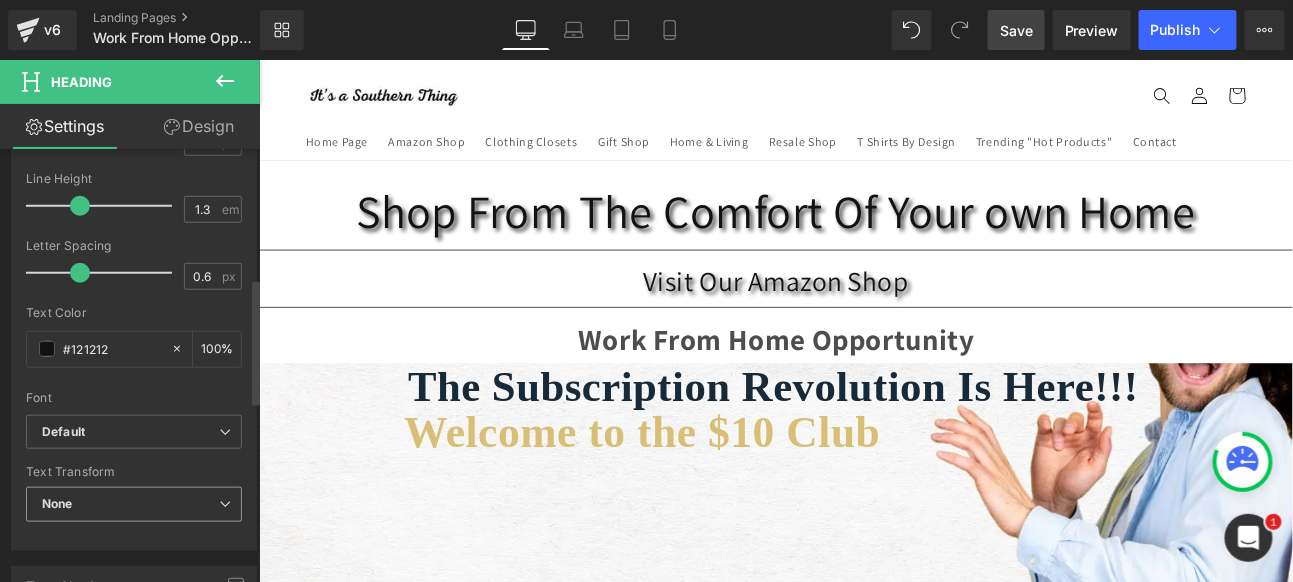scroll, scrollTop: 222, scrollLeft: 0, axis: vertical 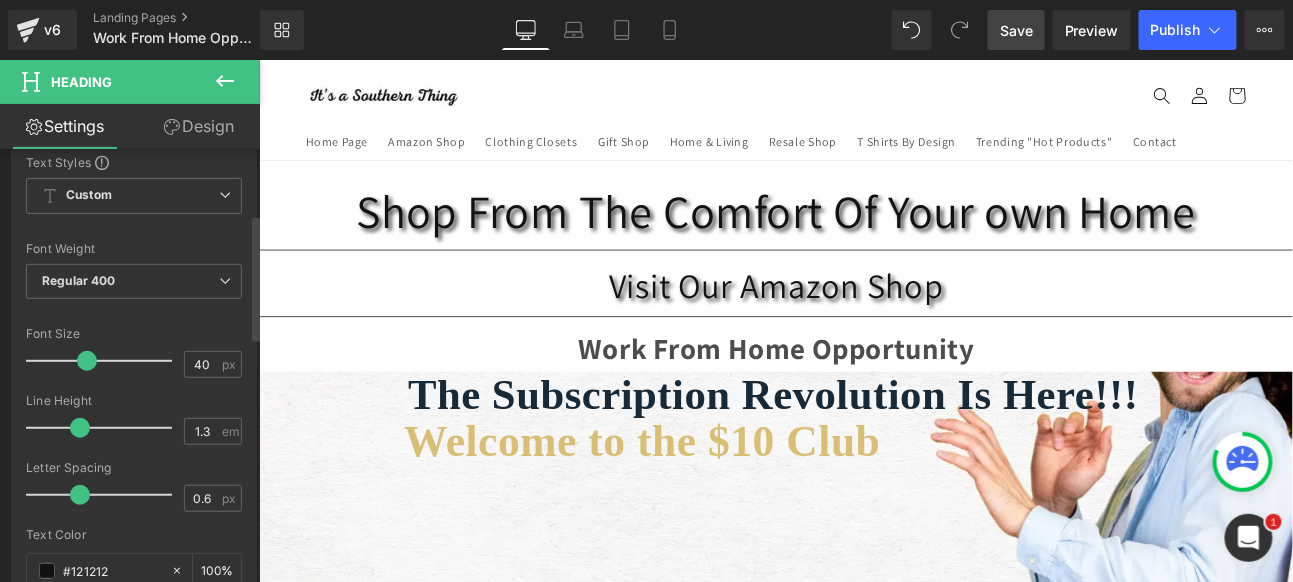 type on "41" 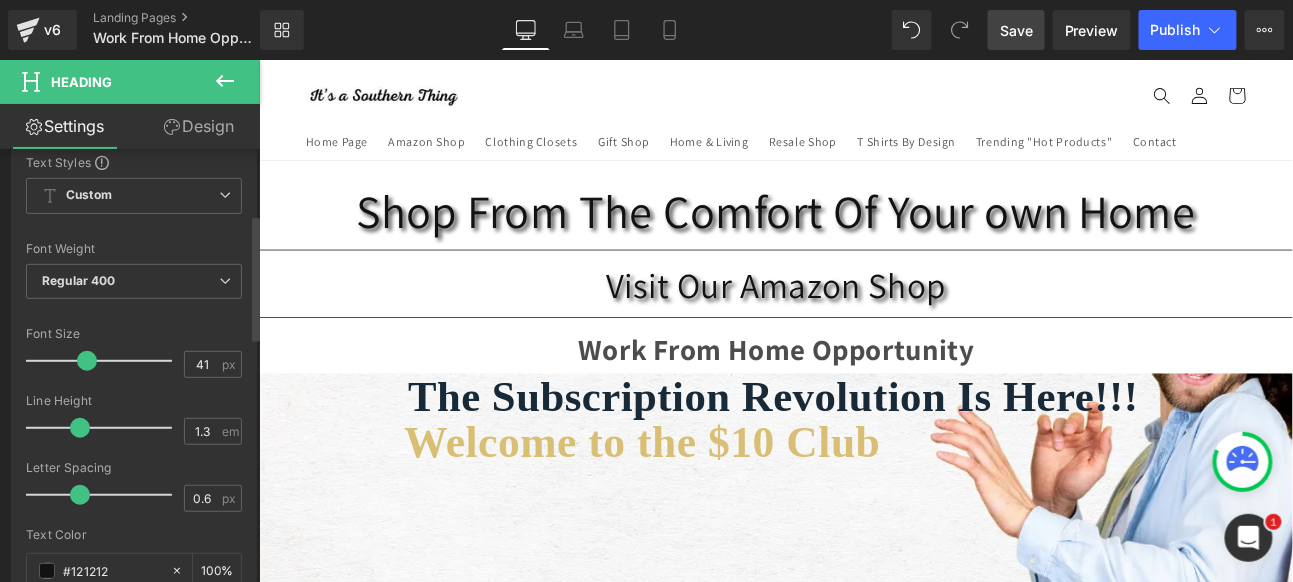 drag, startPoint x: 77, startPoint y: 357, endPoint x: 90, endPoint y: 359, distance: 13.152946 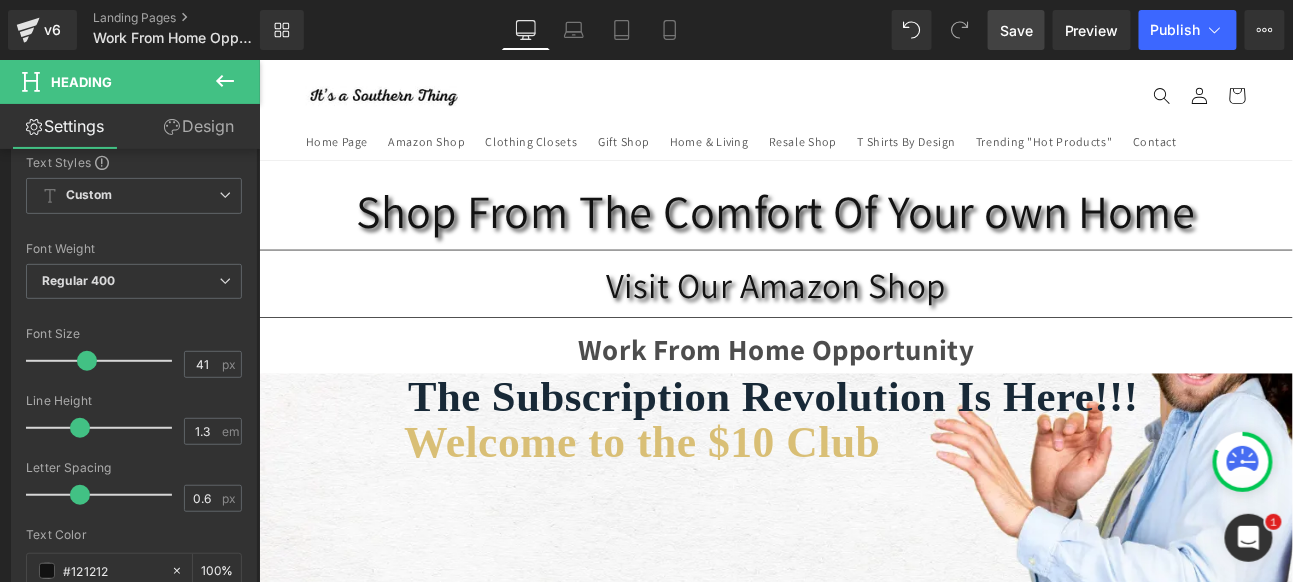click on "Save" at bounding box center [1016, 30] 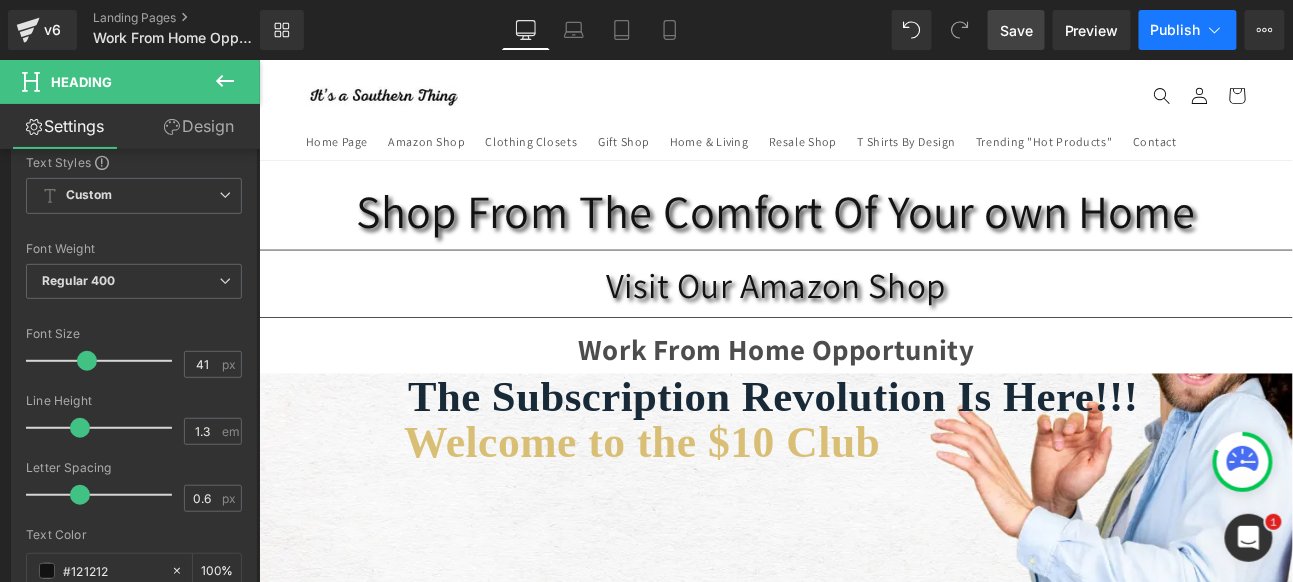 click on "Publish" at bounding box center (1176, 30) 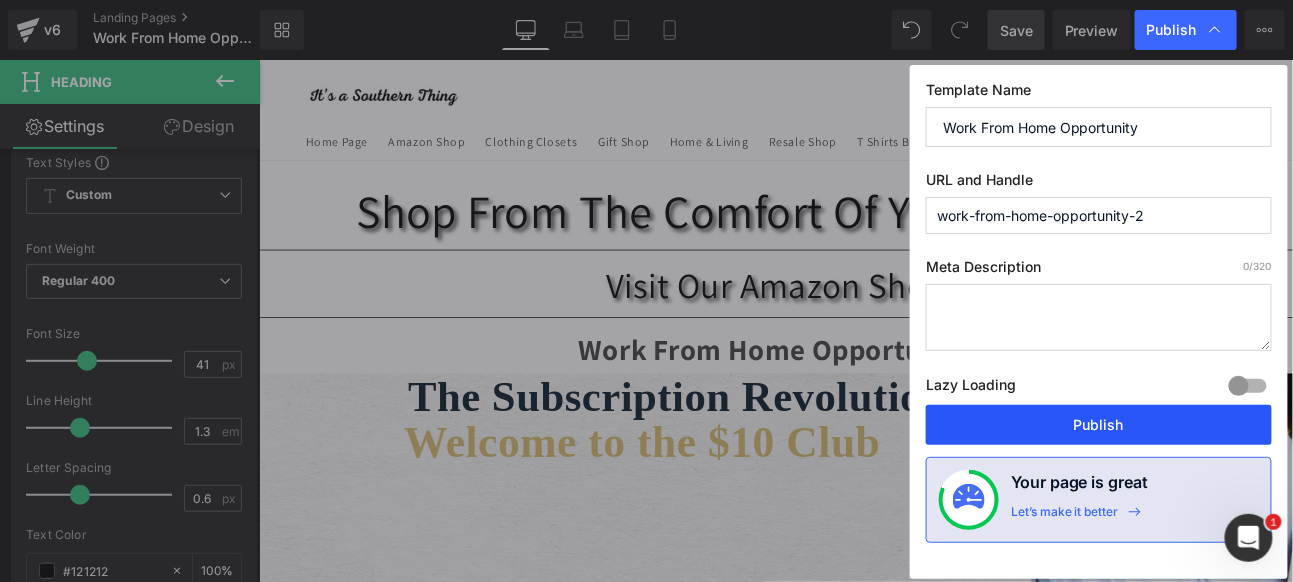 click on "Publish" at bounding box center (1099, 425) 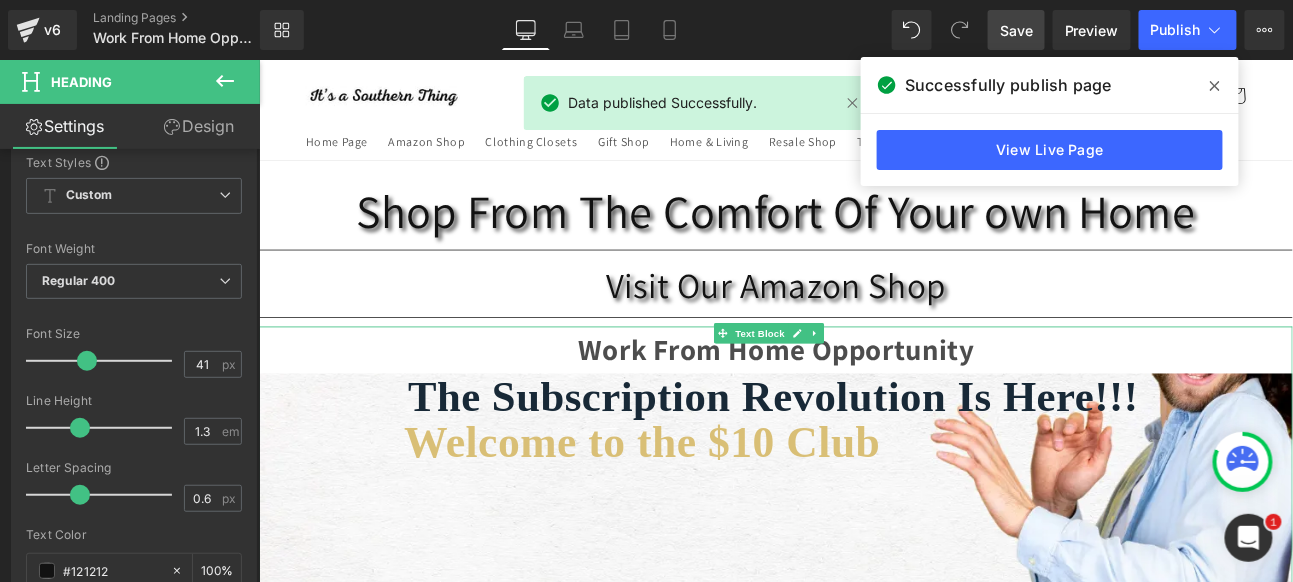 scroll, scrollTop: 222, scrollLeft: 0, axis: vertical 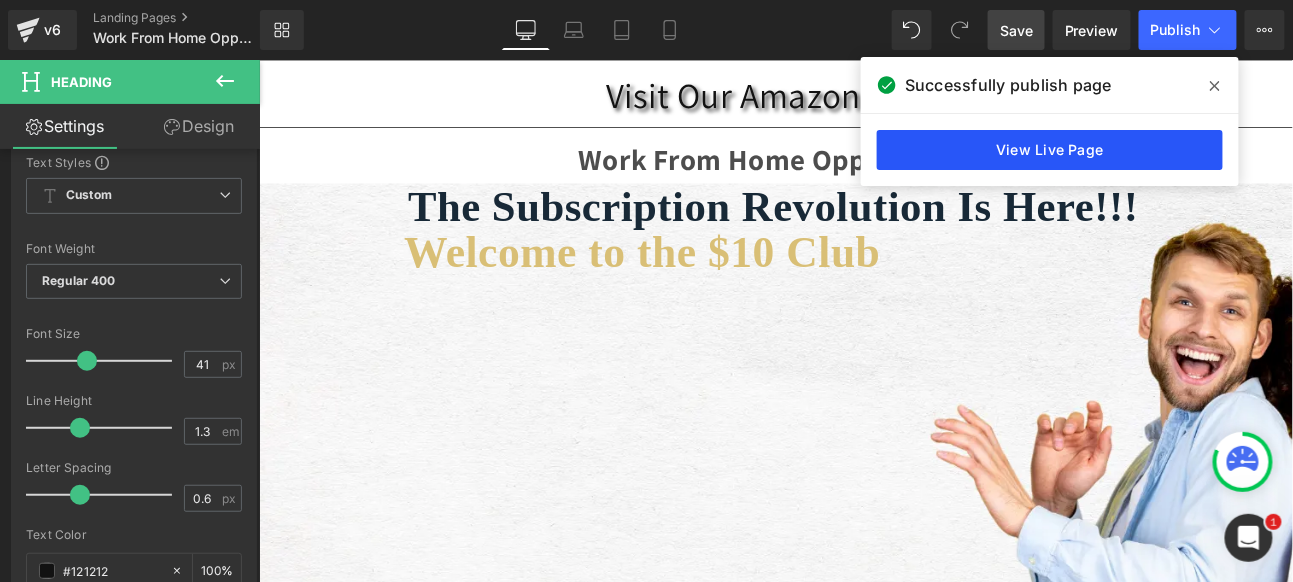 click on "View Live Page" at bounding box center (1050, 150) 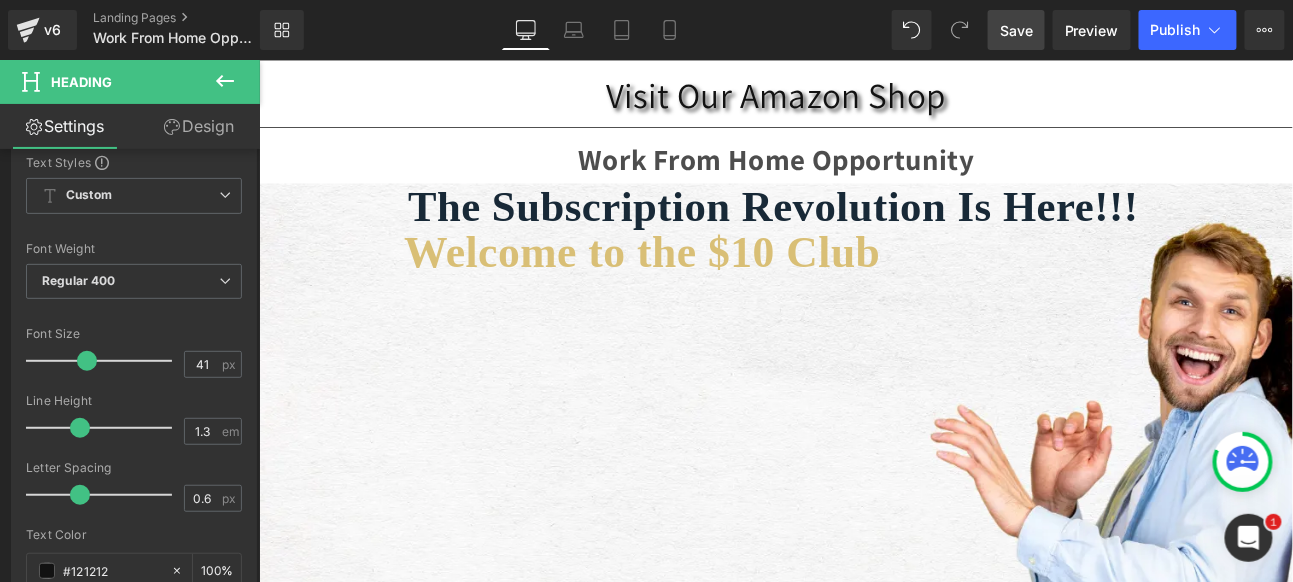 click on "Save" at bounding box center (1016, 30) 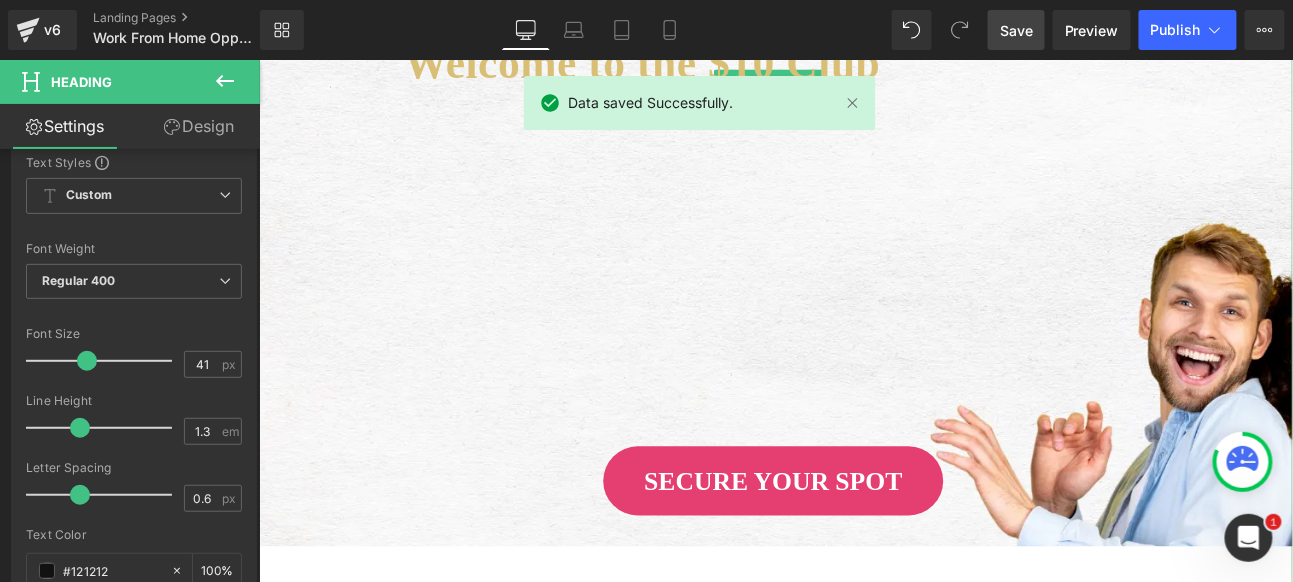 scroll, scrollTop: 555, scrollLeft: 0, axis: vertical 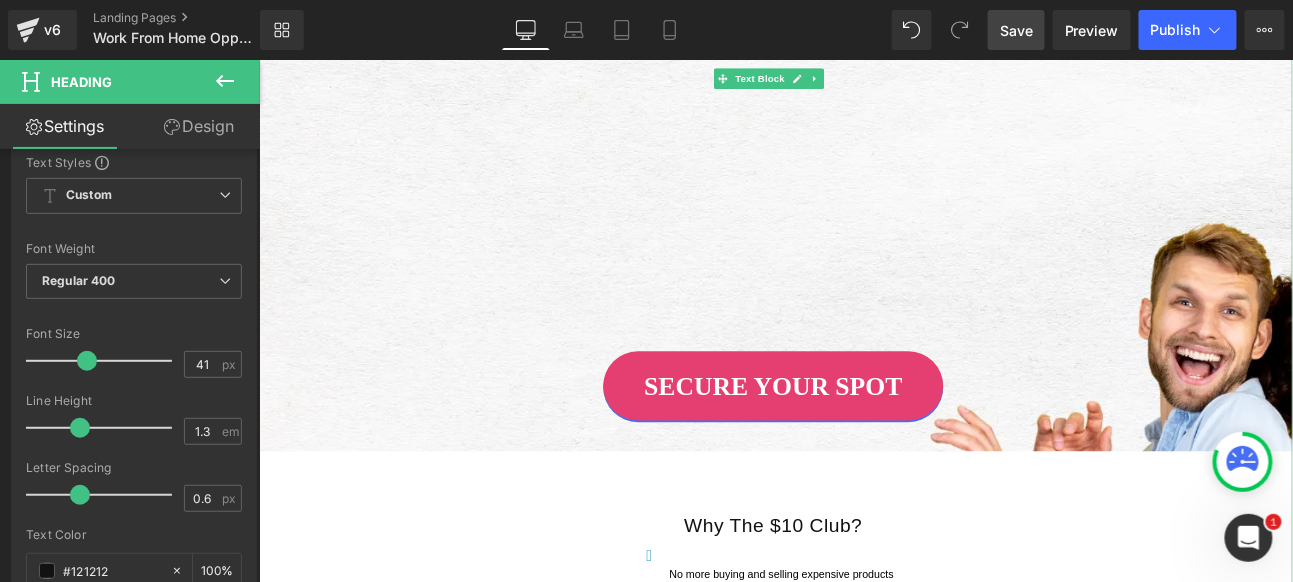 click on "SECURE YOUR SPOT" at bounding box center (860, 440) 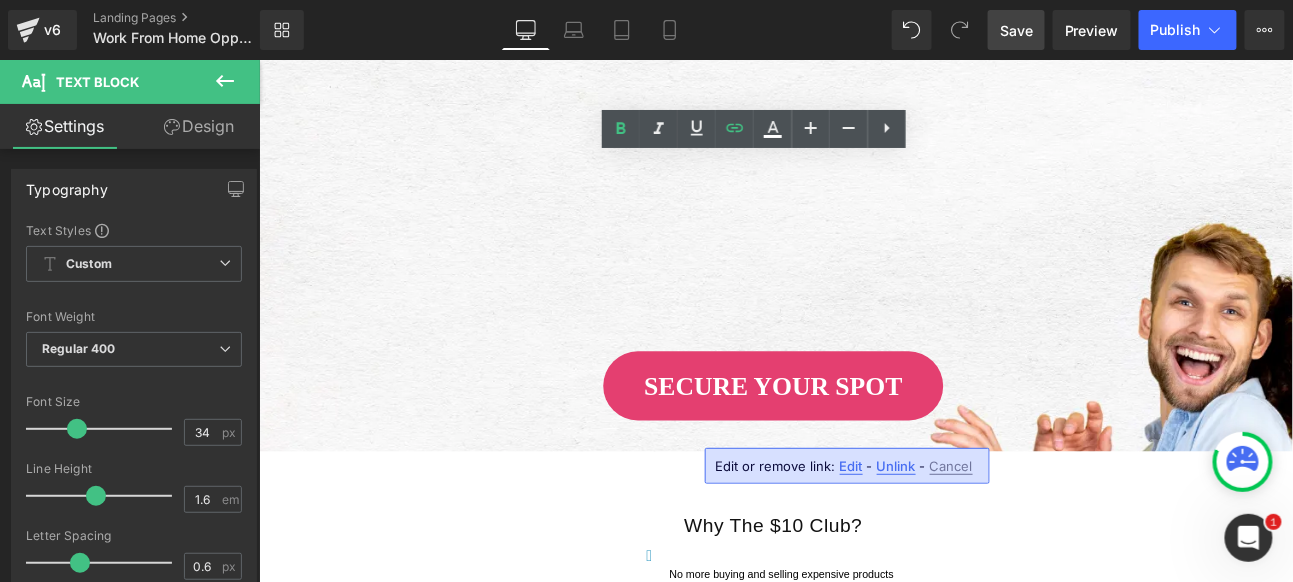 click on "Edit" at bounding box center [851, 466] 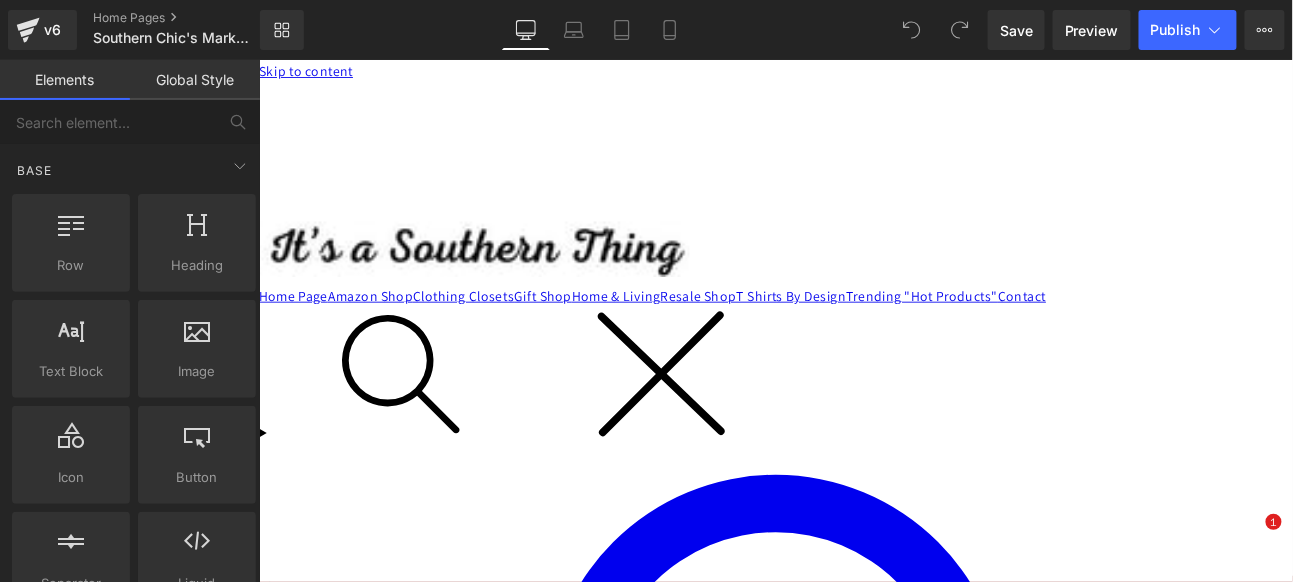 scroll, scrollTop: 222, scrollLeft: 0, axis: vertical 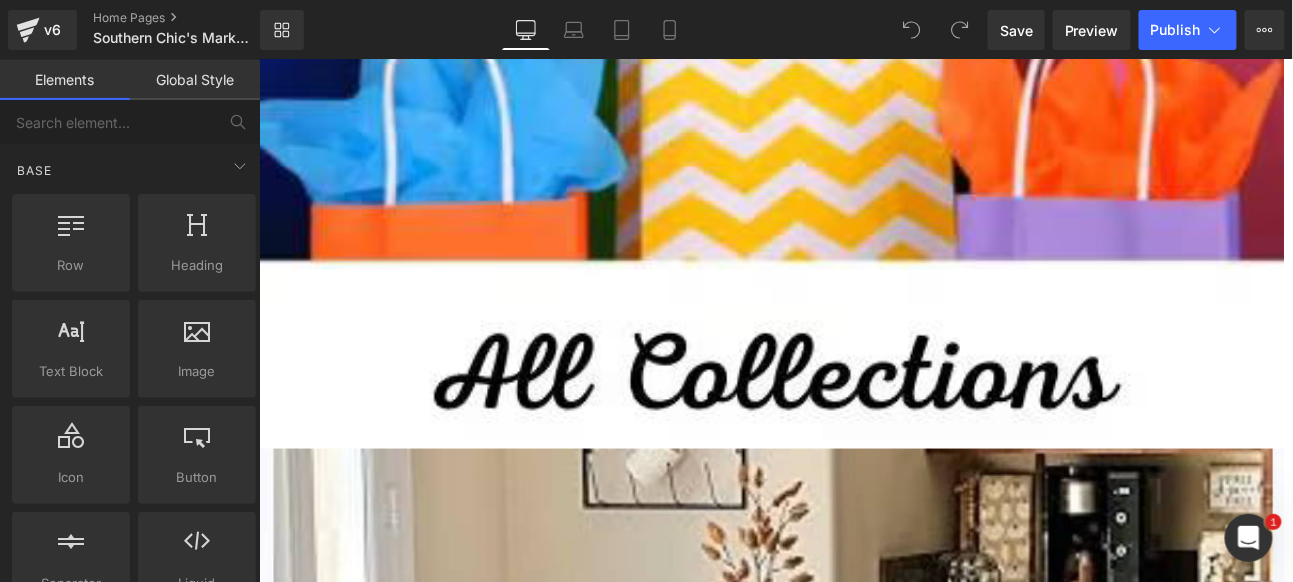 click at bounding box center [-317, 18990] 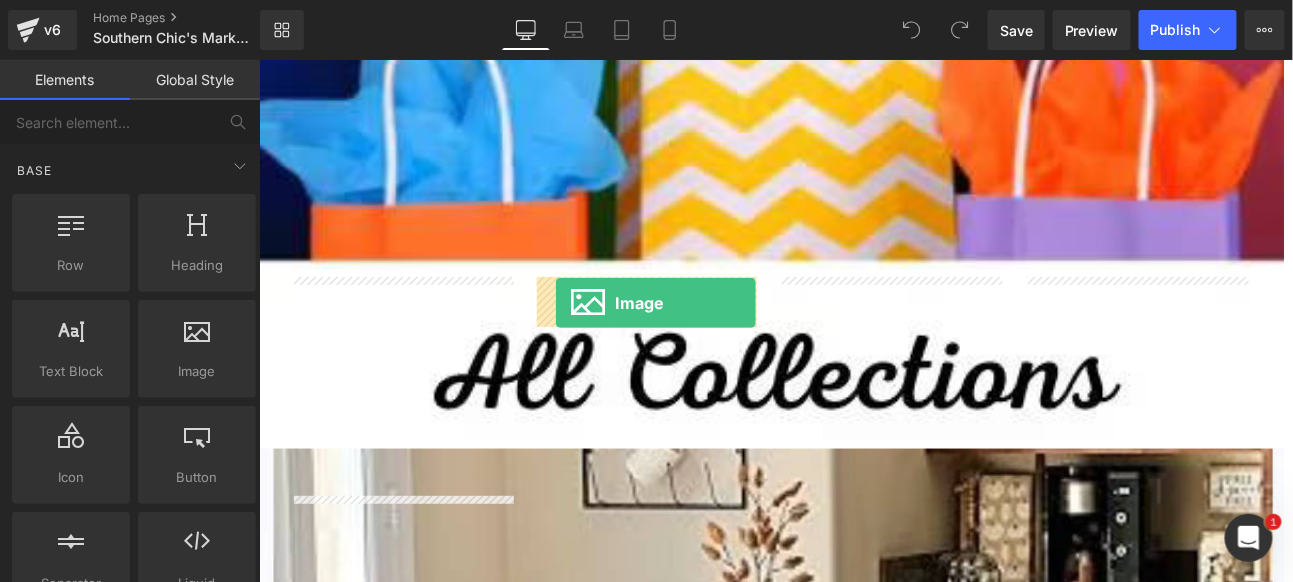 drag, startPoint x: 454, startPoint y: 422, endPoint x: 605, endPoint y: 342, distance: 170.883 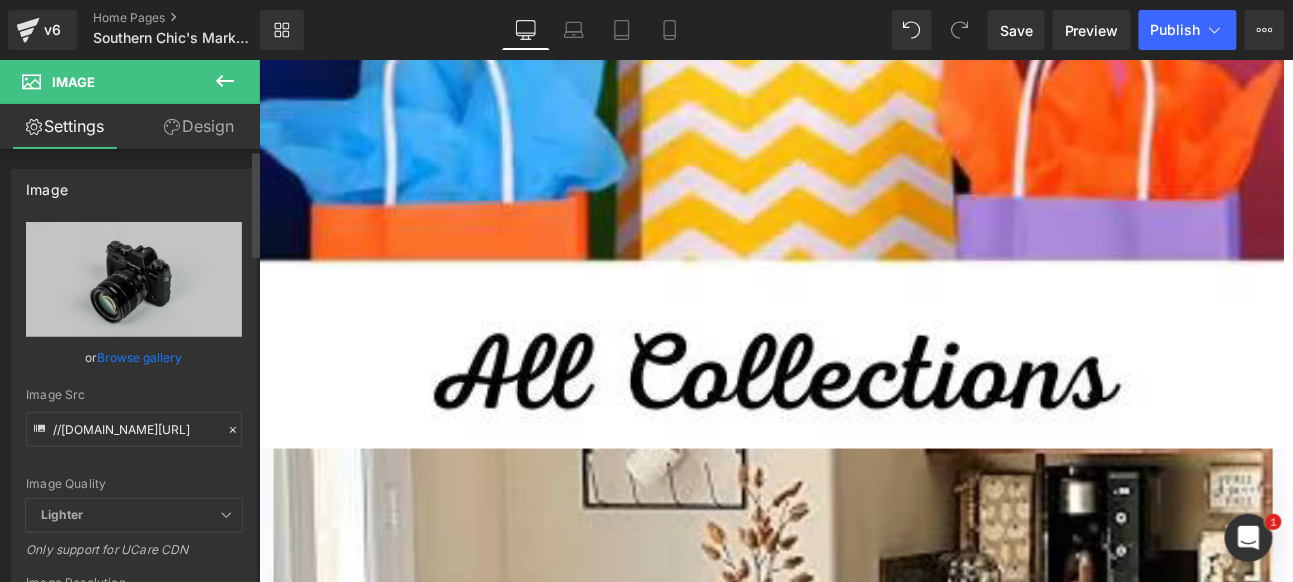 click on "Browse gallery" at bounding box center [140, 357] 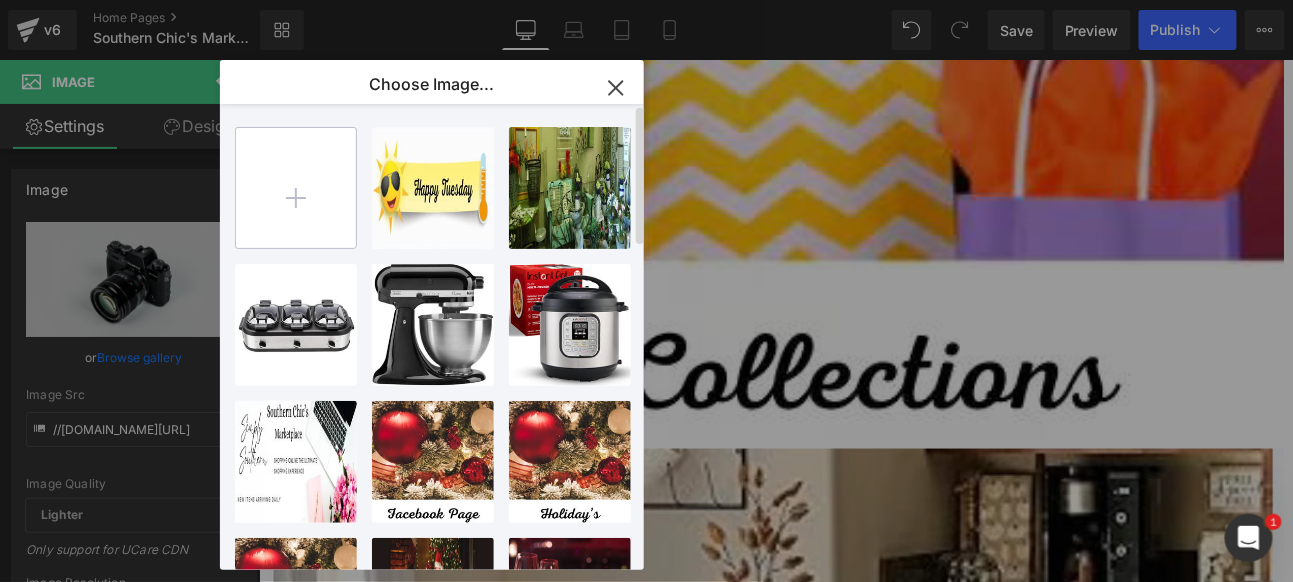click at bounding box center [296, 188] 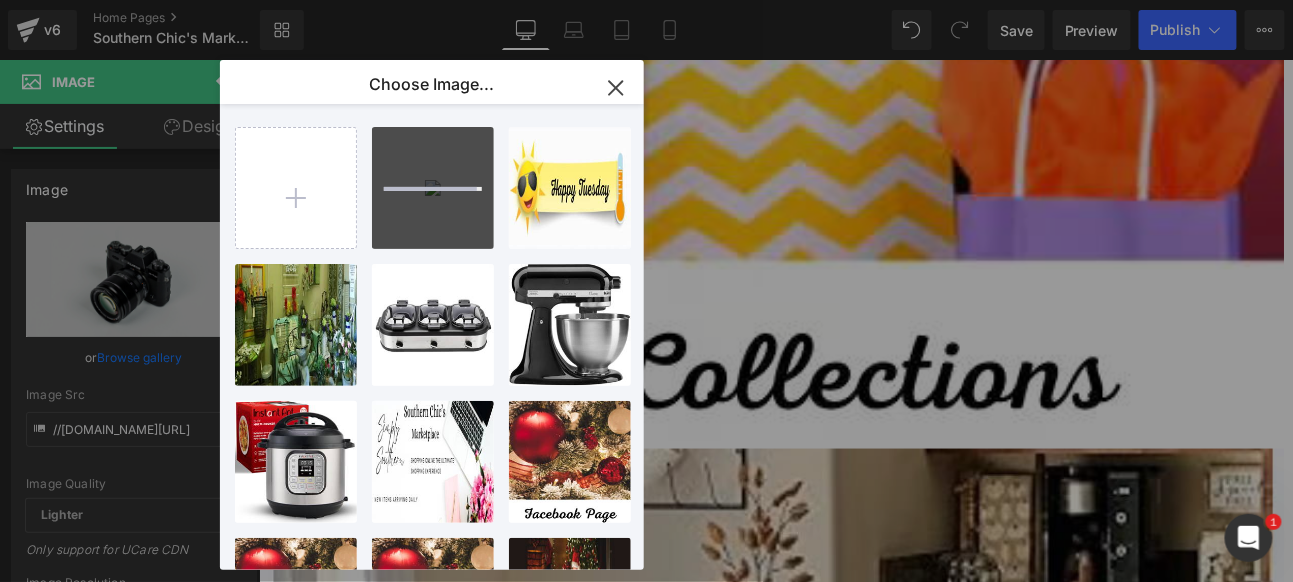 type 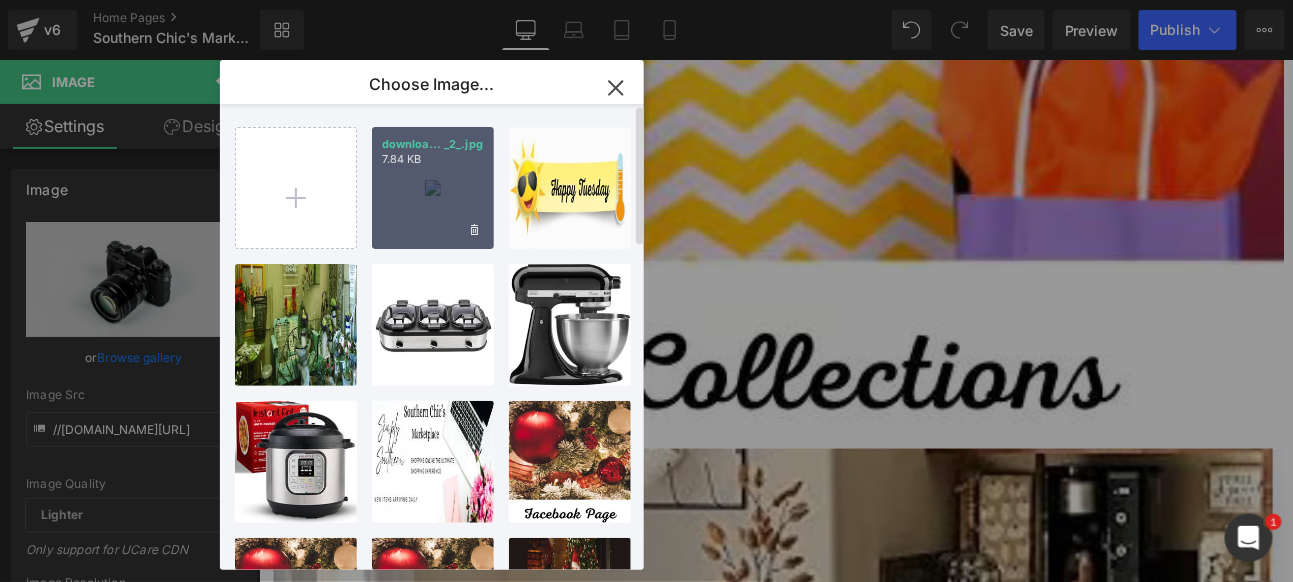click on "downloa... _2_.jpg 7.84 KB" at bounding box center [433, 188] 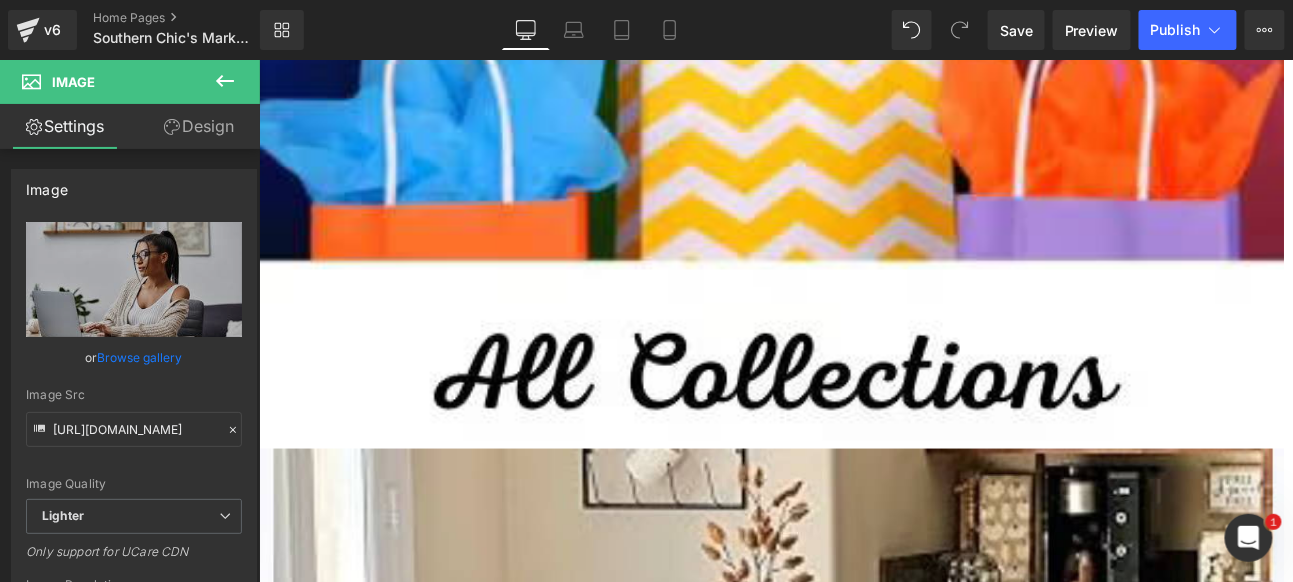 click at bounding box center (258, 59) 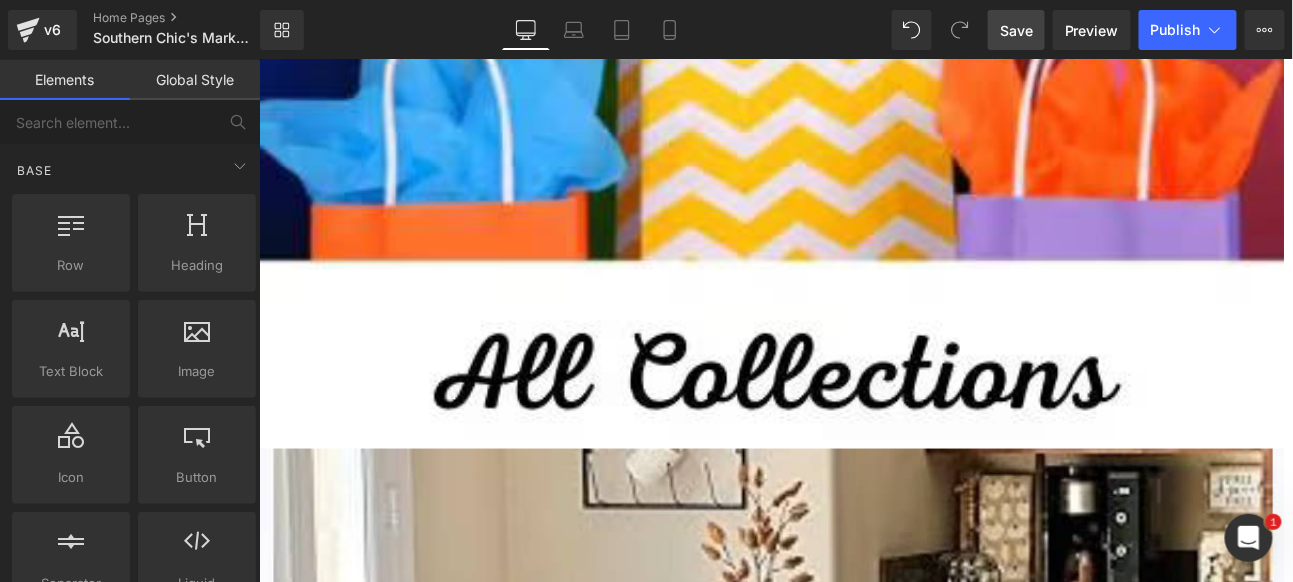 click on "Save" at bounding box center [1016, 30] 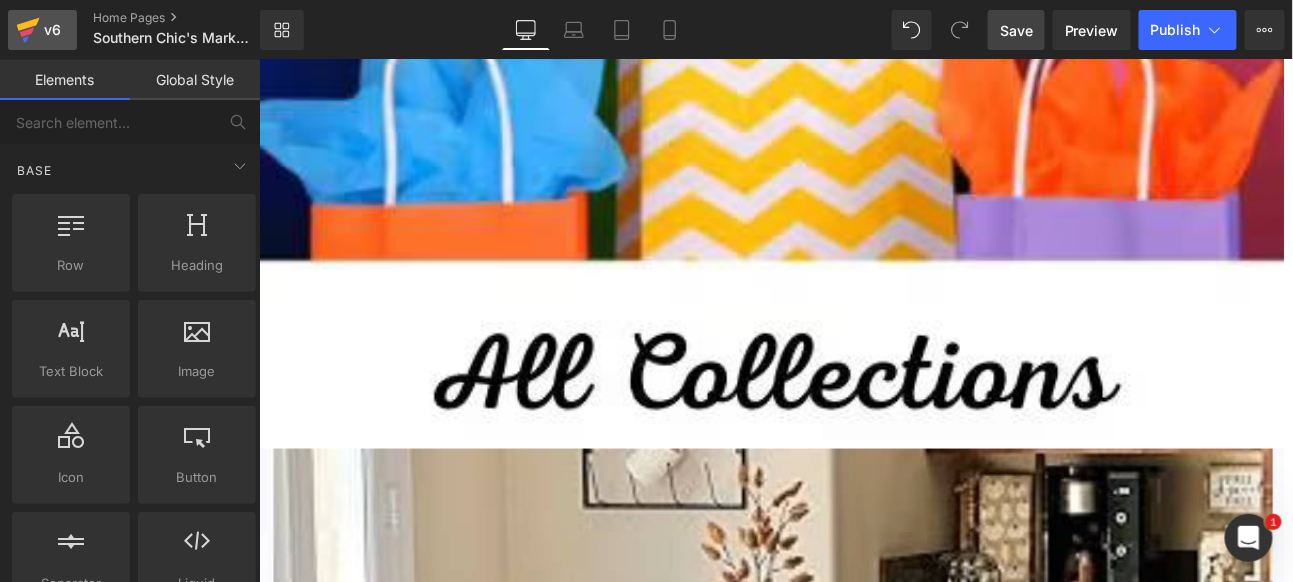 click 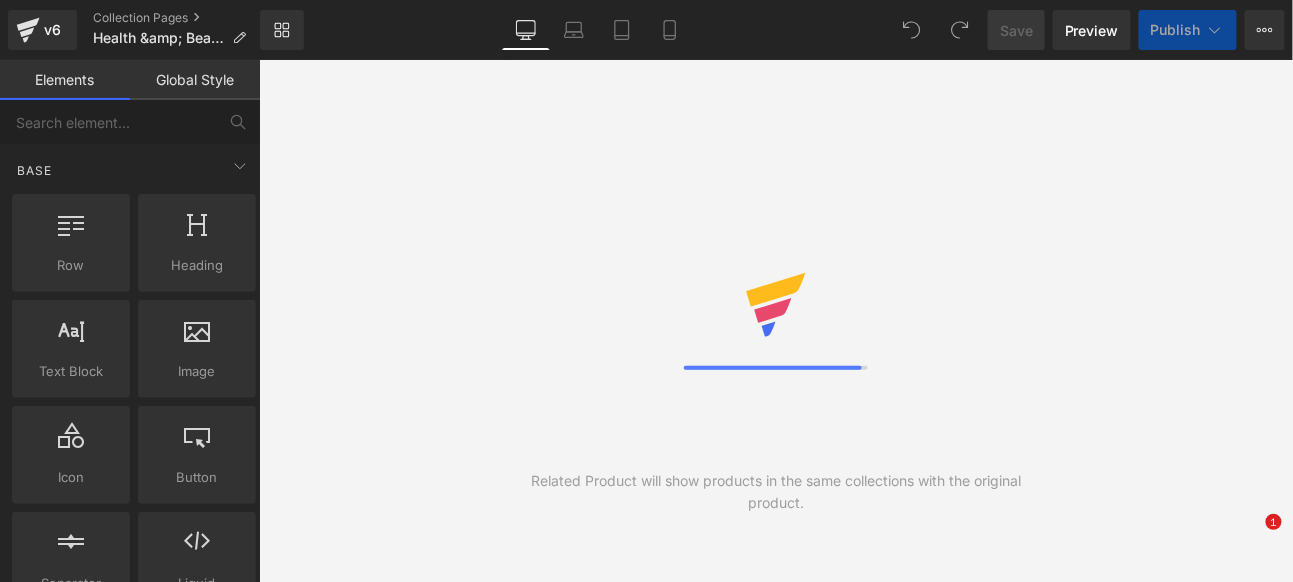 scroll, scrollTop: 0, scrollLeft: 0, axis: both 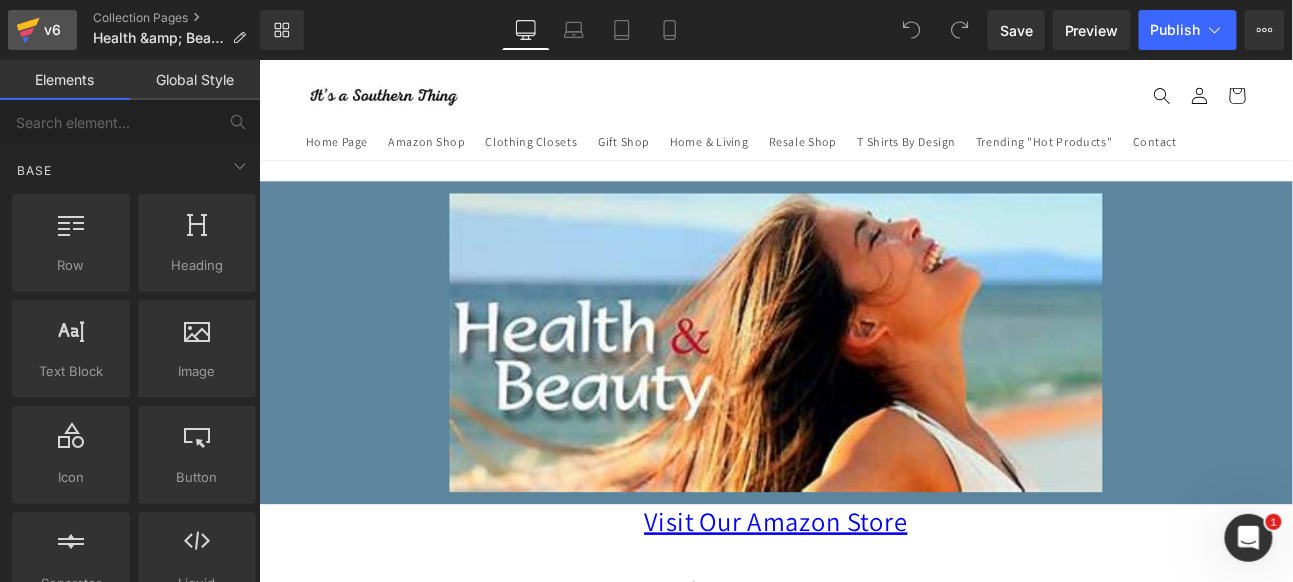 click 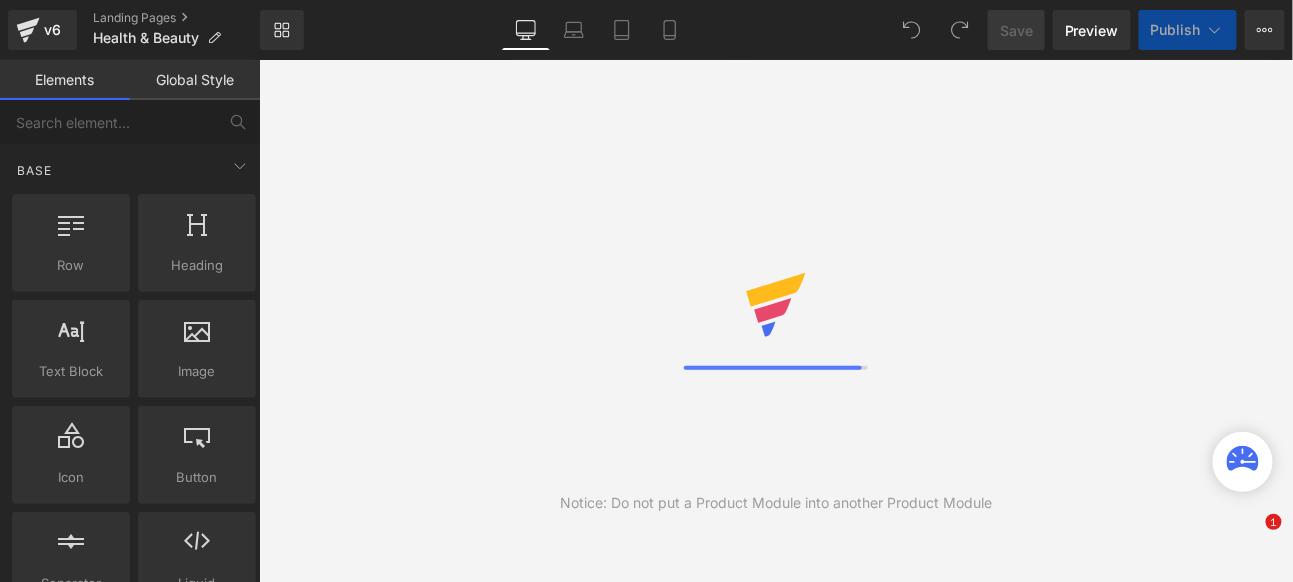 scroll, scrollTop: 0, scrollLeft: 0, axis: both 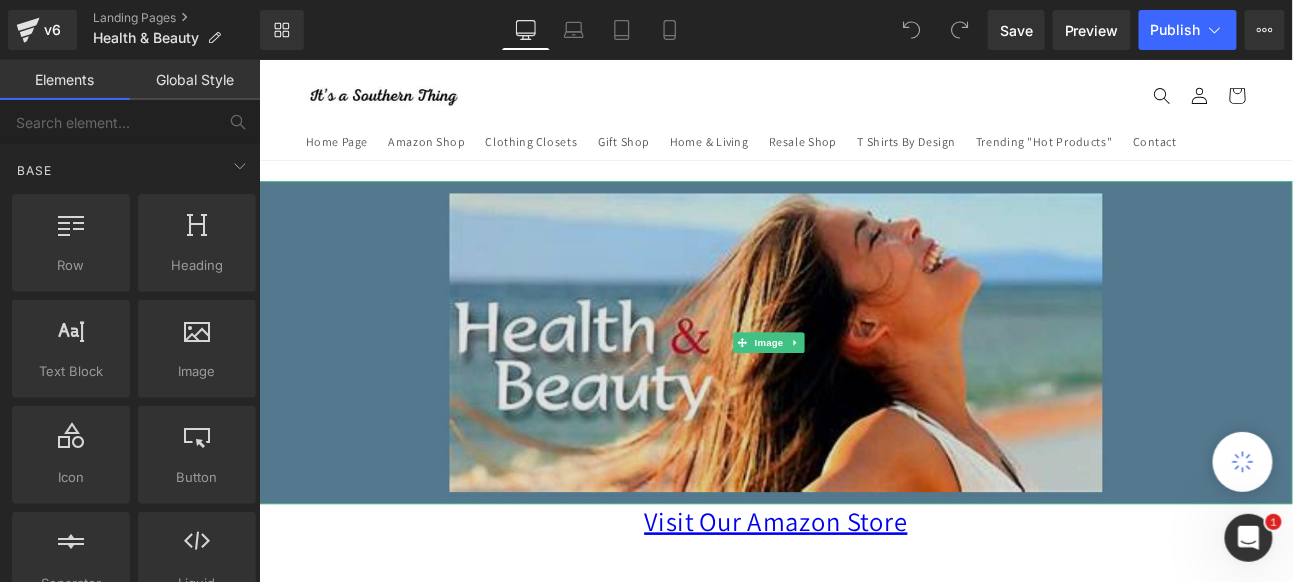click at bounding box center [863, 390] 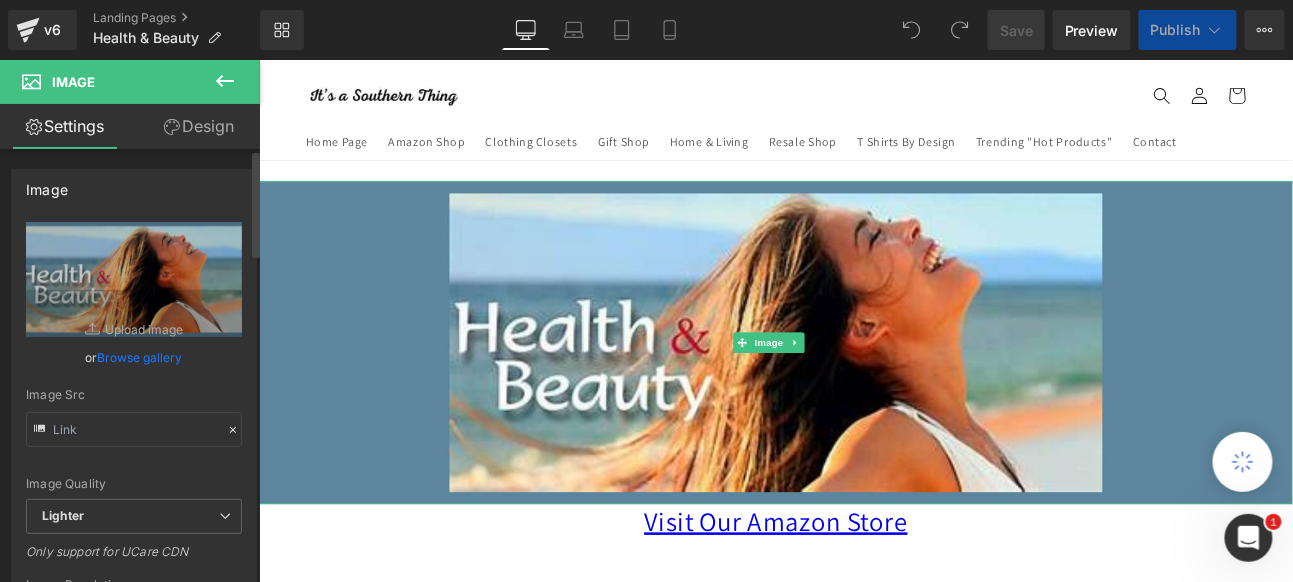 type on "https://ucarecdn.com/7f0bc203-bfdc-4961-a600-486bbe1401fa/-/format/auto/-/preview/3000x3000/-/quality/lighter/Untitled%20design%20_36_.png" 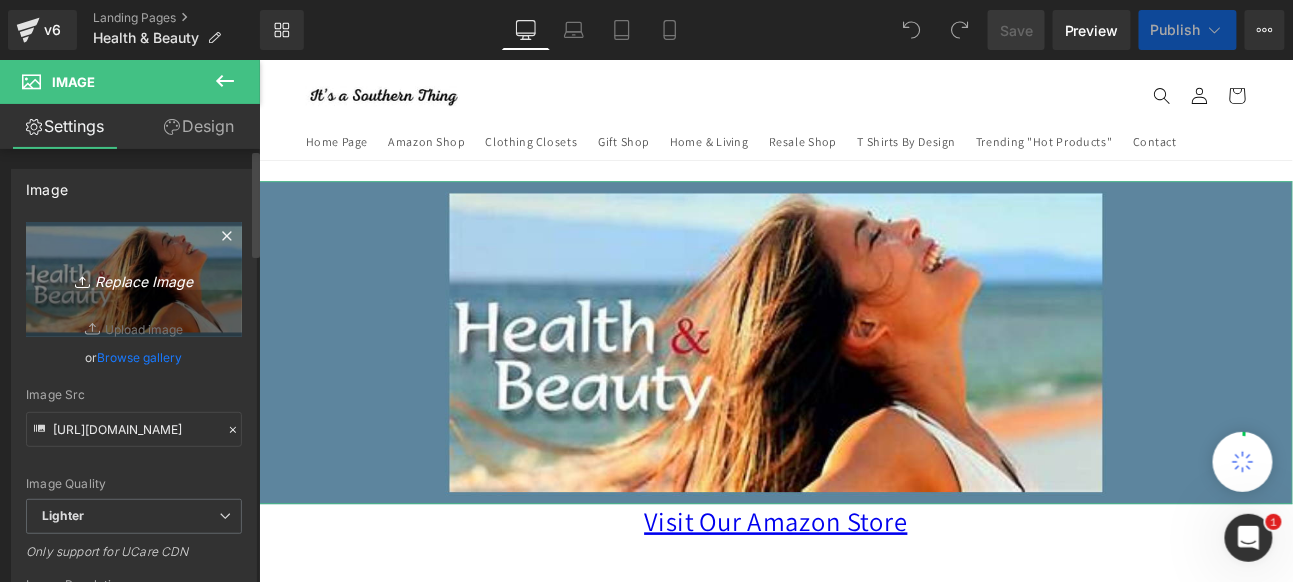 click on "Replace Image" at bounding box center (134, 279) 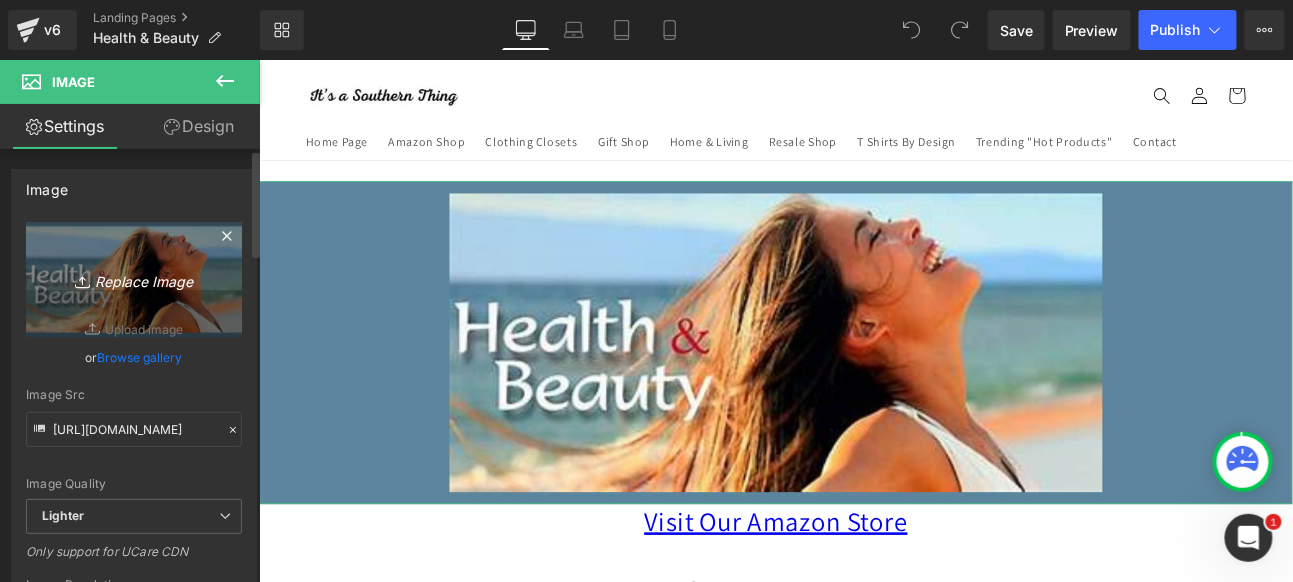 click on "Replace Image" at bounding box center (134, 279) 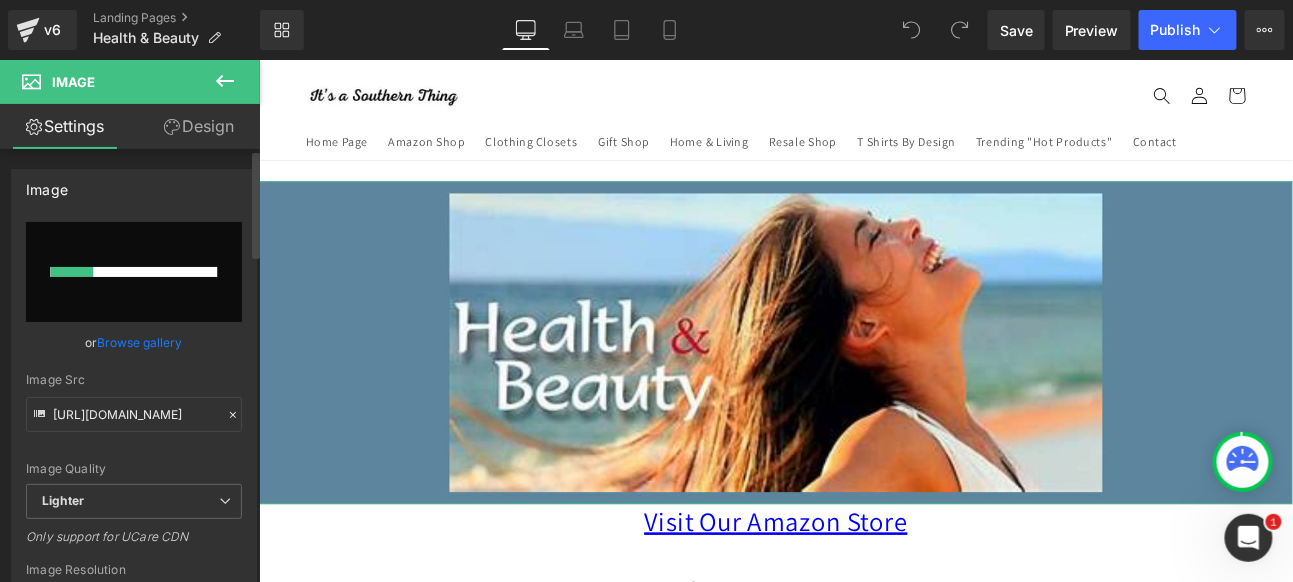 type 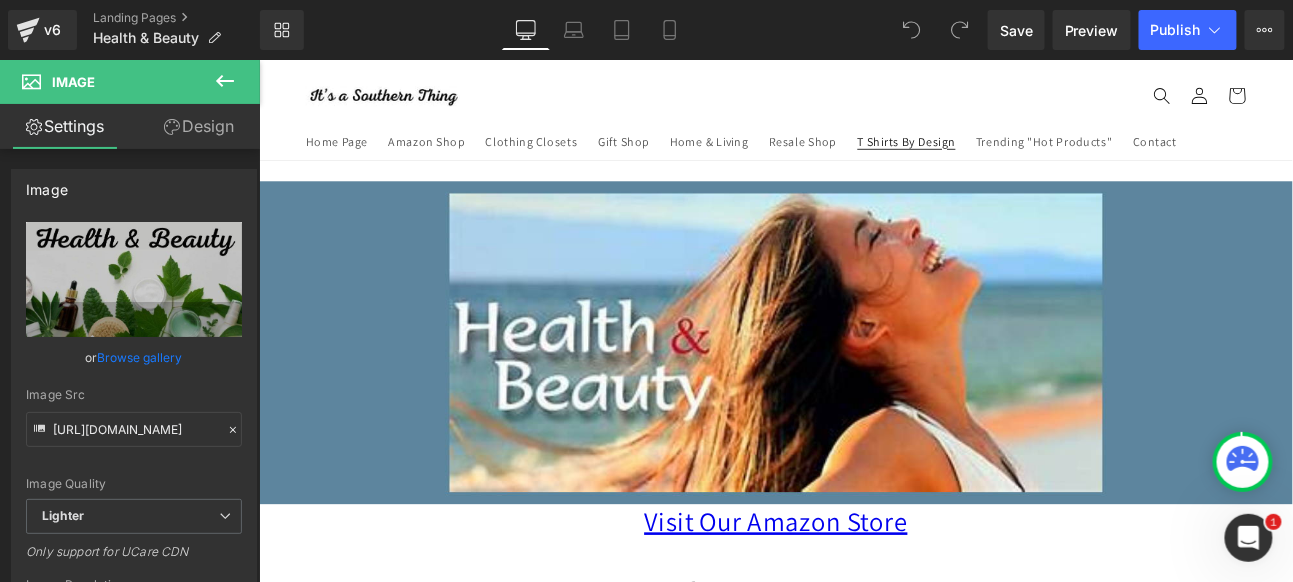 type on "https://ucarecdn.com/3de0ba7a-06f5-4512-b66a-0d74faa94bff/-/format/auto/-/preview/3000x3000/-/quality/lighter/Health%20&%20Beauty.jpg" 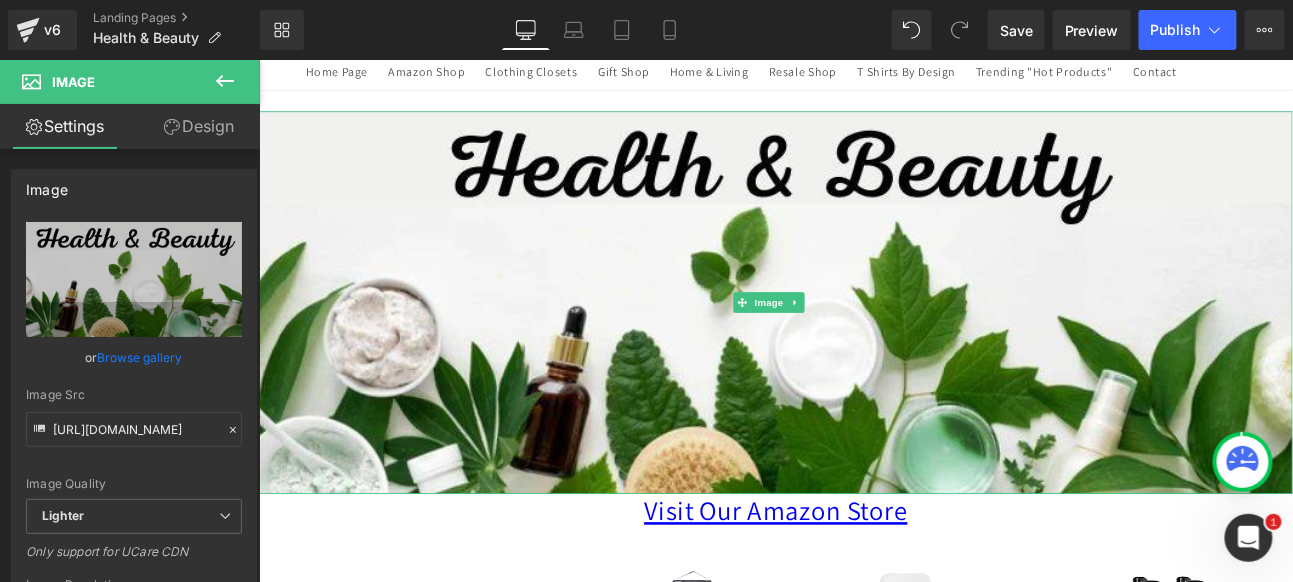 scroll, scrollTop: 0, scrollLeft: 0, axis: both 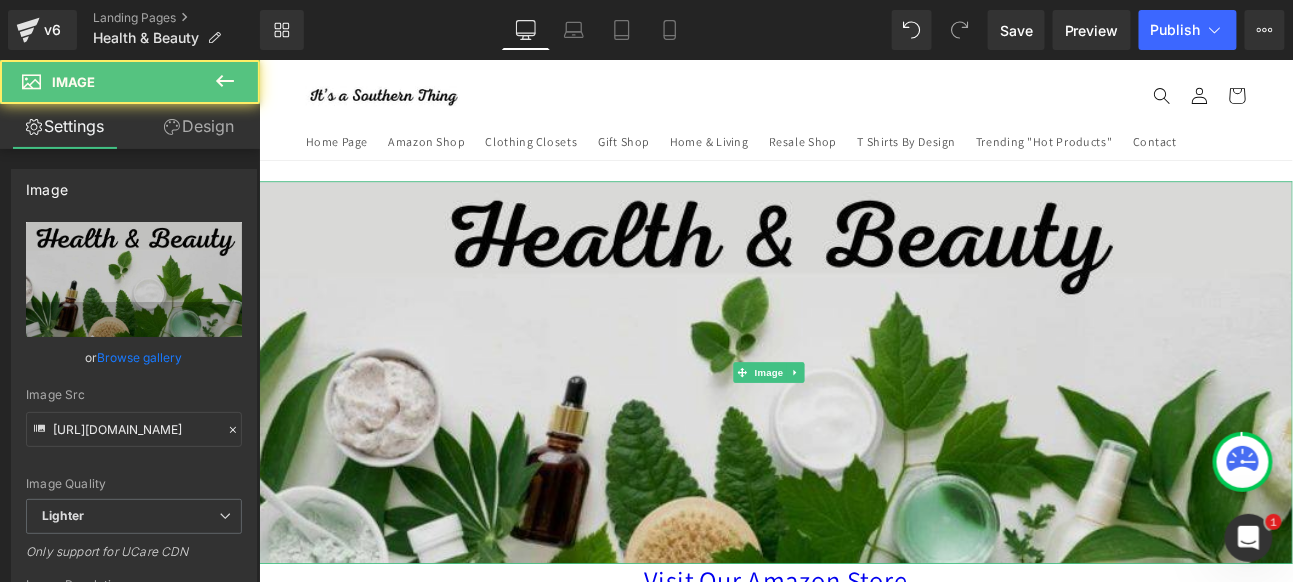 click at bounding box center (863, 425) 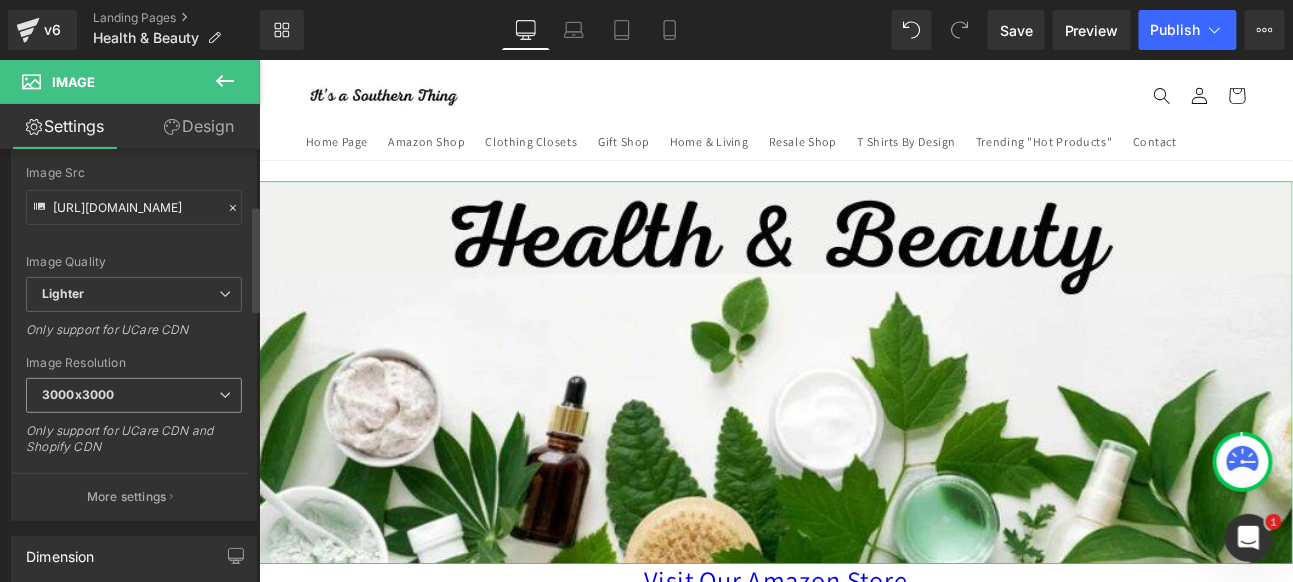 scroll, scrollTop: 333, scrollLeft: 0, axis: vertical 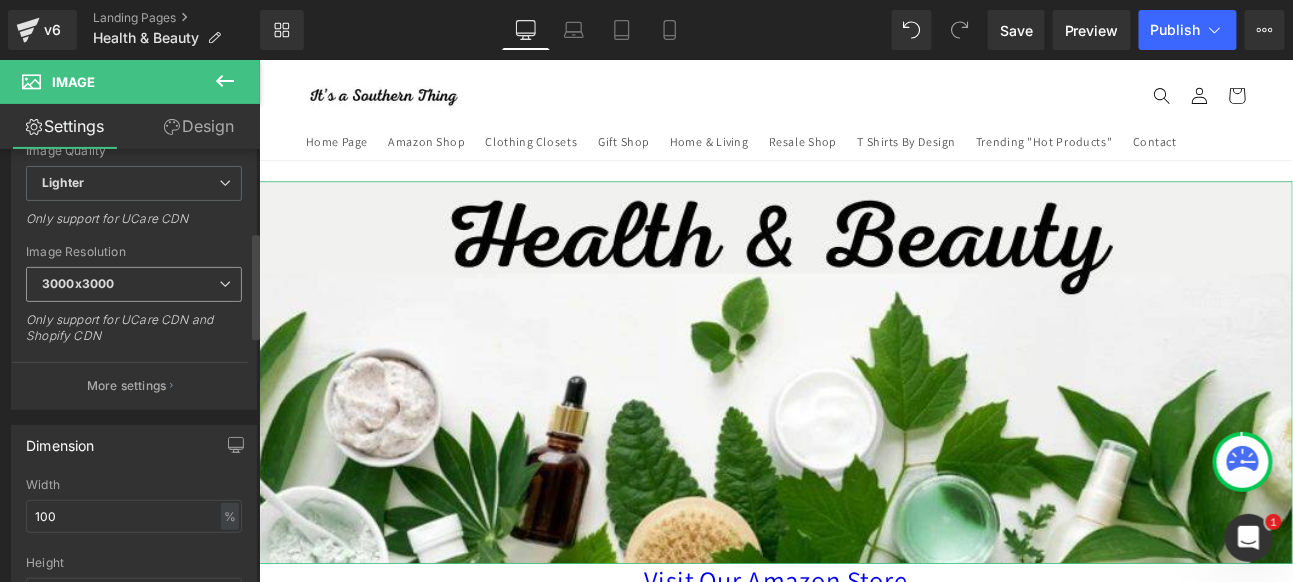 click at bounding box center [225, 284] 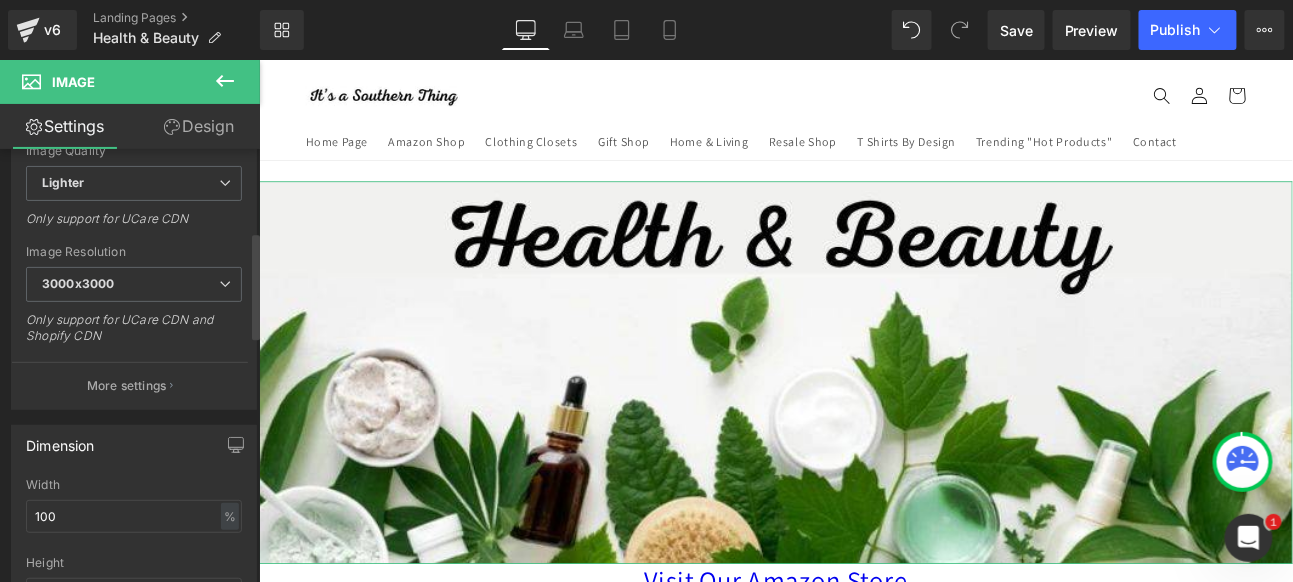 click on "https://ucarecdn.com/3de0ba7a-06f5-4512-b66a-0d74faa94bff/-/format/auto/-/preview/3000x3000/-/quality/lighter/Health%20&%20Beauty.jpg  Replace Image  Upload image or  Browse gallery Image Src https://ucarecdn.com/3de0ba7a-06f5-4512-b66a-0d74faa94bff/-/format/auto/-/preview/3000x3000/-/quality/lighter/Health%20&%20Beauty.jpg Image Quality Lighter Lightest
Lighter
Lighter Lightest Only support for UCare CDN 100x100 240x240 480x480 576x576 640x640 768x768 800x800 960x960 1024x1024 1280x1280 1440x1440 1600x1600 1920x1920 2560x2560 3000x3000 Image Resolution
3000x3000
100x100 240x240 480x480 576x576 640x640 768x768 800x800 960x960 1024x1024 1280x1280 1440x1440 1600x1600 1920x1920 2560x2560 3000x3000 Only support for UCare CDN and Shopify CDN More settings" at bounding box center (134, 149) 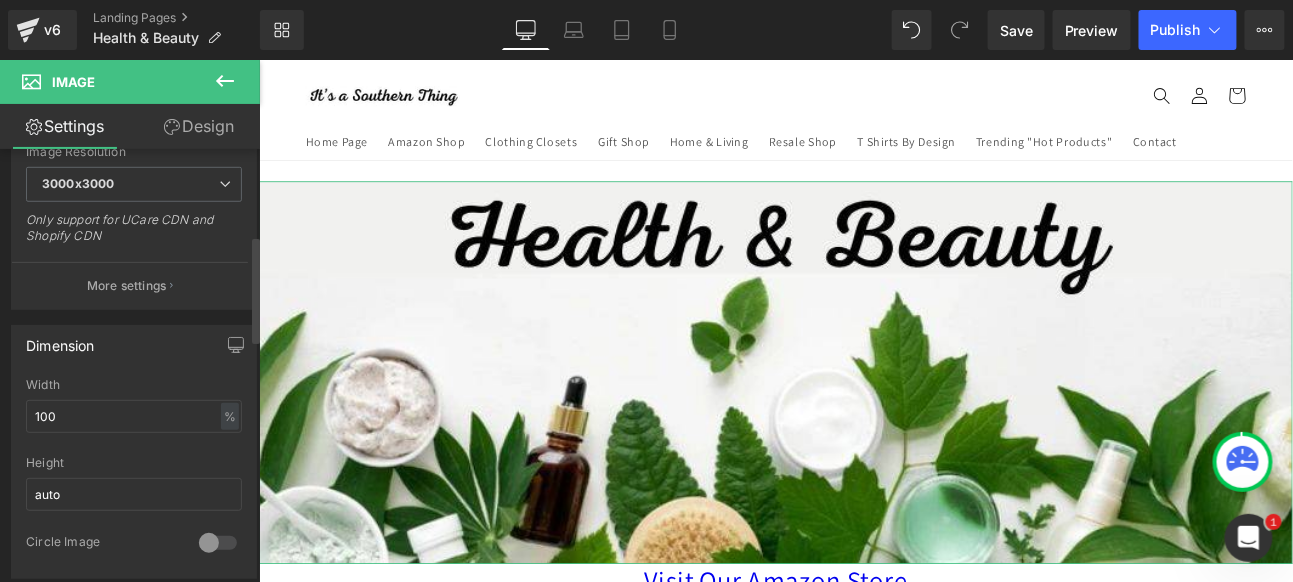 scroll, scrollTop: 333, scrollLeft: 0, axis: vertical 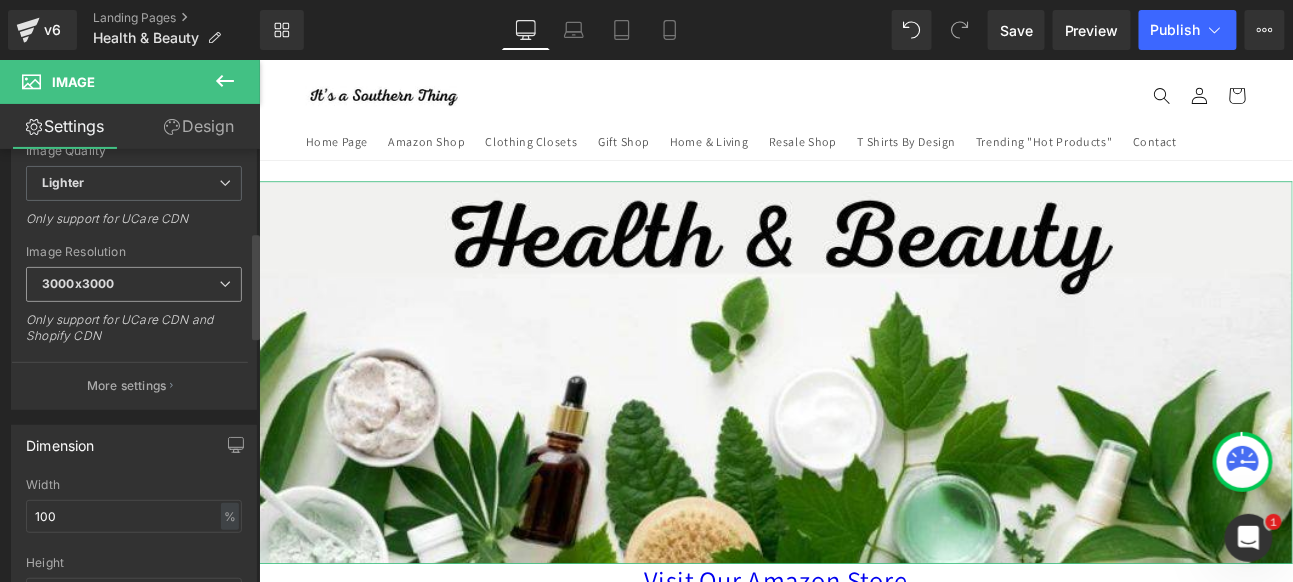 click on "3000x3000" at bounding box center (134, 284) 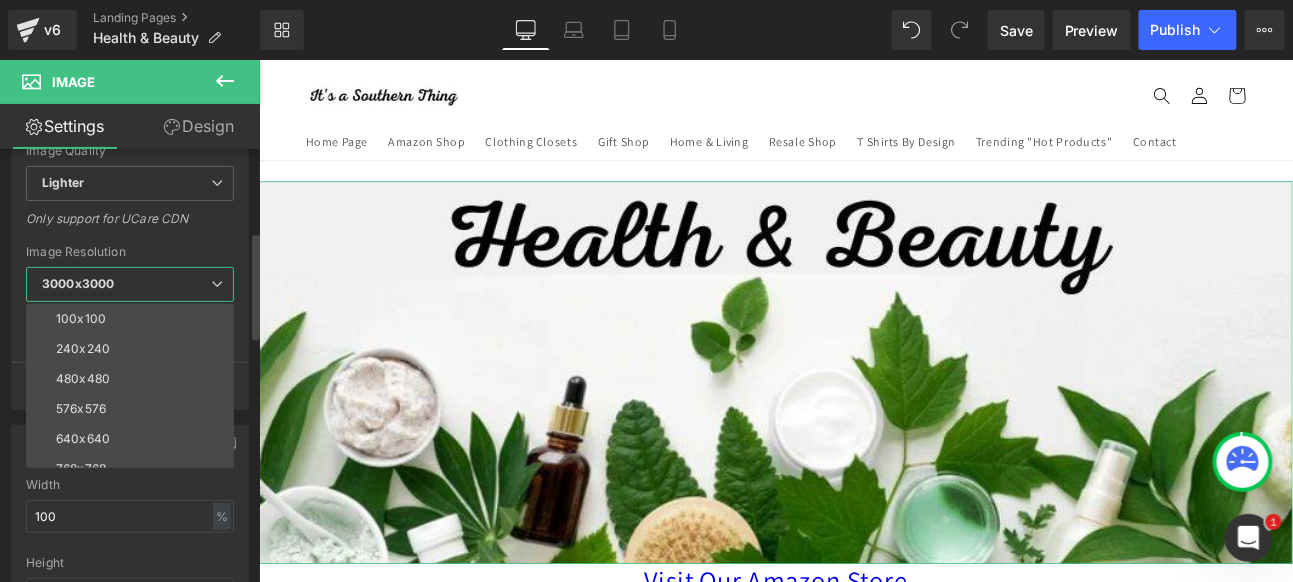 click on "Dimension 100% Width 100 % % px auto Height auto 0 Circle Image" at bounding box center (130, 544) 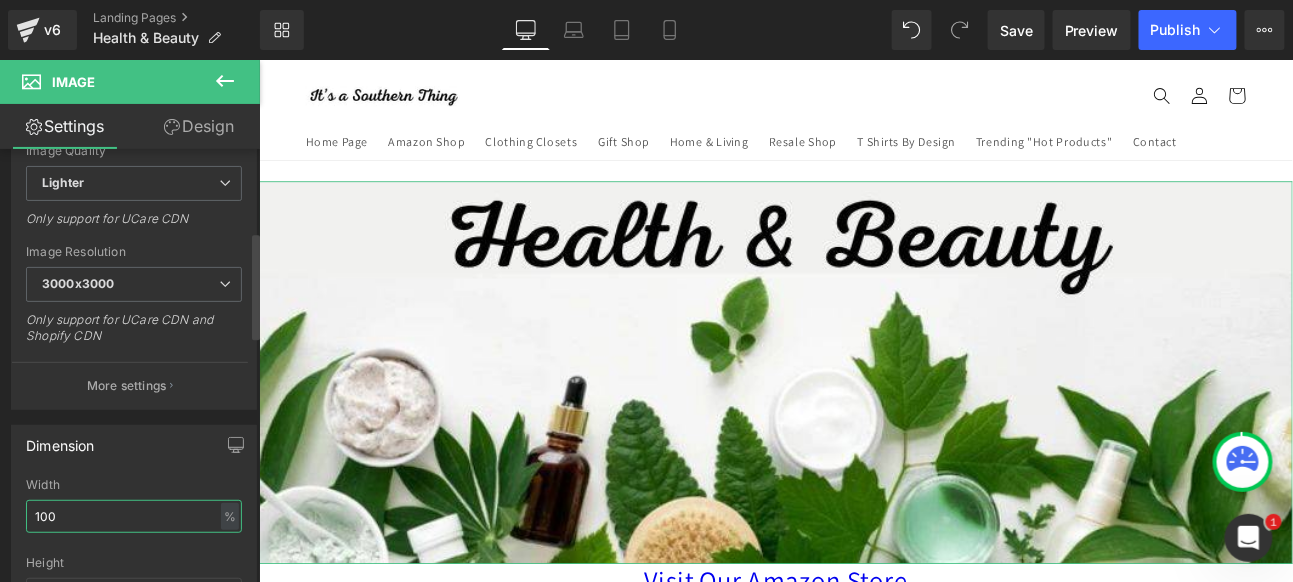 click on "100" at bounding box center [134, 516] 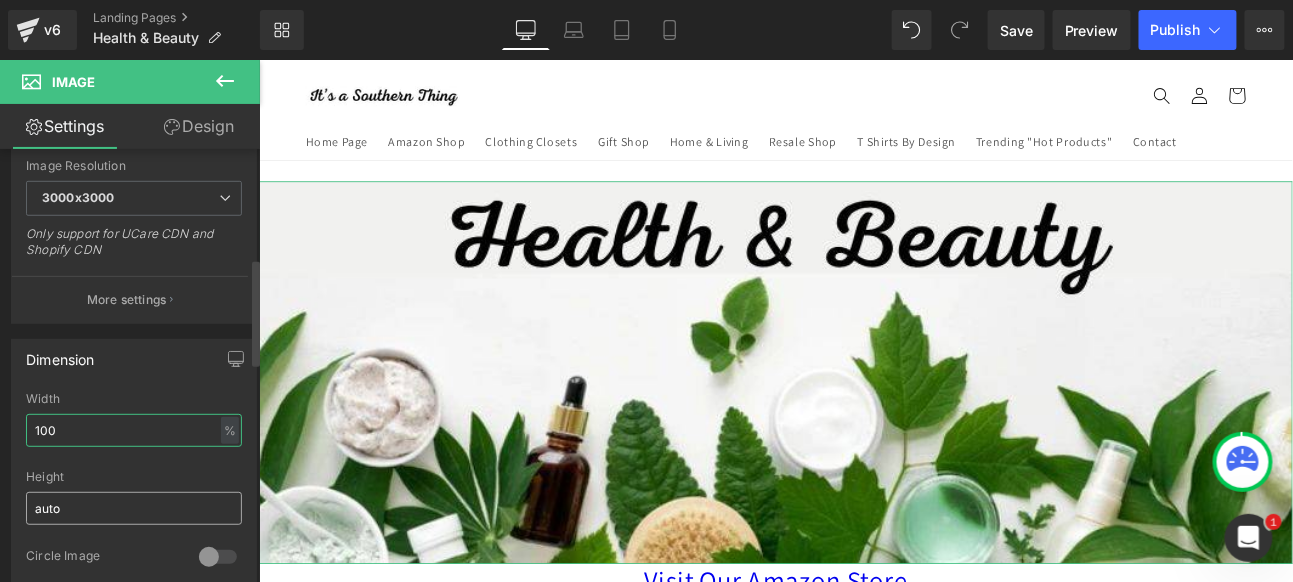 scroll, scrollTop: 444, scrollLeft: 0, axis: vertical 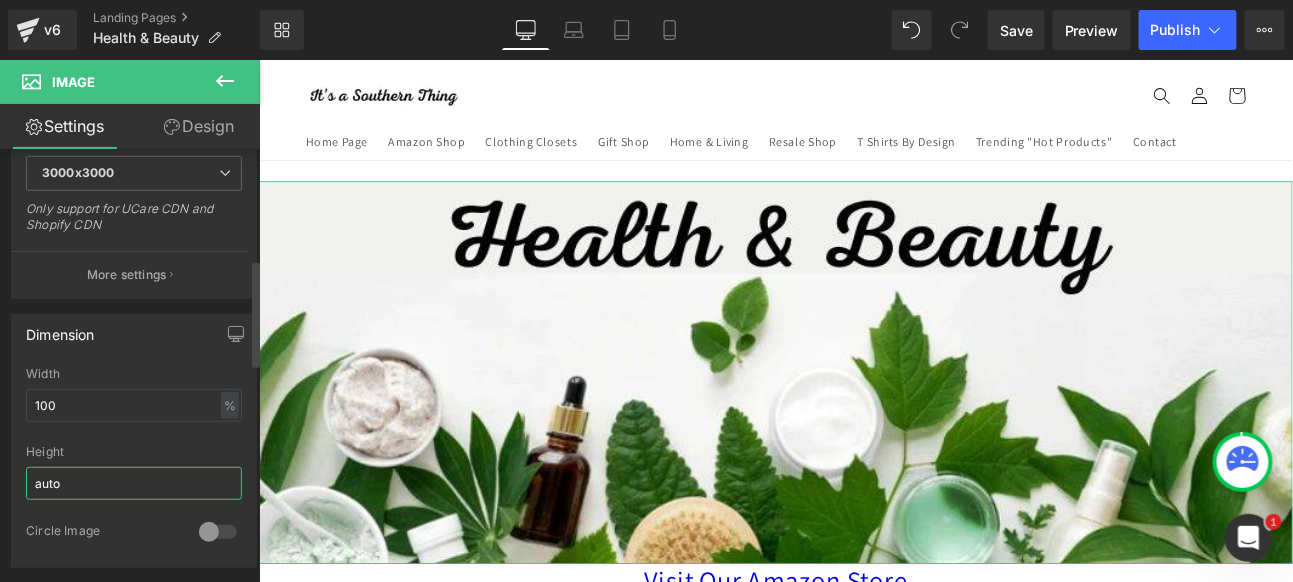 click on "auto" at bounding box center [134, 483] 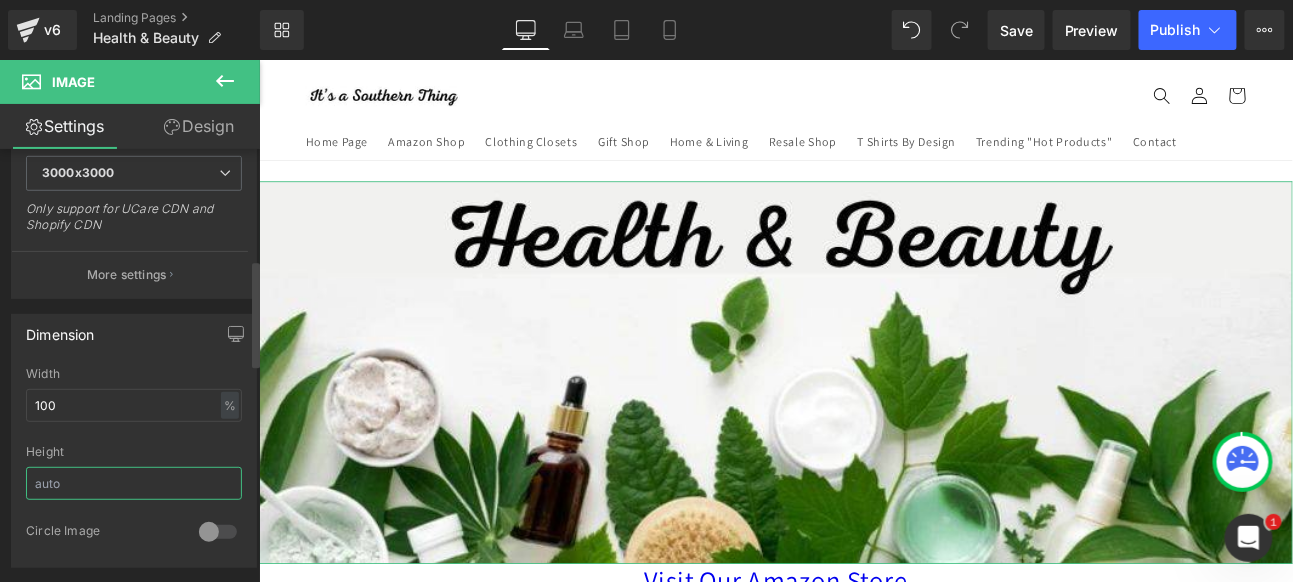 scroll, scrollTop: 555, scrollLeft: 0, axis: vertical 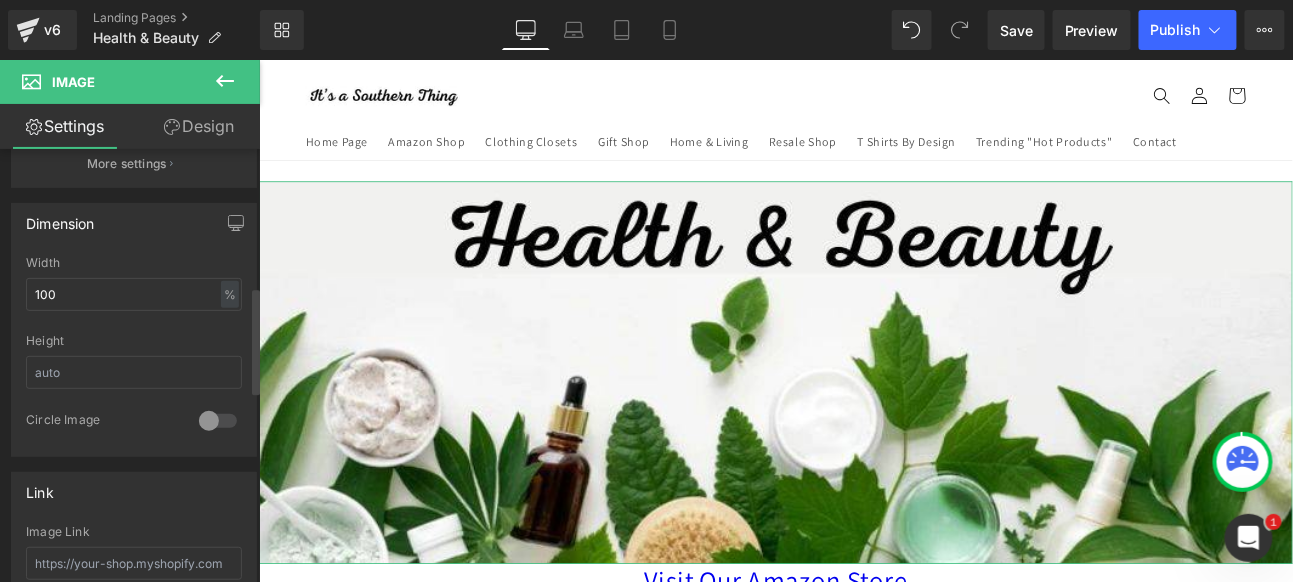 click at bounding box center [218, 421] 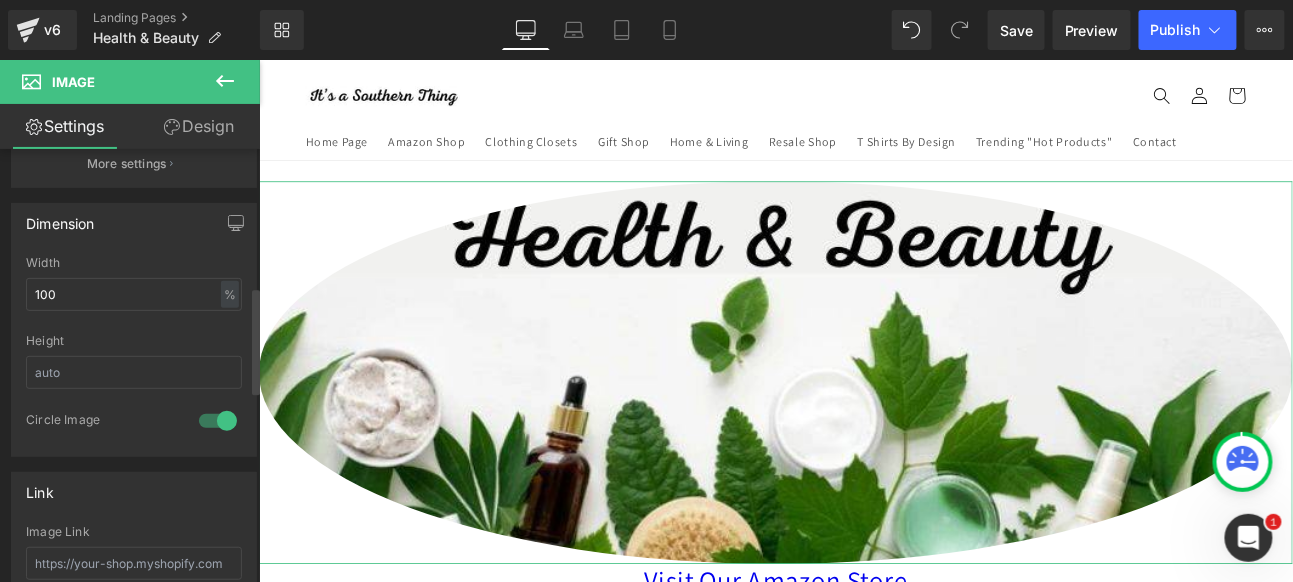 click at bounding box center (218, 421) 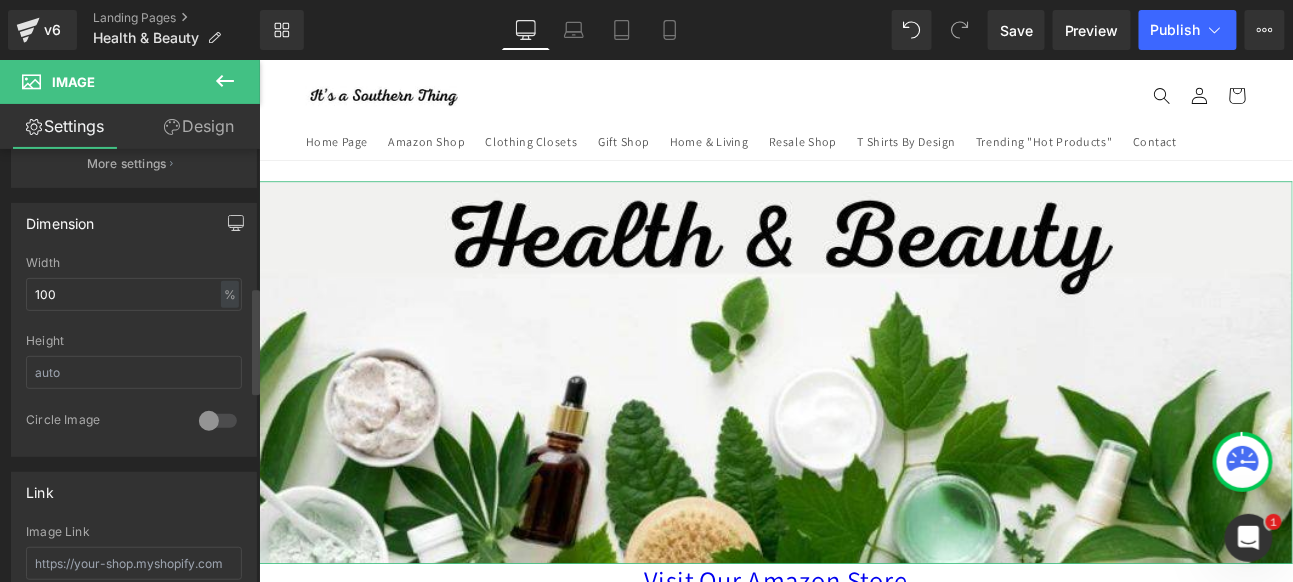 click 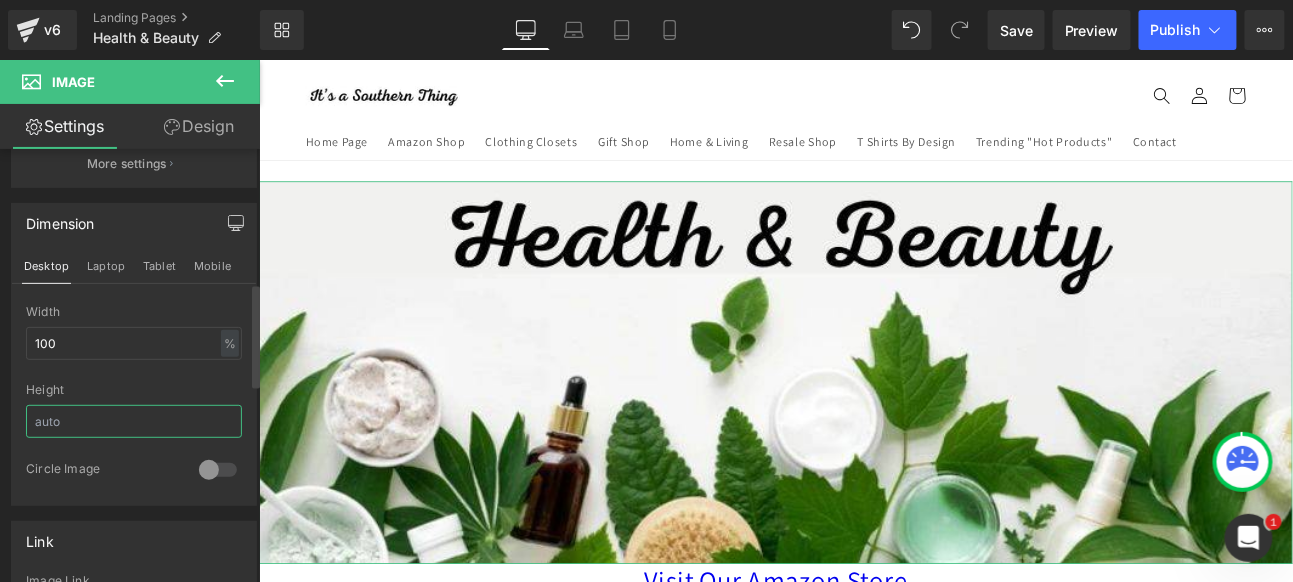 click at bounding box center (134, 421) 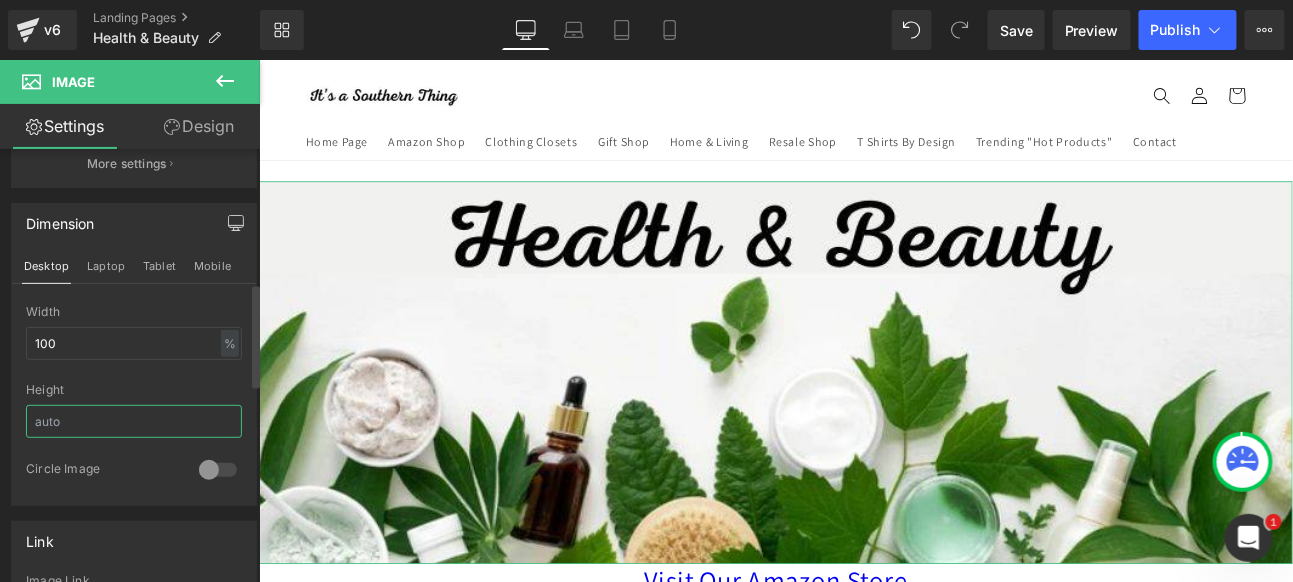 click at bounding box center (134, 421) 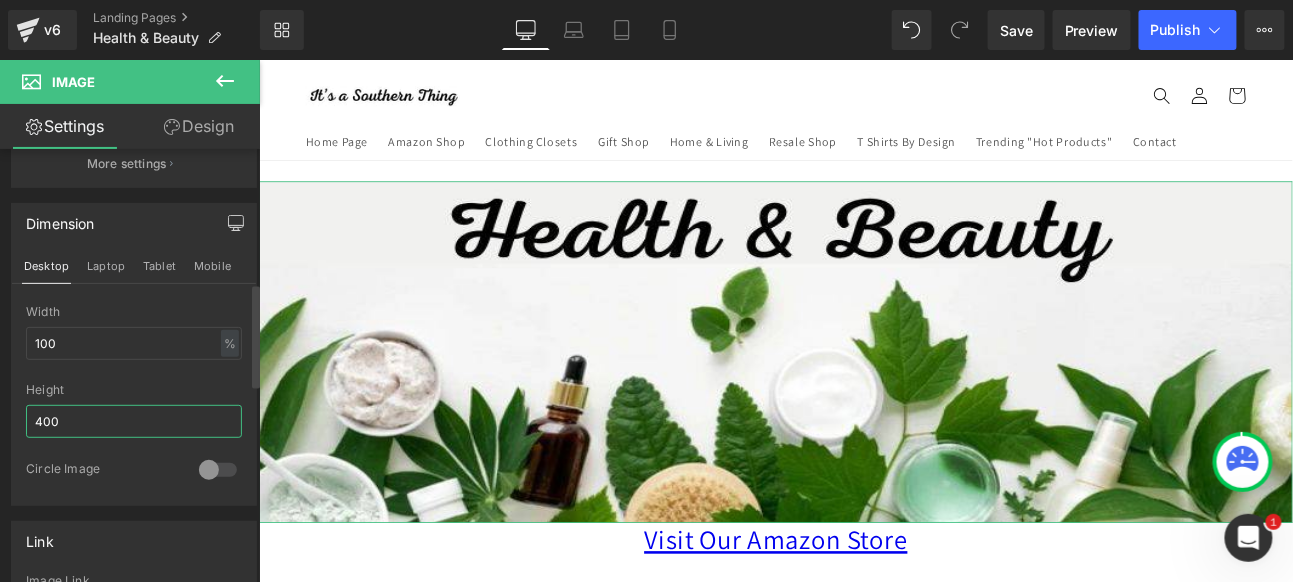 click on "400" at bounding box center [134, 421] 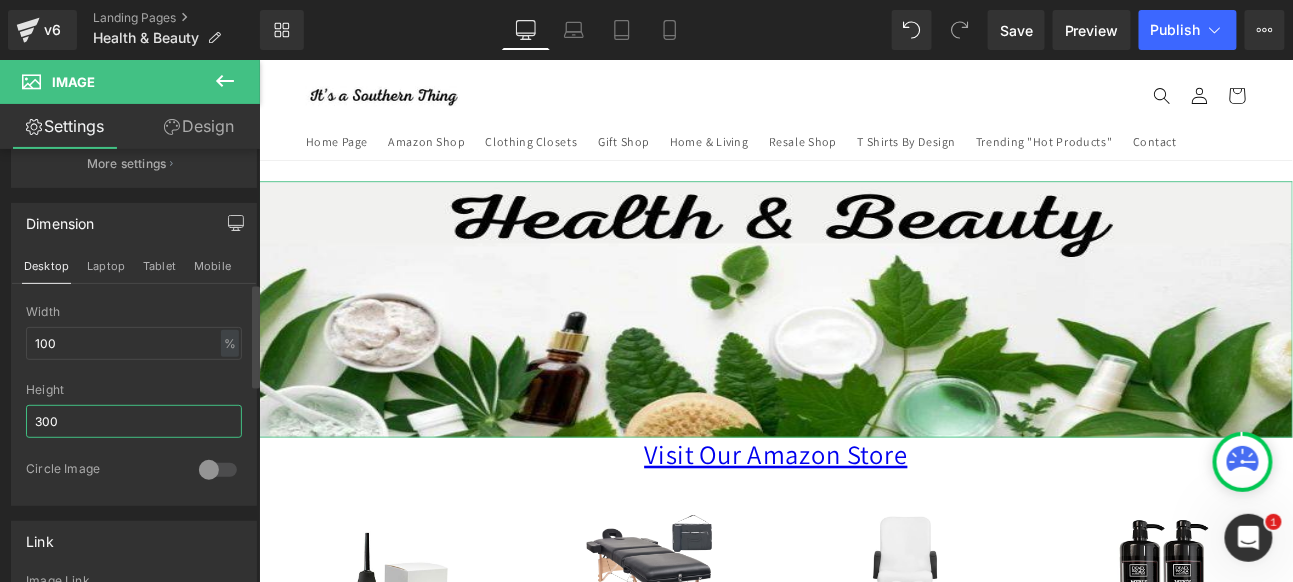 click on "300" at bounding box center (134, 421) 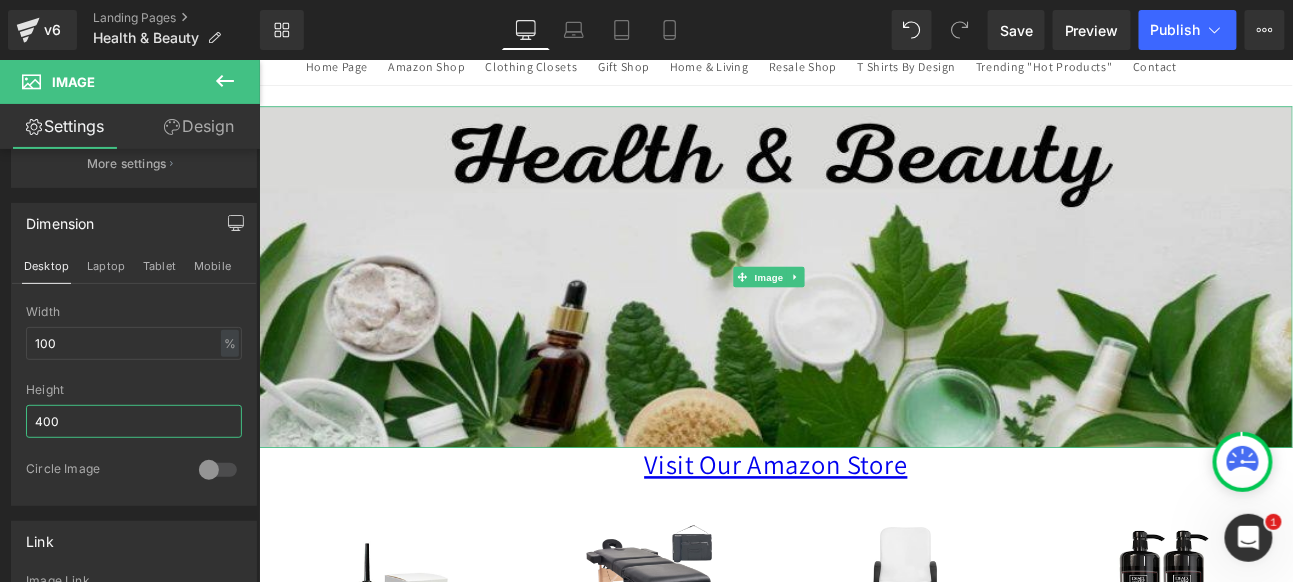 scroll, scrollTop: 111, scrollLeft: 0, axis: vertical 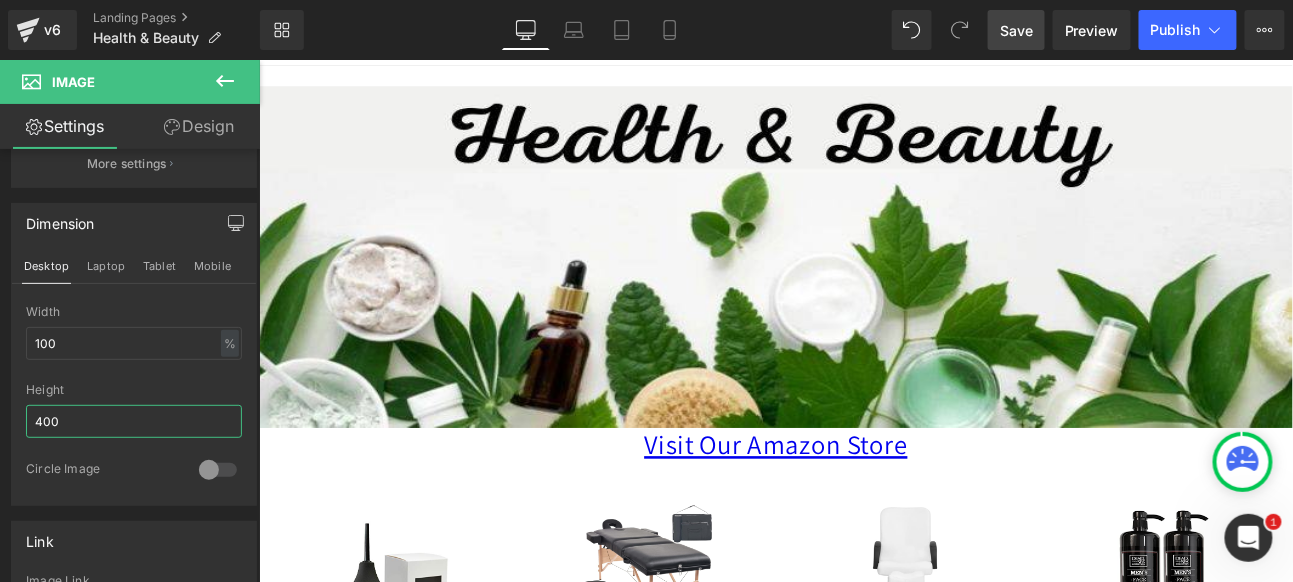 type on "400" 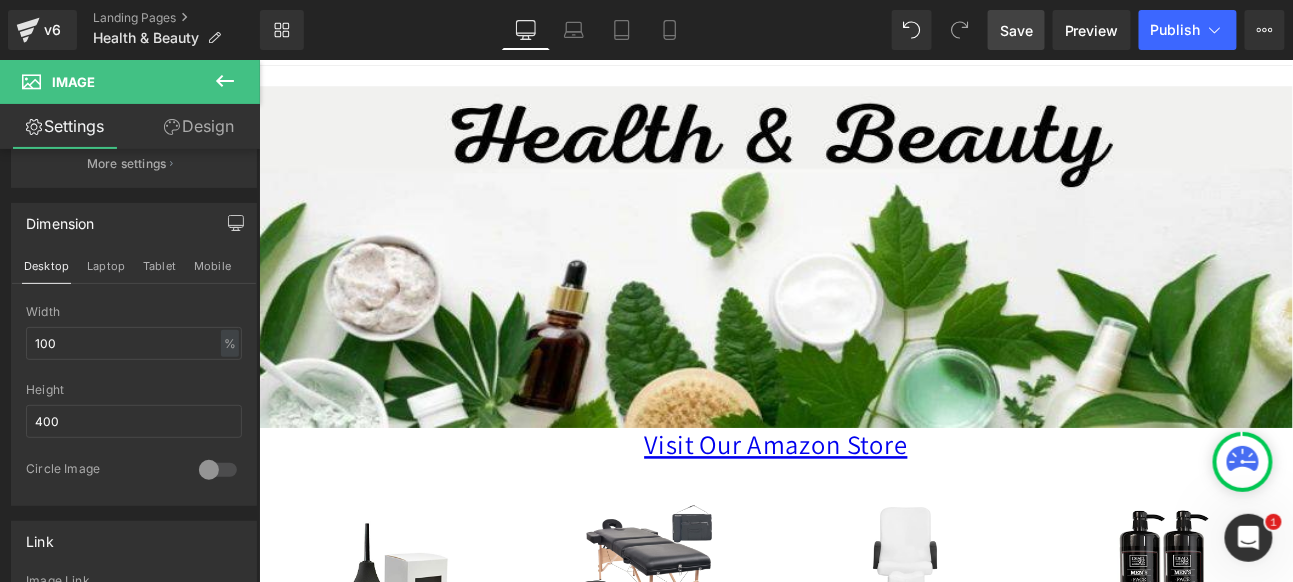 click on "Save" at bounding box center [1016, 30] 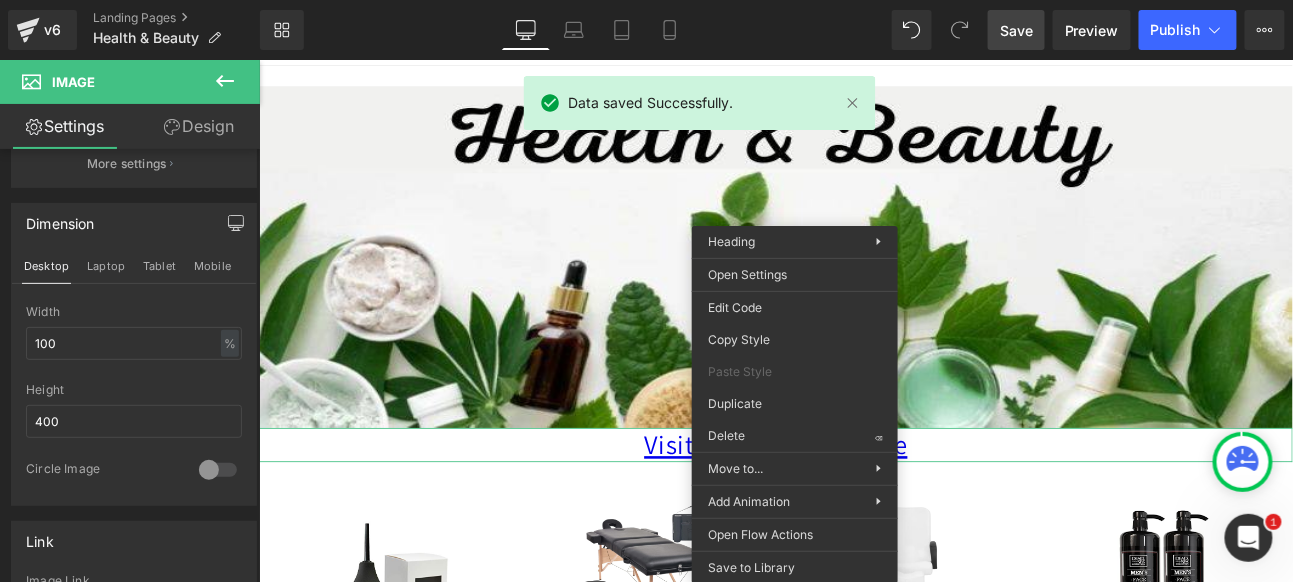 click on "Visit Our Amazon Store" at bounding box center [863, 510] 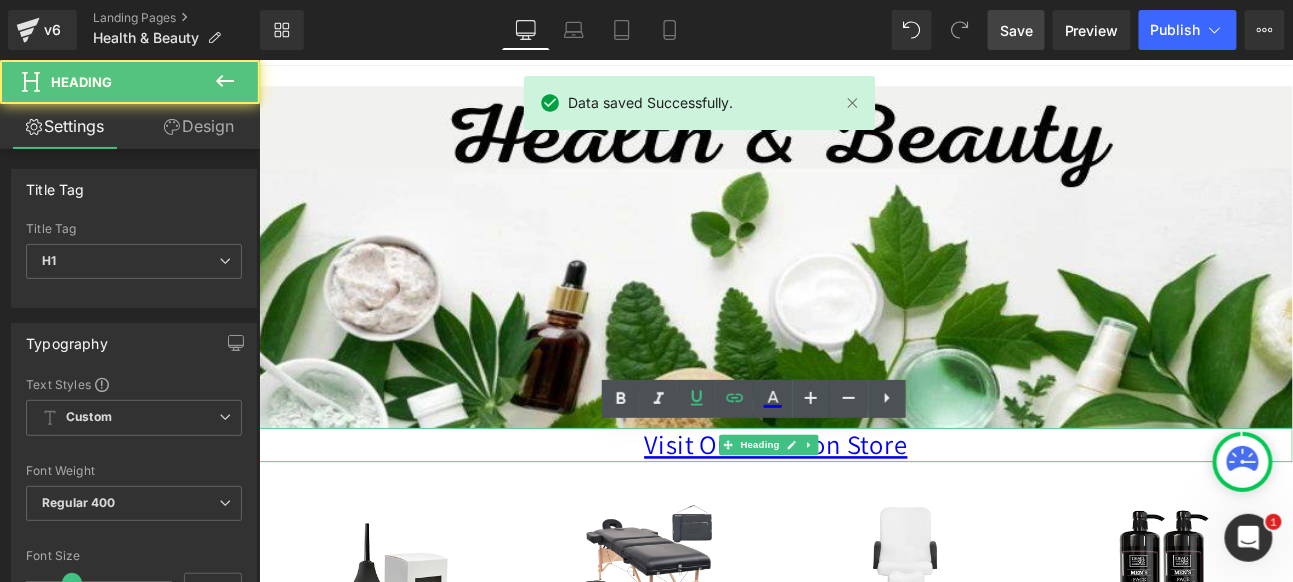 click on "Visit Our Amazon Store" at bounding box center (863, 510) 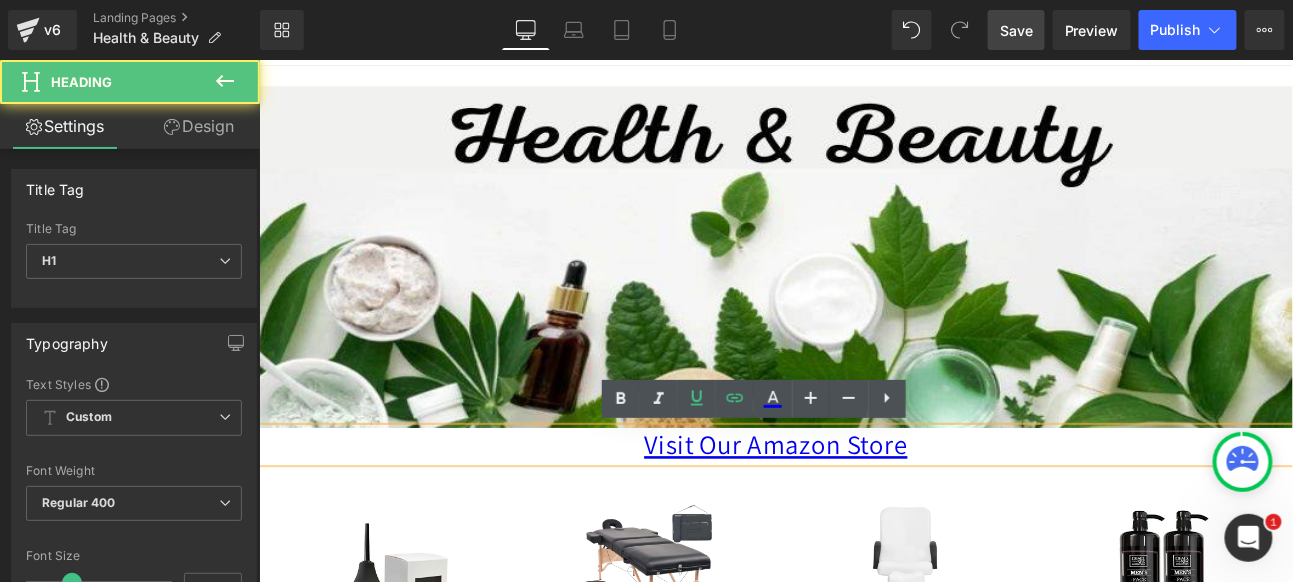 click on "Visit Our Amazon Store" at bounding box center (863, 510) 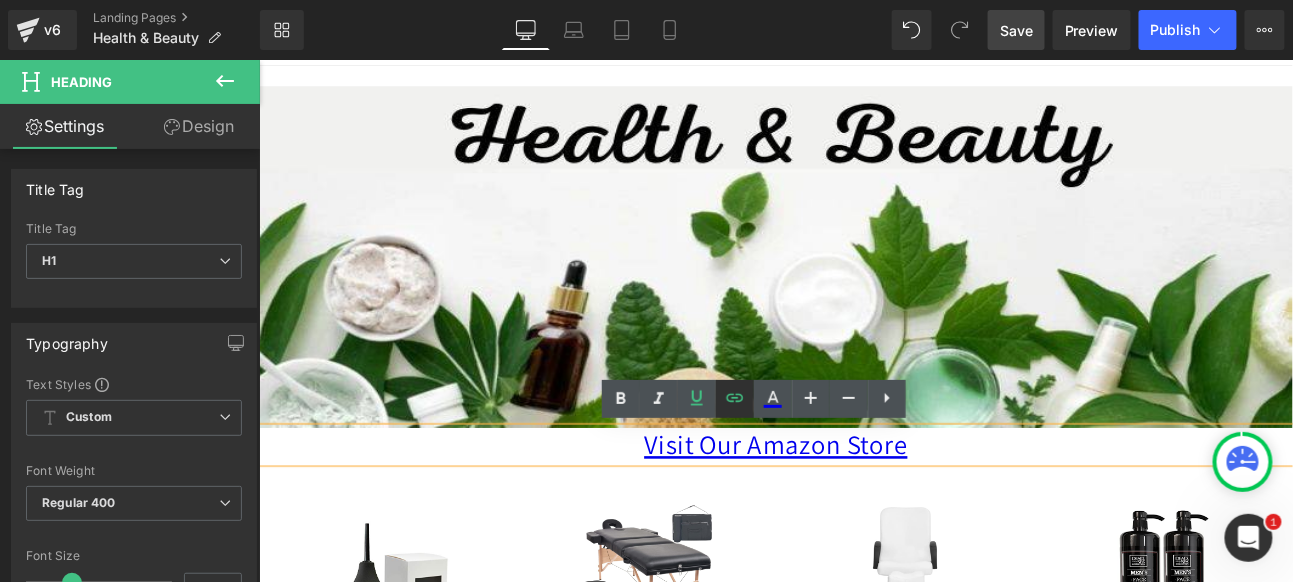 click 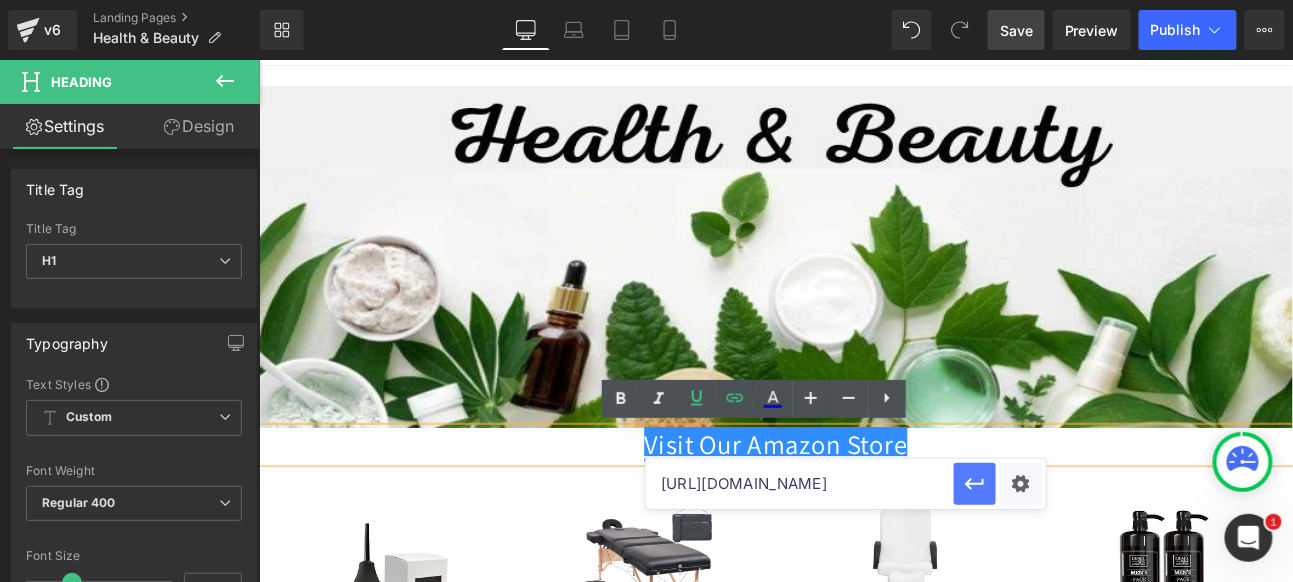 click 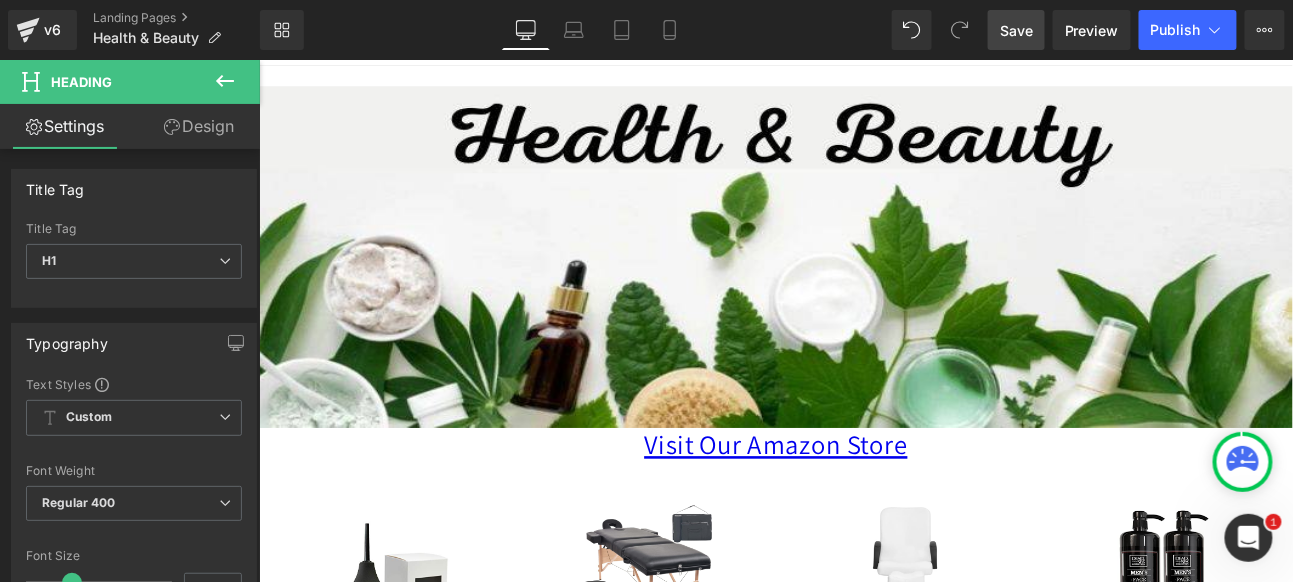 click on "Save" at bounding box center (1016, 30) 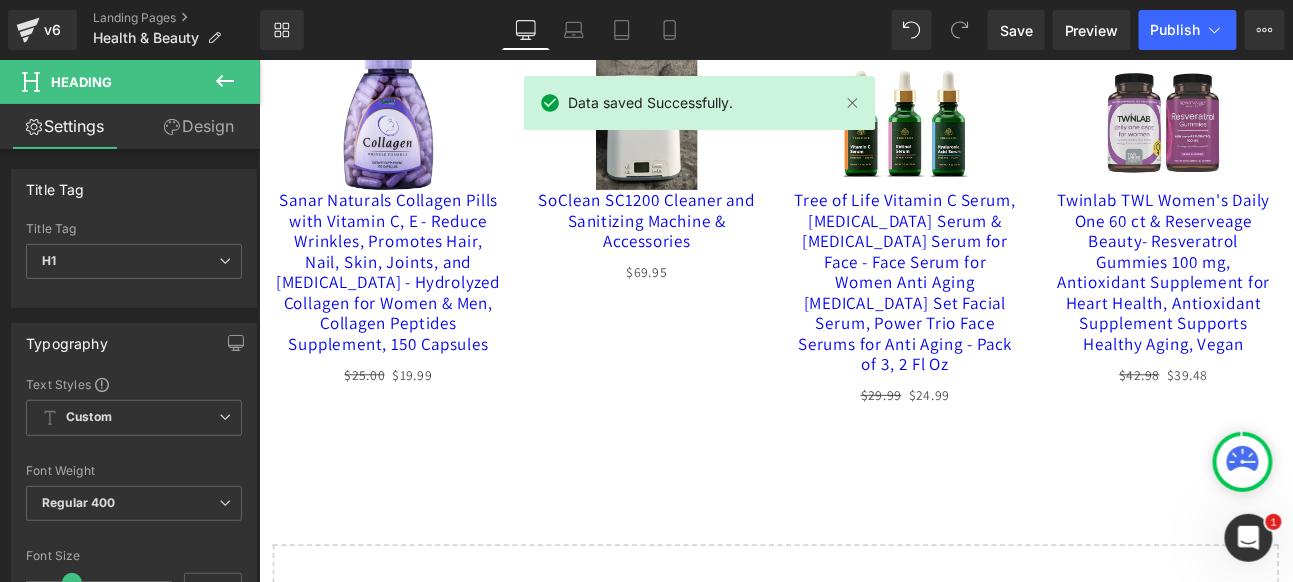 scroll, scrollTop: 1666, scrollLeft: 0, axis: vertical 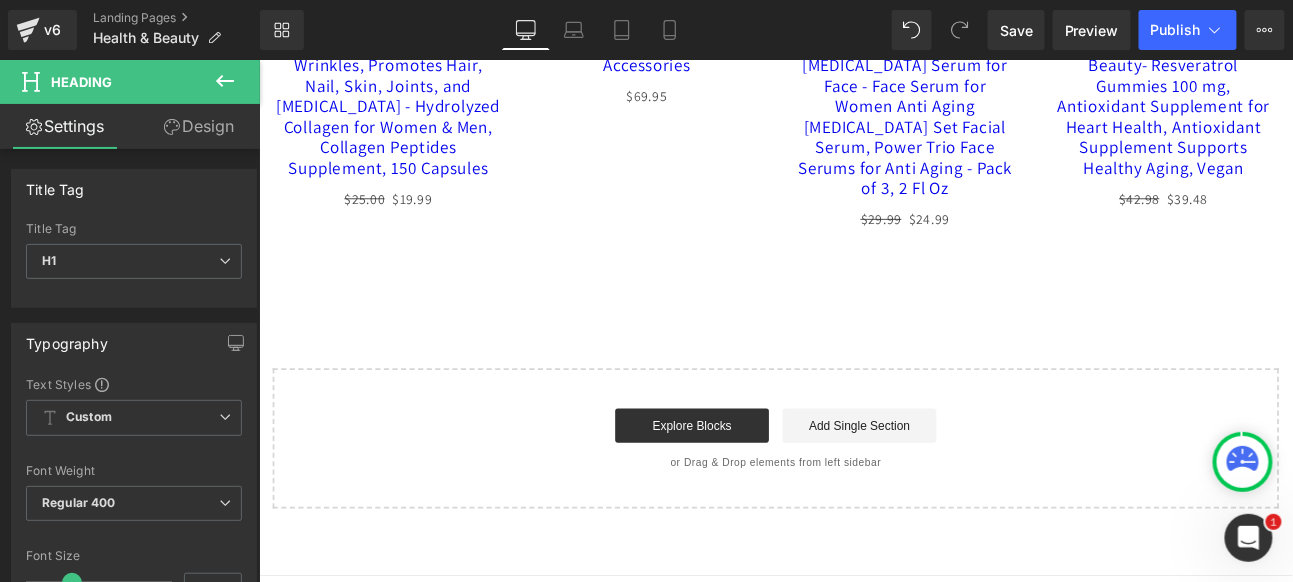 click 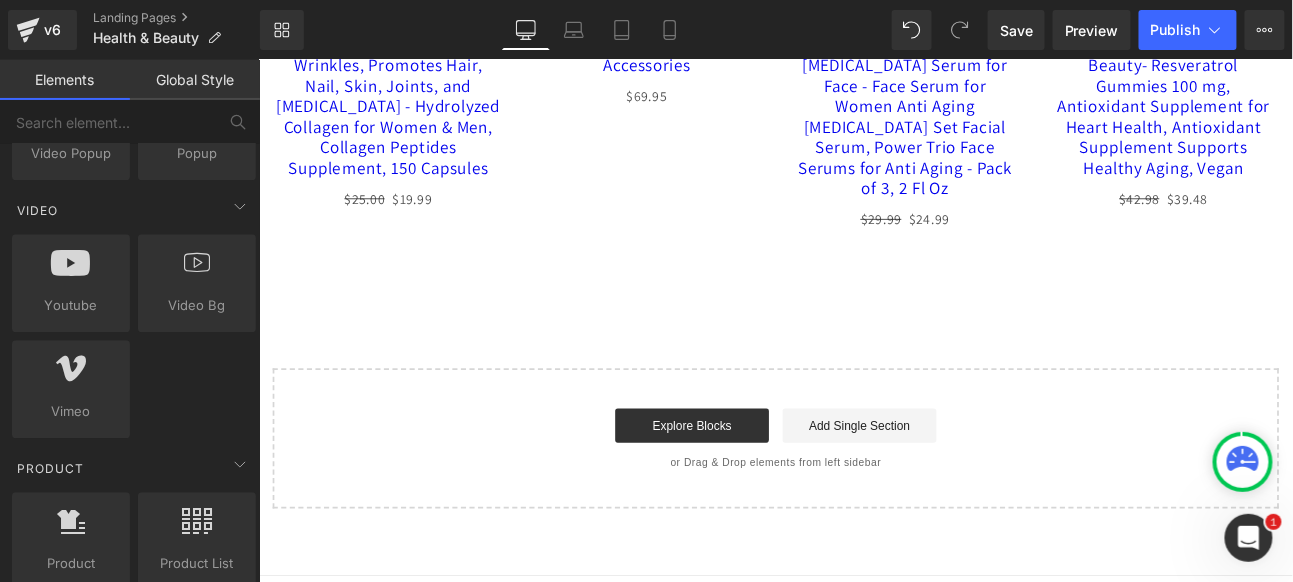 scroll, scrollTop: 1444, scrollLeft: 0, axis: vertical 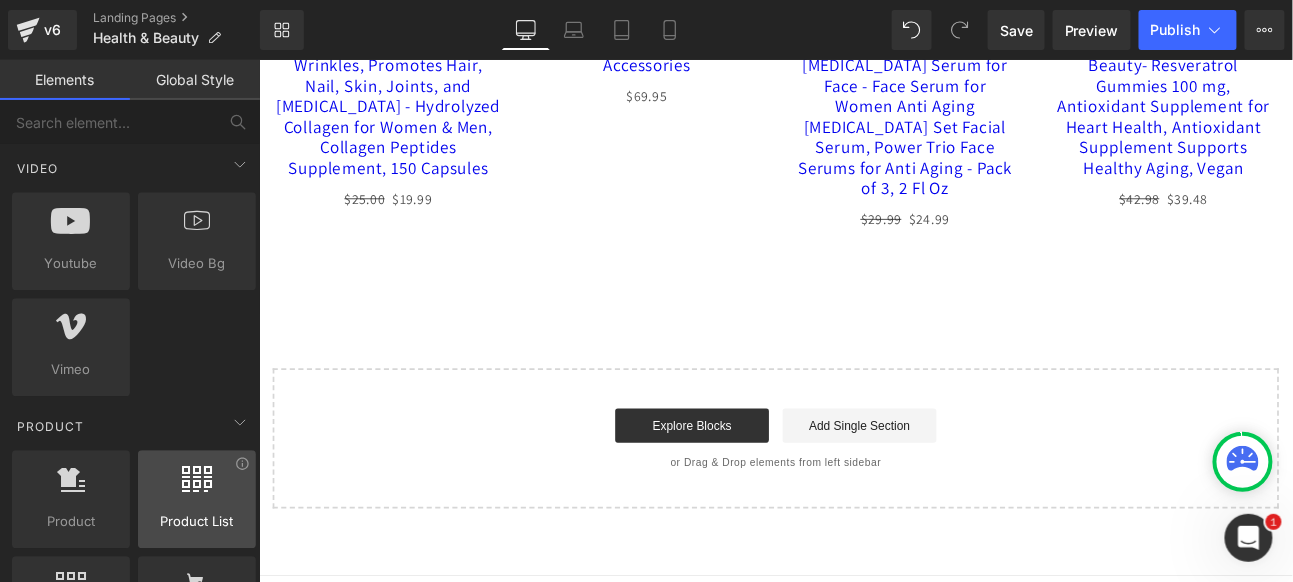 click at bounding box center (197, 479) 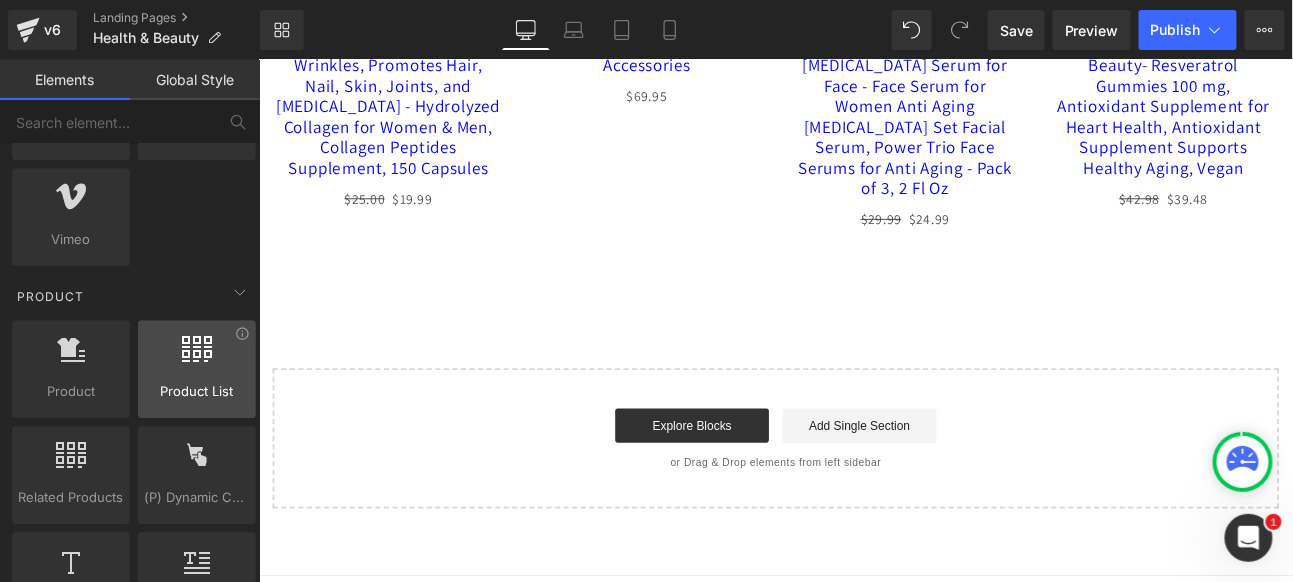 scroll, scrollTop: 1666, scrollLeft: 0, axis: vertical 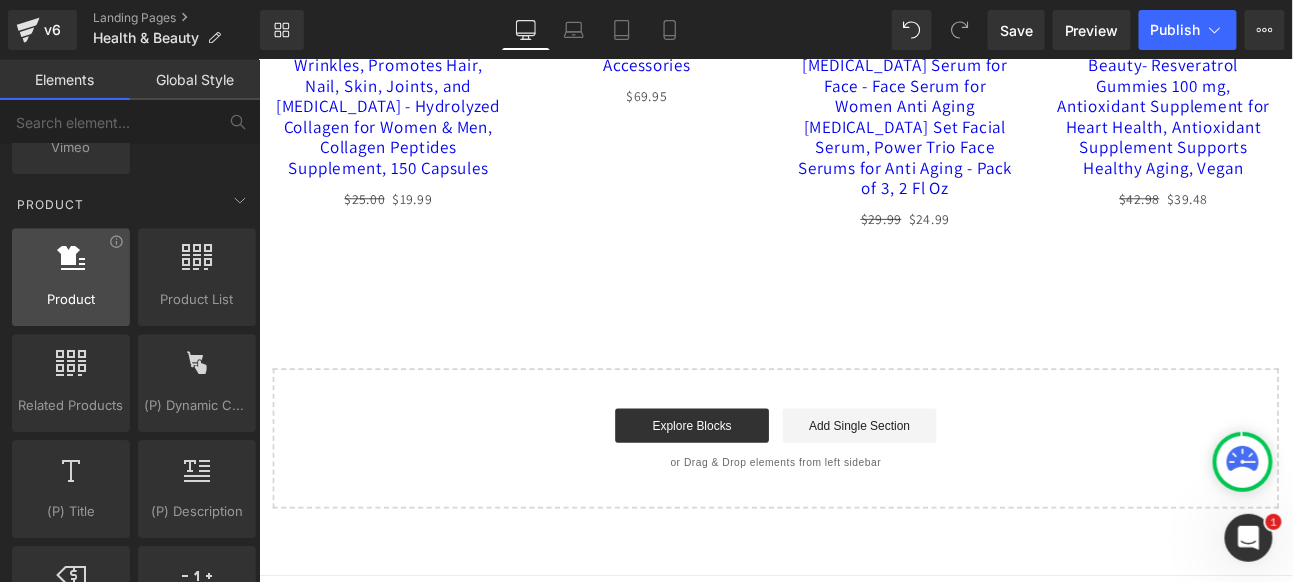 click on "Product" at bounding box center [71, 299] 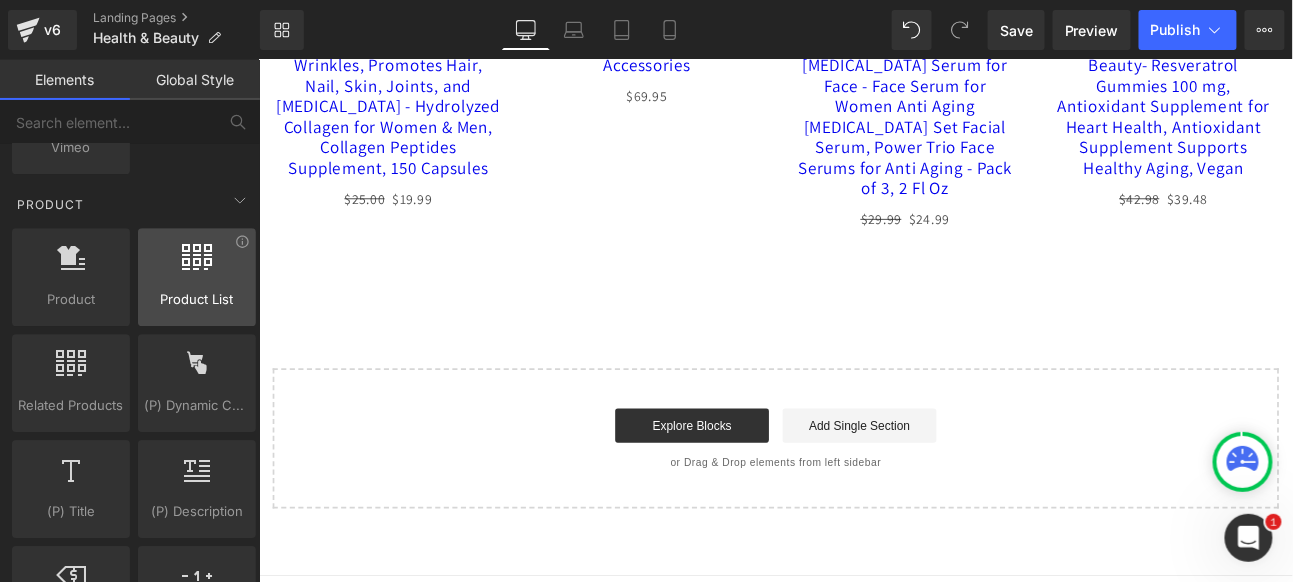 click at bounding box center [197, 266] 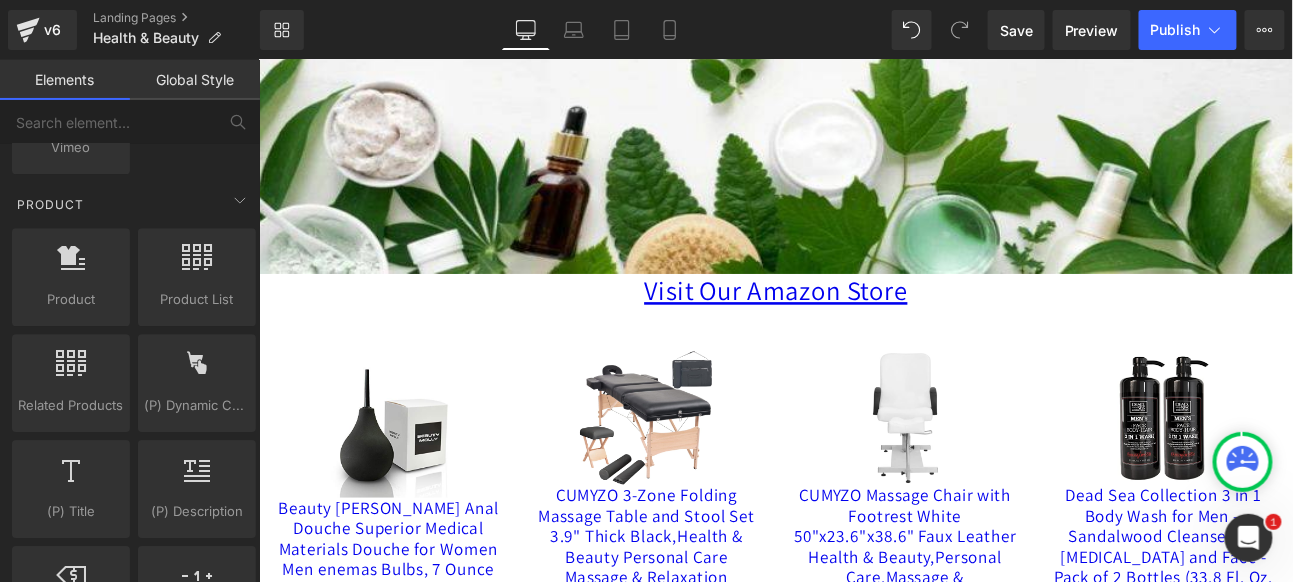 scroll, scrollTop: 333, scrollLeft: 0, axis: vertical 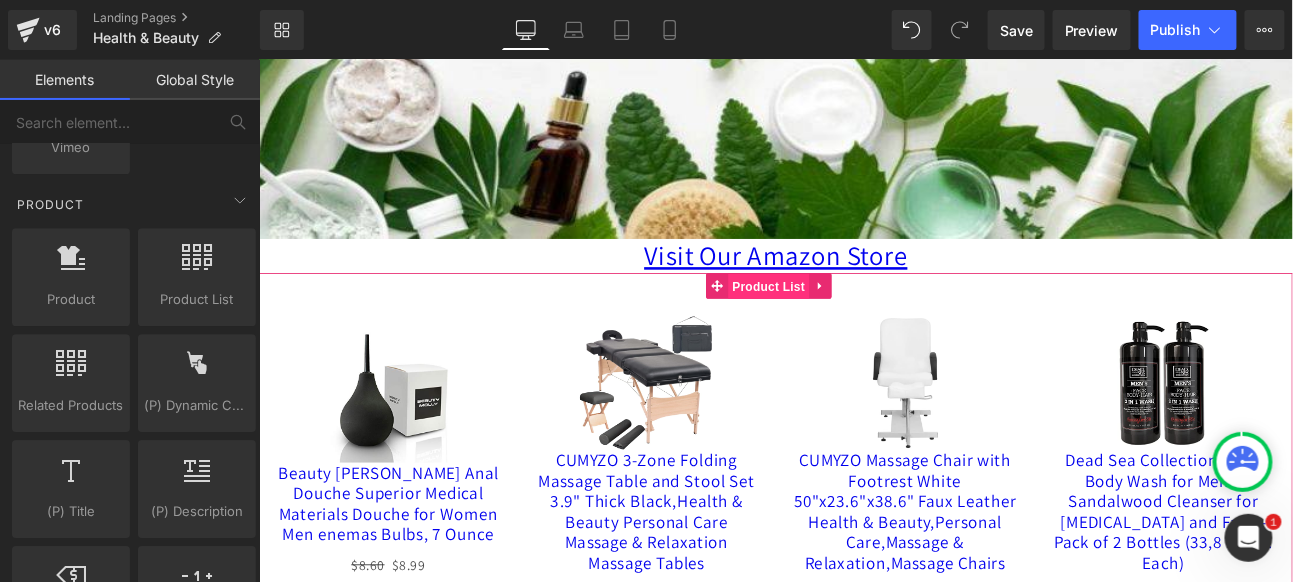 click on "Product List" at bounding box center (854, 324) 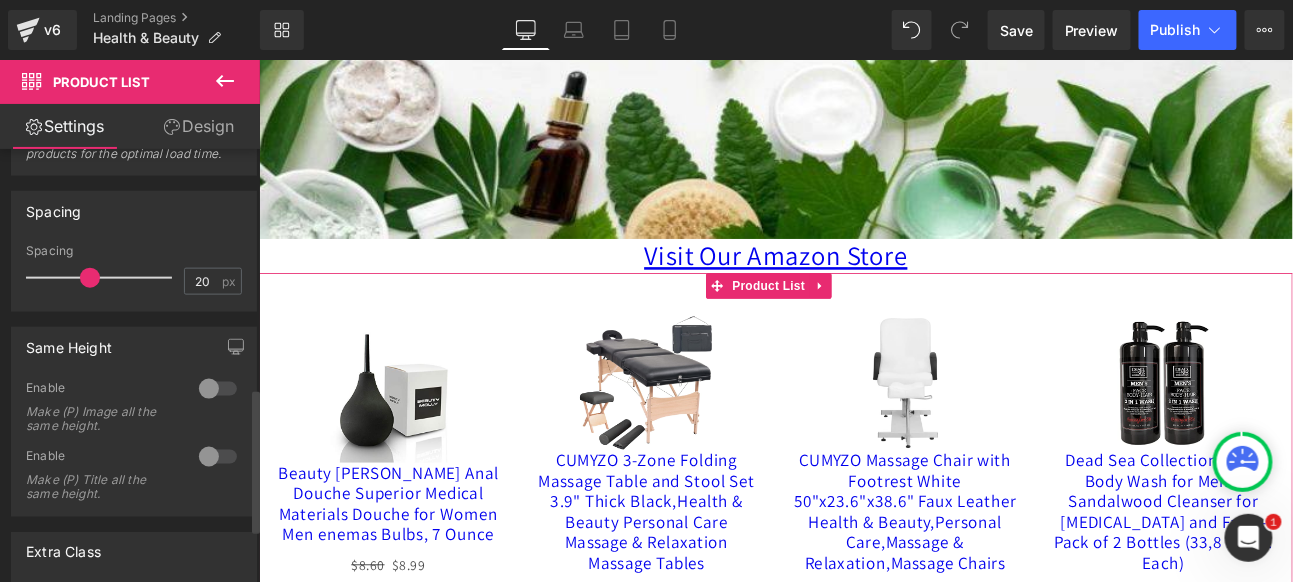 scroll, scrollTop: 876, scrollLeft: 0, axis: vertical 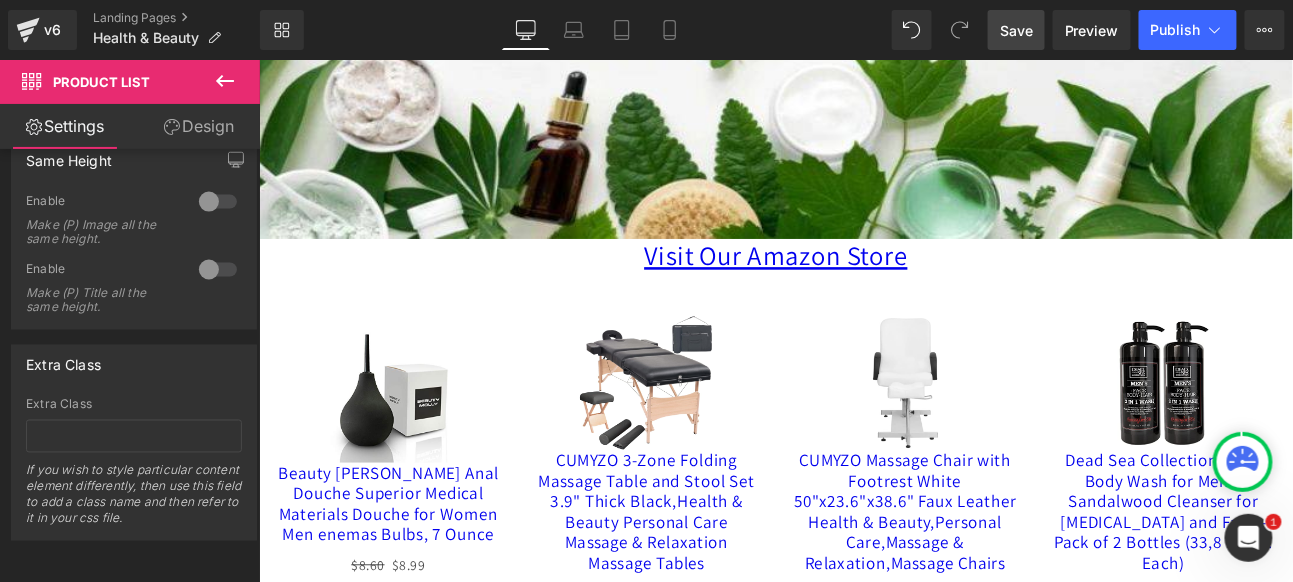 click on "Save" at bounding box center (1016, 30) 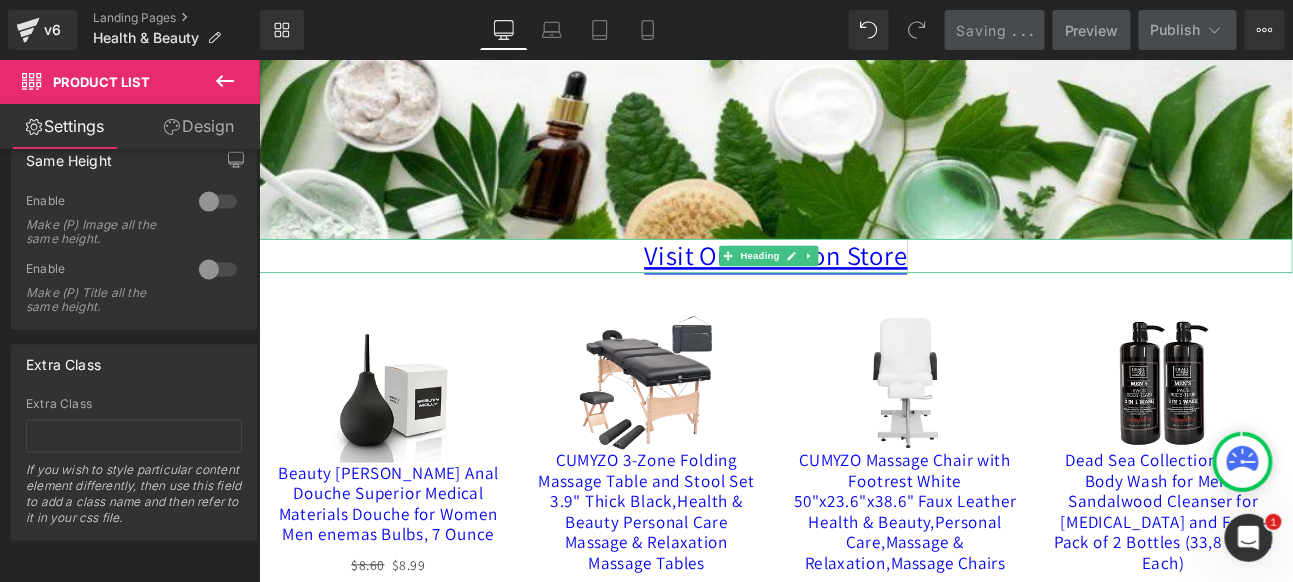 click on "Visit Our Amazon Store" at bounding box center (863, 288) 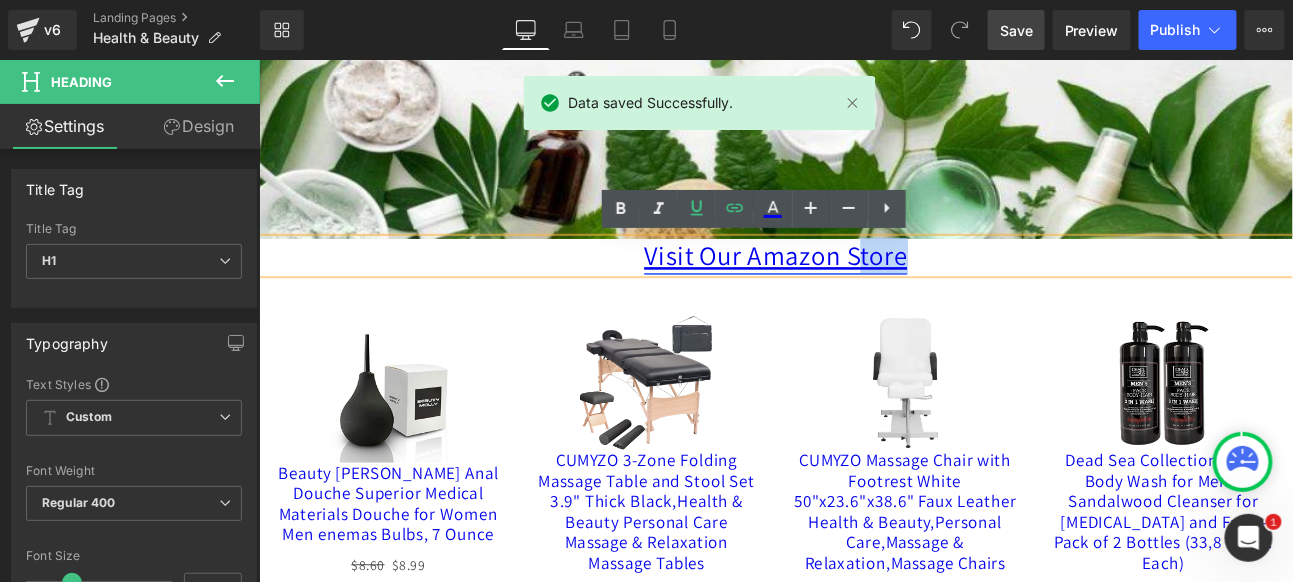 drag, startPoint x: 1031, startPoint y: 292, endPoint x: 947, endPoint y: 284, distance: 84.38009 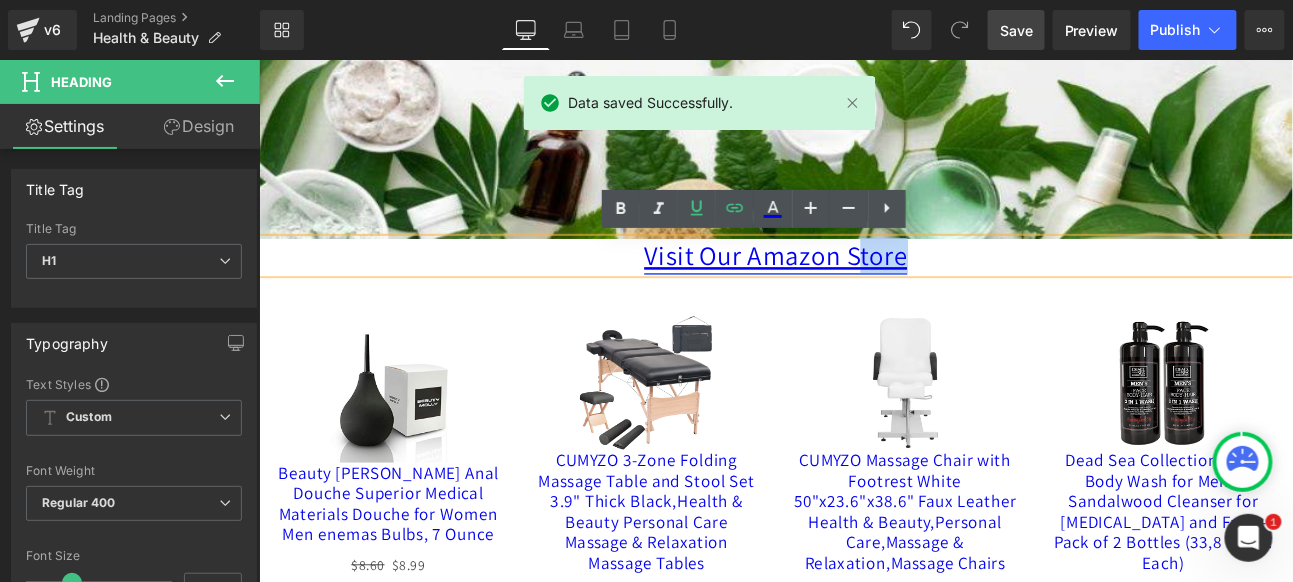 click on "Visit Our Amazon Store" at bounding box center [863, 288] 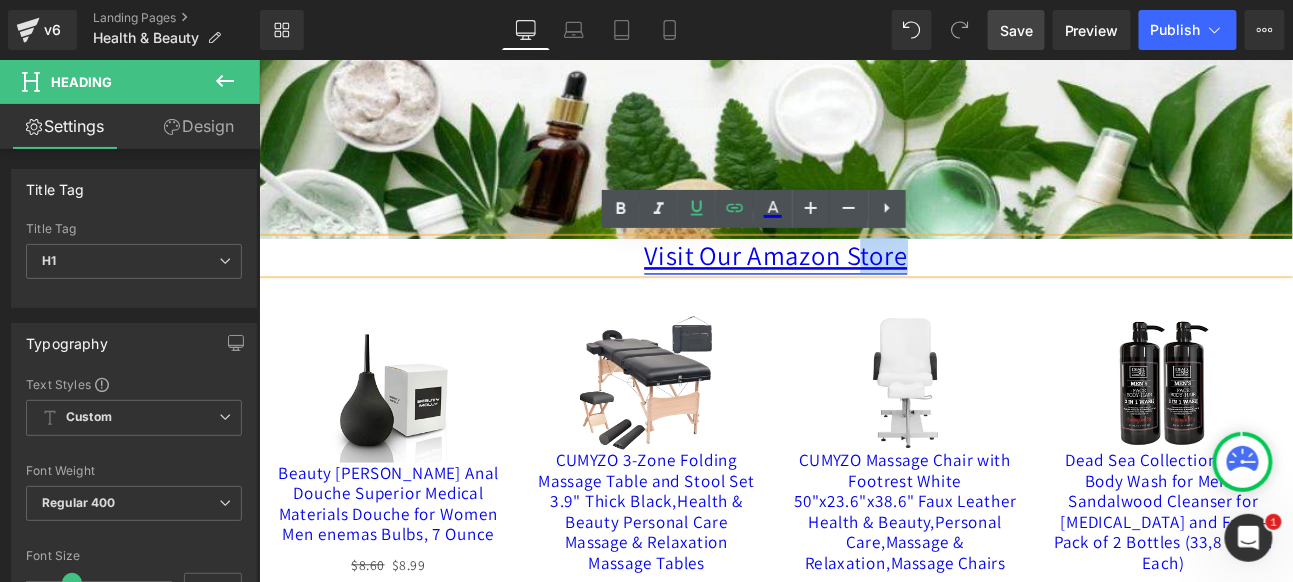 type 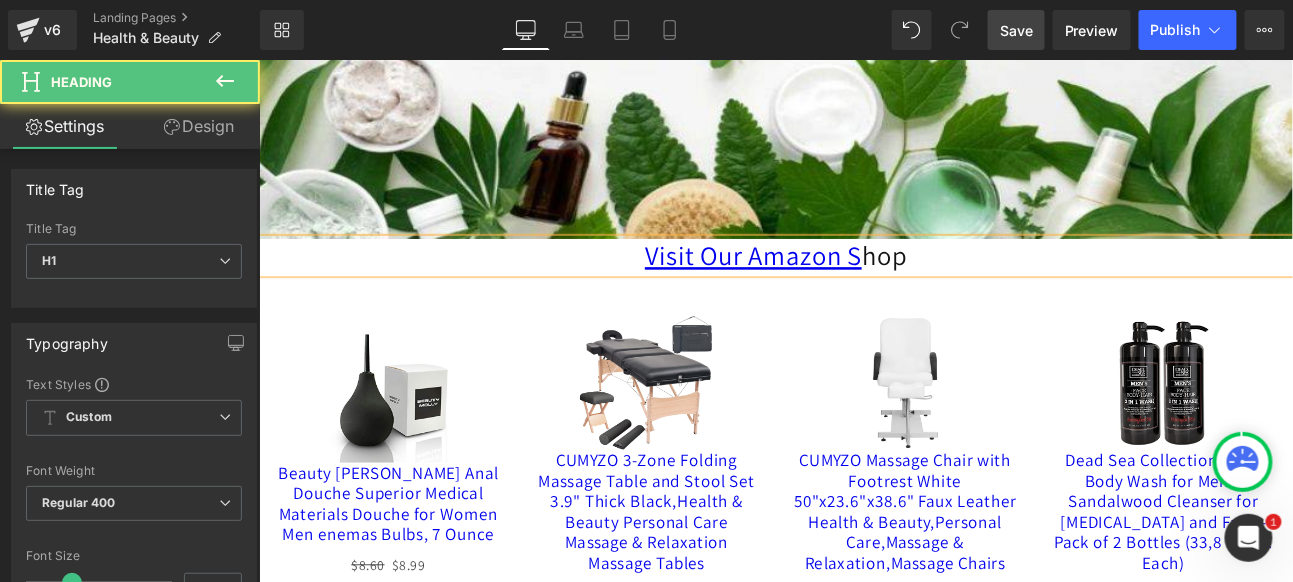 click on "Visit Our Amazon S hop" at bounding box center [863, 288] 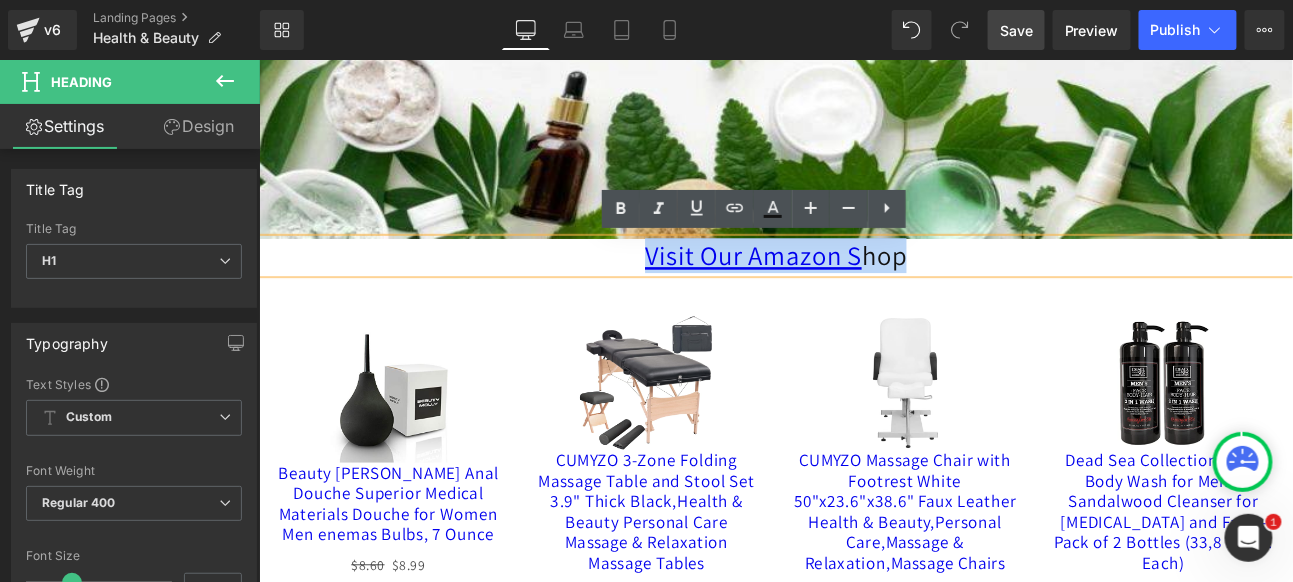 drag, startPoint x: 1047, startPoint y: 287, endPoint x: 669, endPoint y: 289, distance: 378.00528 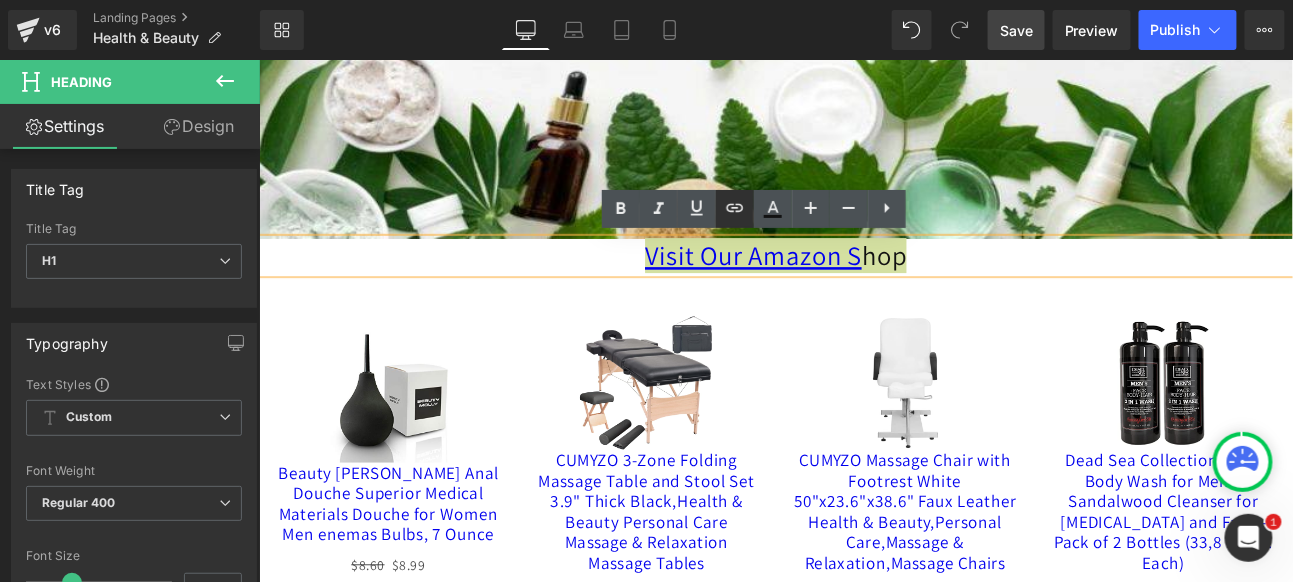 click 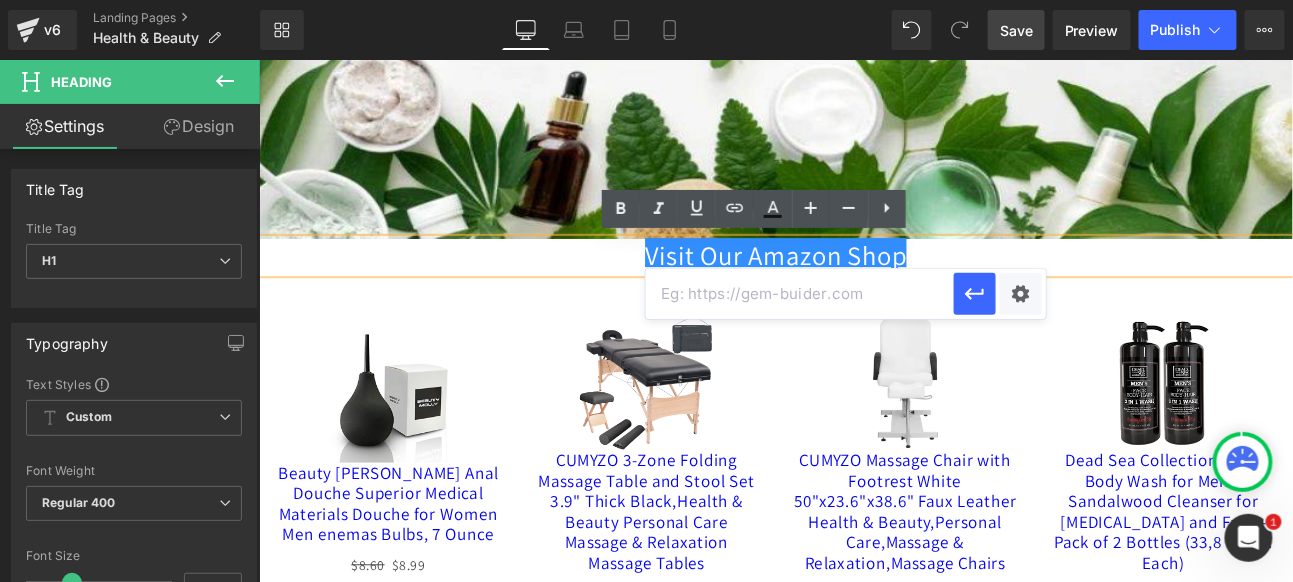 paste on "https://www.amazon.com/shop/lindasworldxo?ref=ac_inf_tb_vh" 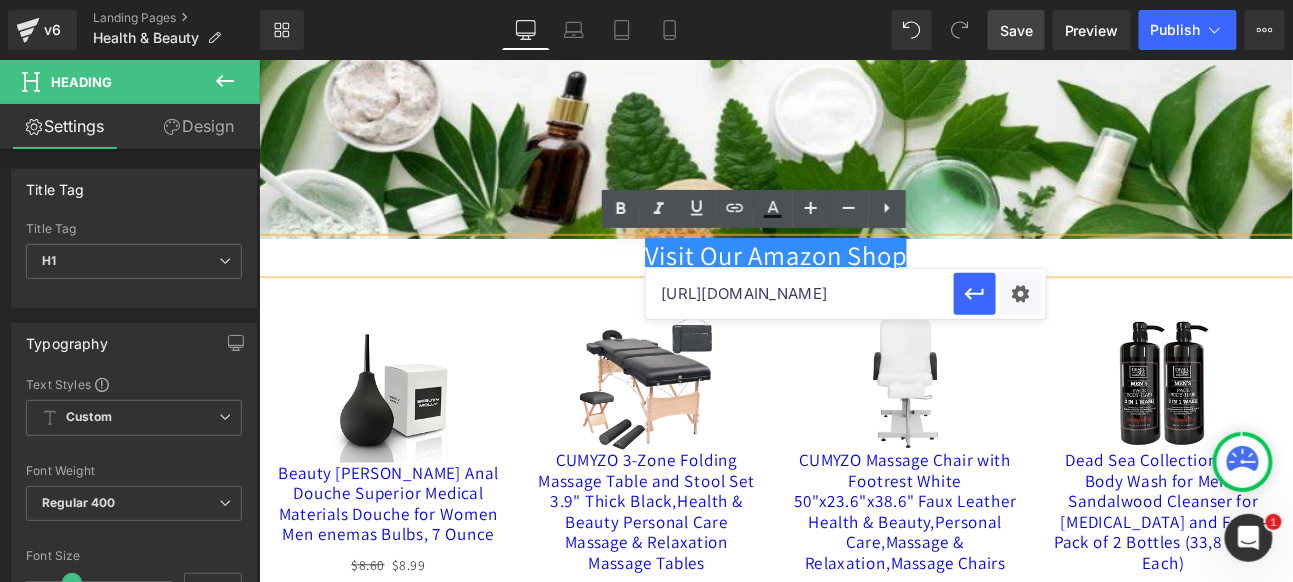 scroll, scrollTop: 0, scrollLeft: 191, axis: horizontal 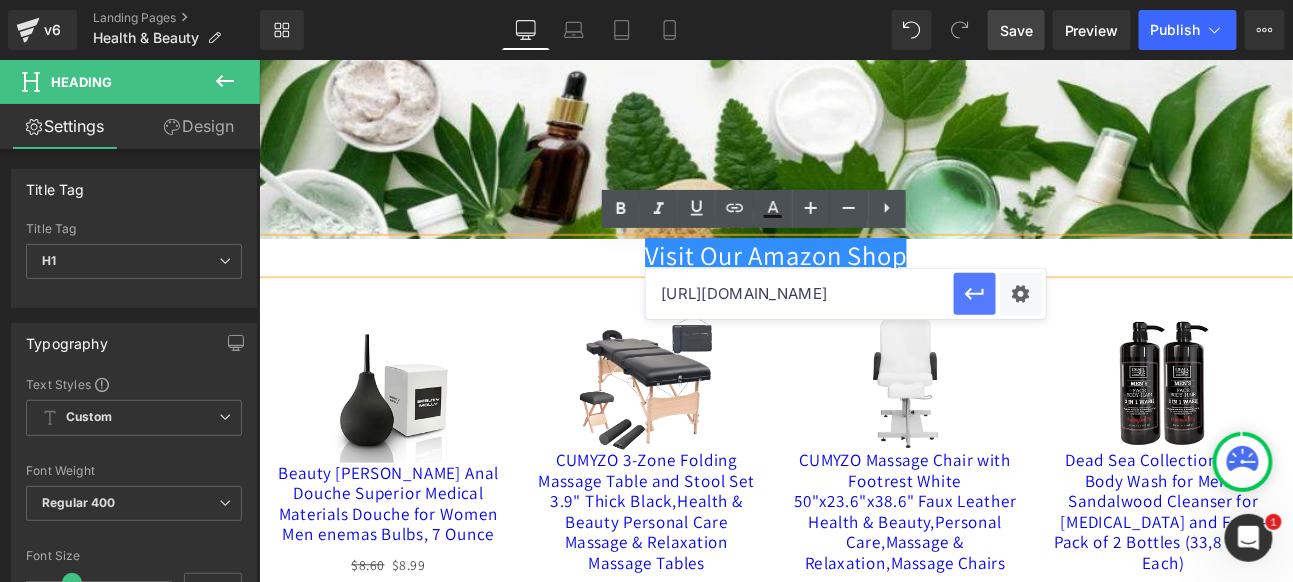 type on "https://www.amazon.com/shop/lindasworldxo?ref=ac_inf_tb_vh" 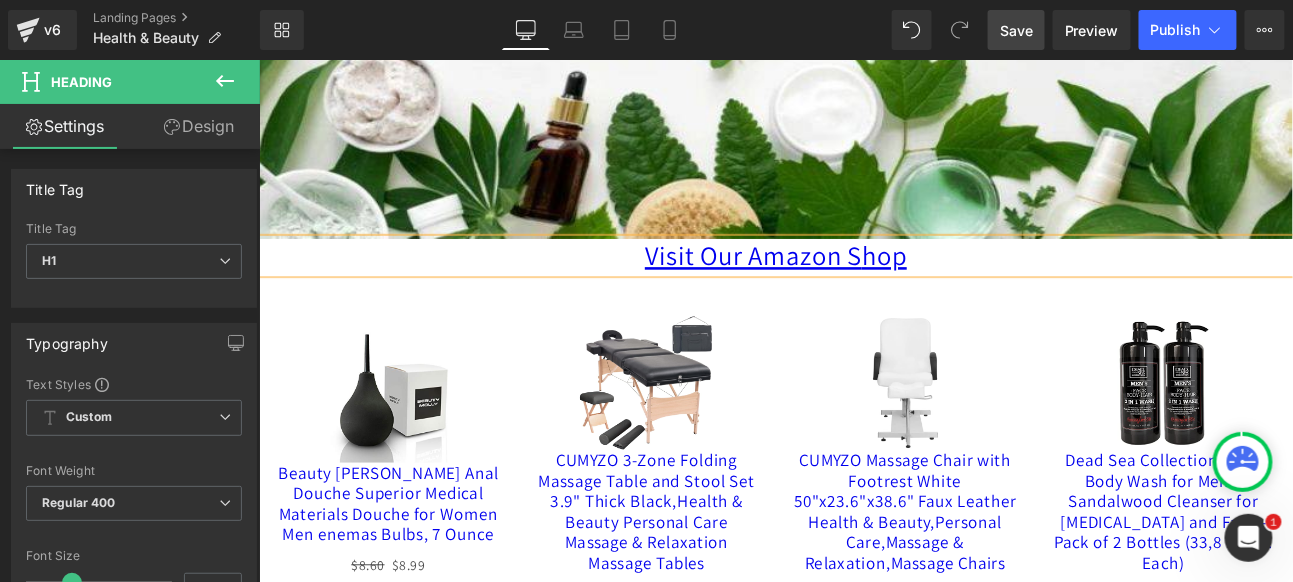 drag, startPoint x: 1019, startPoint y: 29, endPoint x: 899, endPoint y: 9, distance: 121.65525 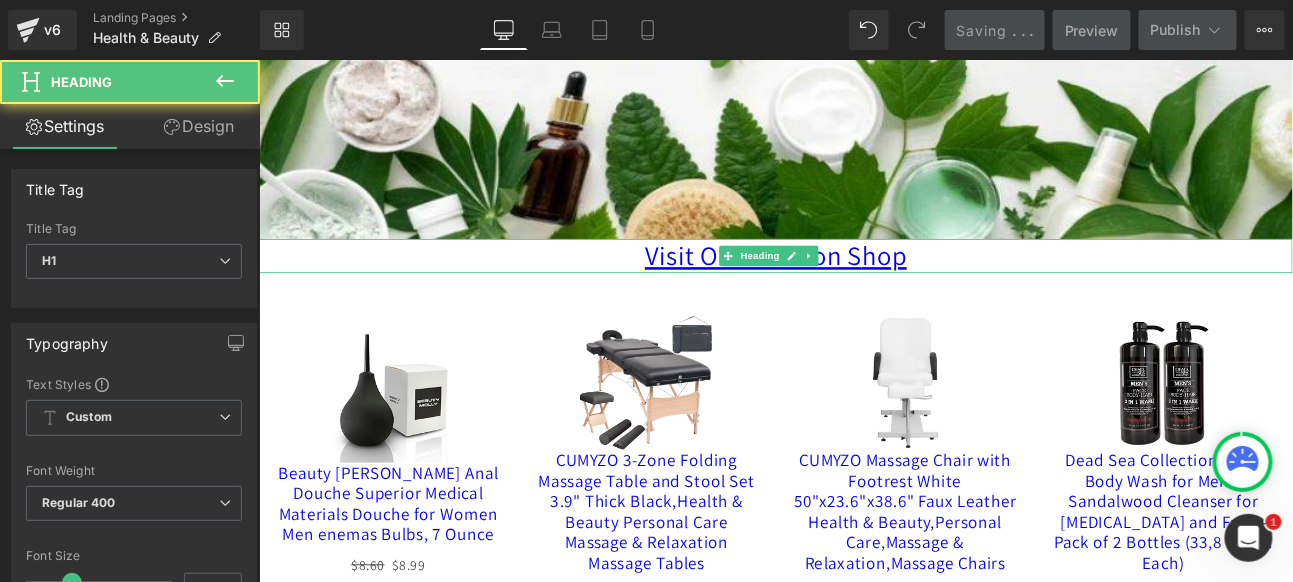 click on "Visit Our Amazon S hop" at bounding box center [863, 288] 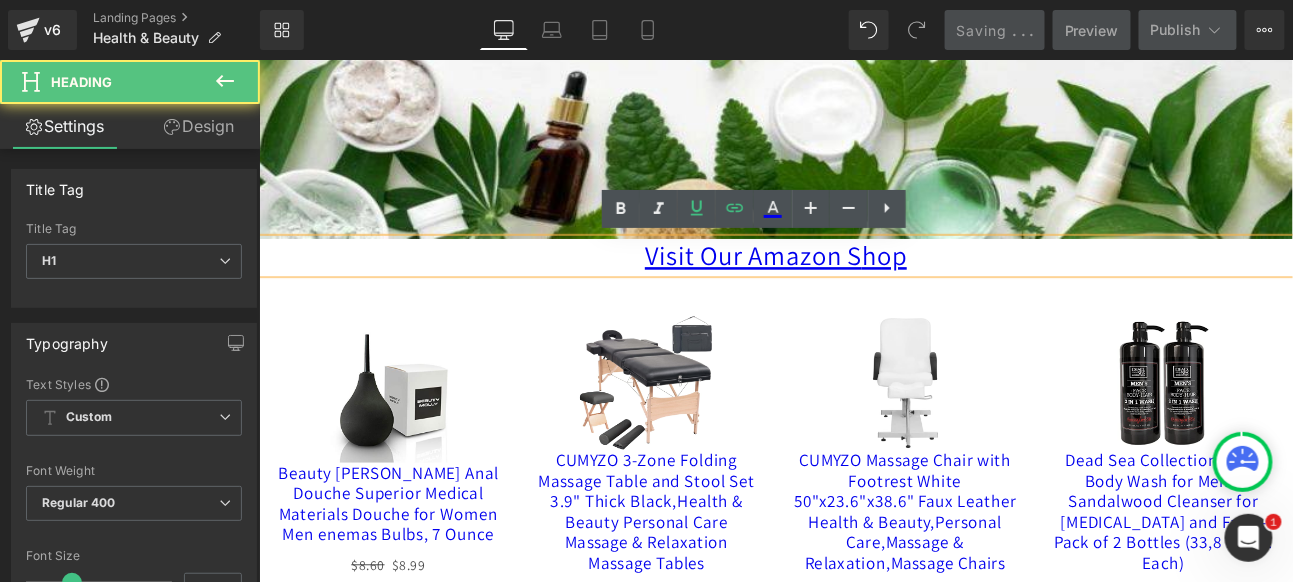 click on "Visit Our Amazon S hop" at bounding box center [863, 288] 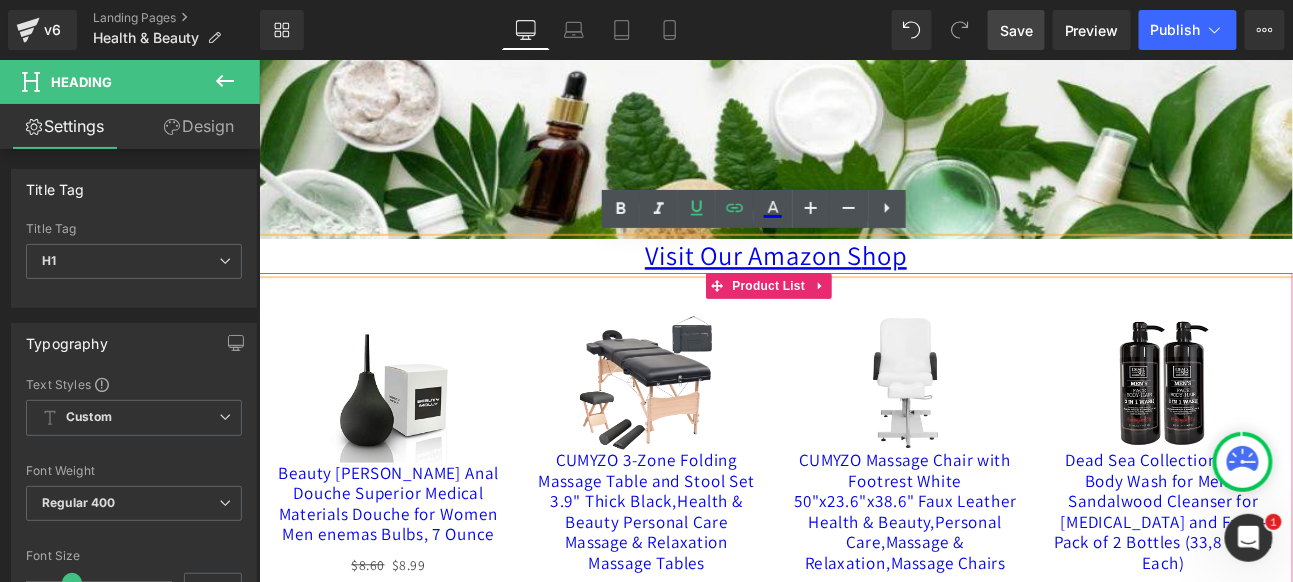 click on "Sale Off
(P) Image
Beauty Molly Anal Douche Superior Medical Materials Douche for Women Men enemas Bulbs, 7 Ounce
(P) Title
$8.60
$8.99
(P) Price
Product" at bounding box center (409, 511) 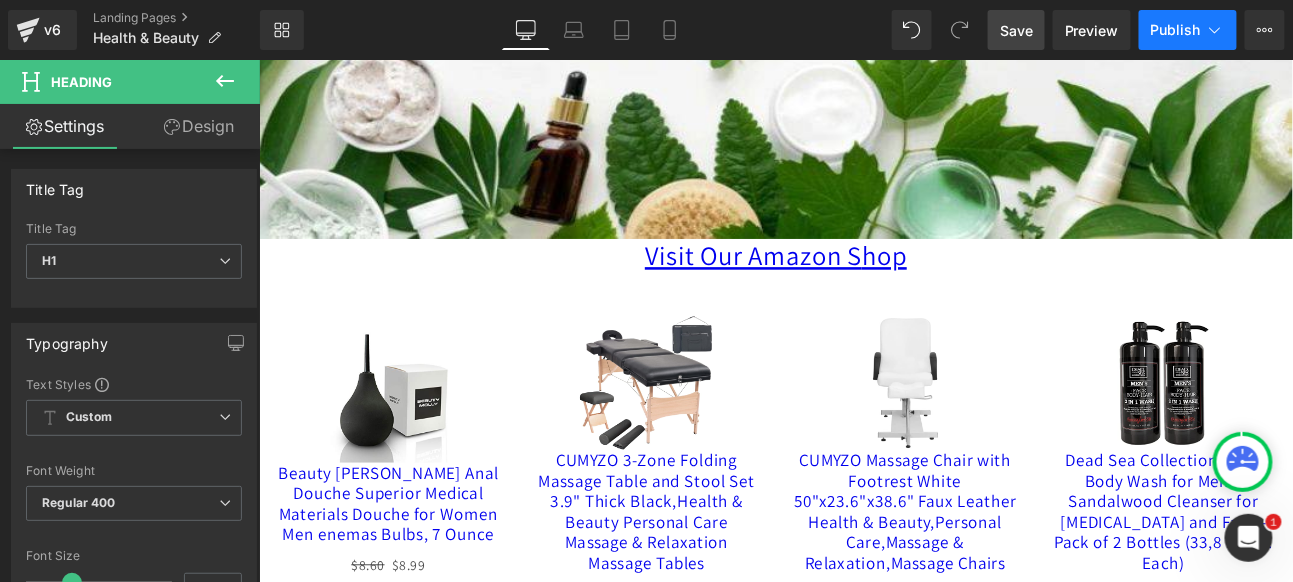 click on "Publish" at bounding box center [1176, 30] 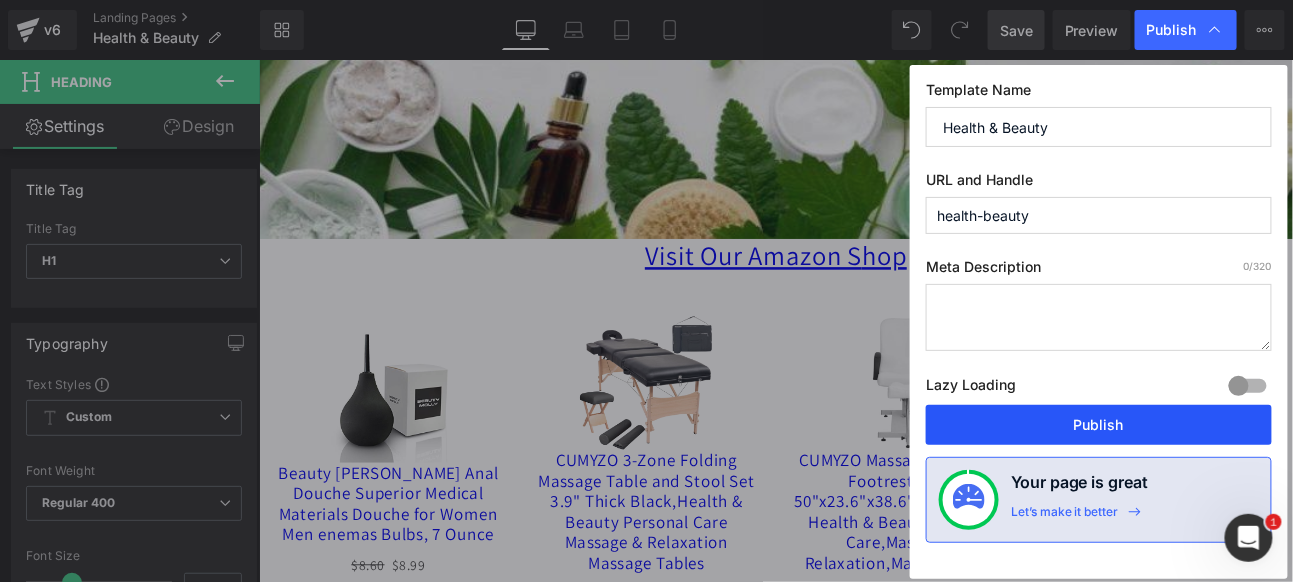 click on "Publish" at bounding box center (1099, 425) 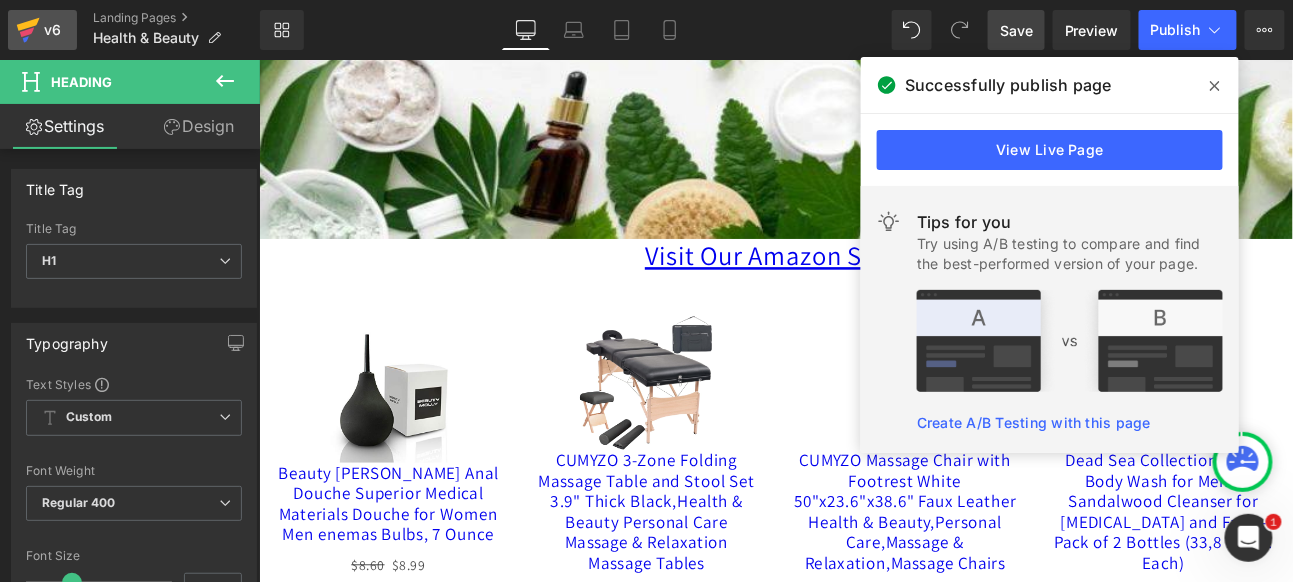 click on "v6" at bounding box center [52, 30] 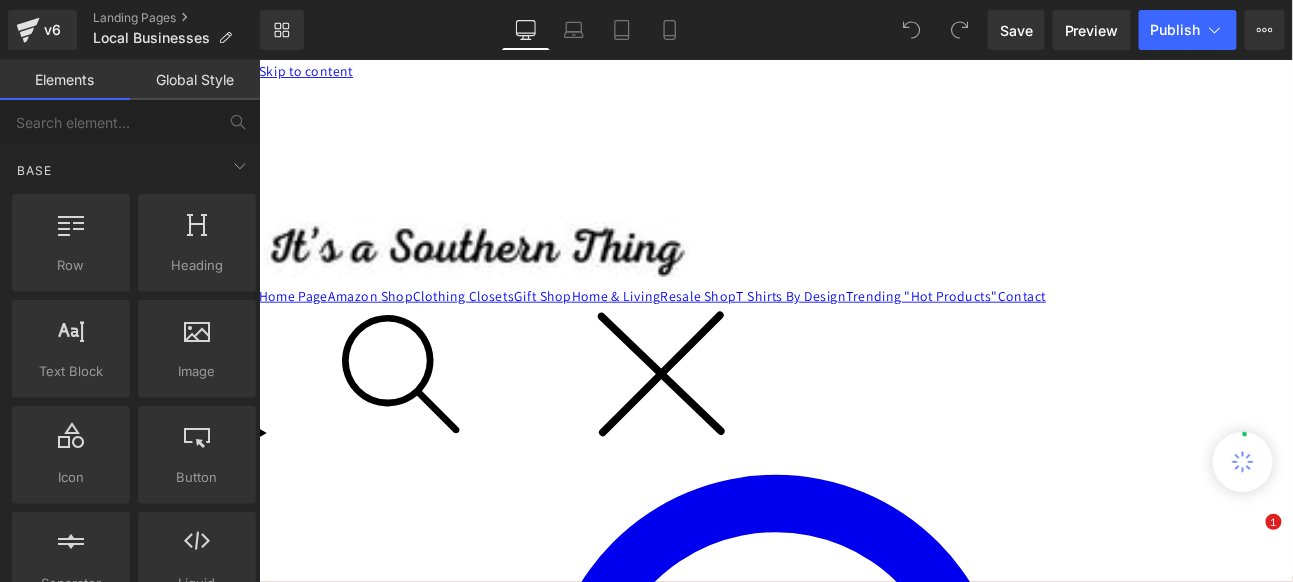 scroll, scrollTop: 333, scrollLeft: 0, axis: vertical 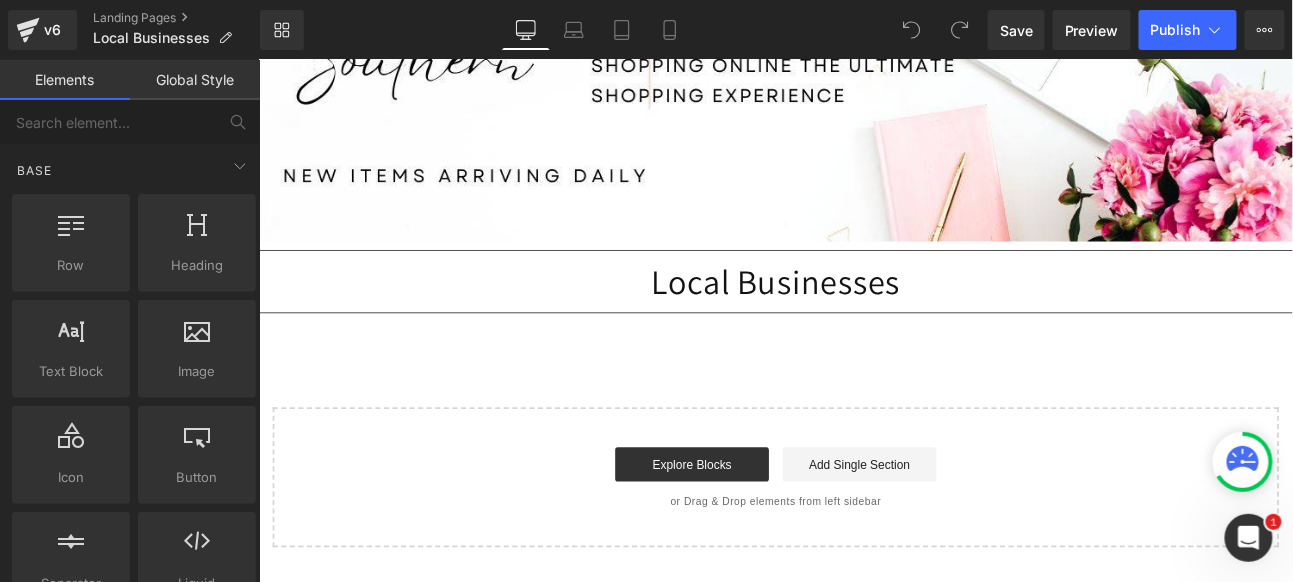 click on "Image         Separator         Local Businesses Heading         Separator
Select your layout" at bounding box center (863, 248) 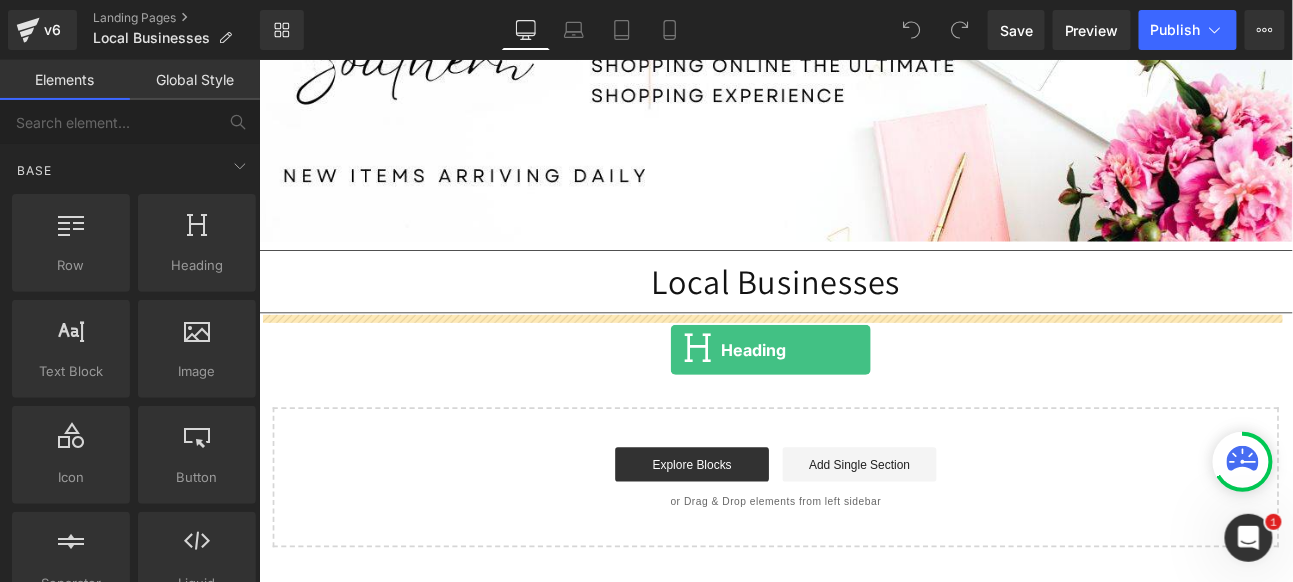 drag, startPoint x: 456, startPoint y: 285, endPoint x: 739, endPoint y: 398, distance: 304.7261 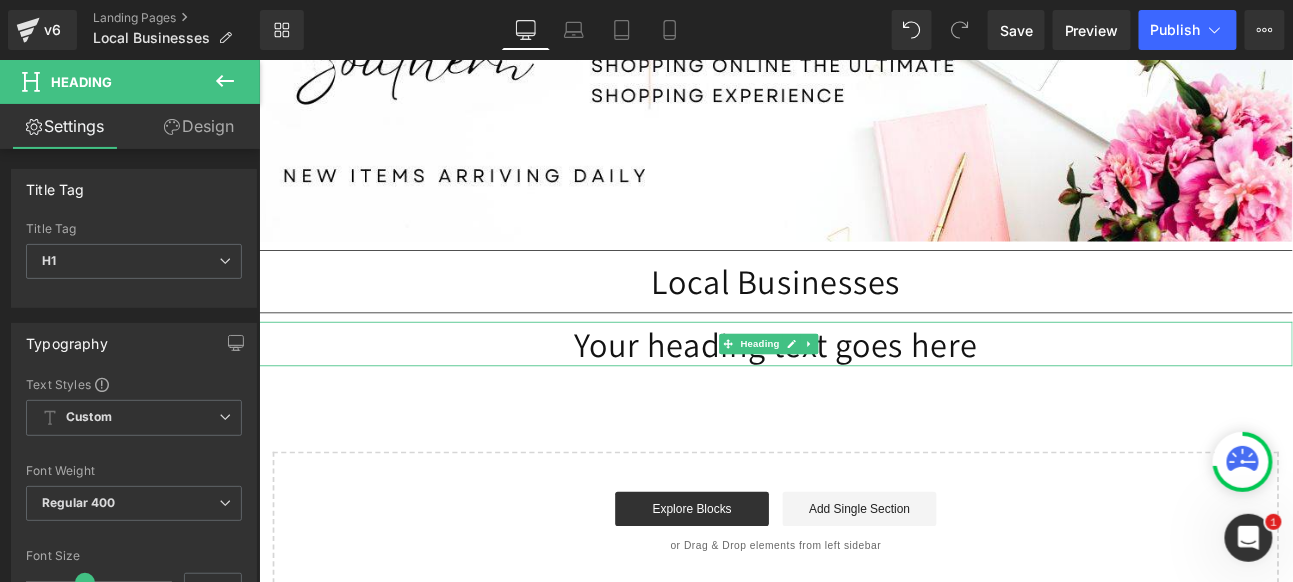click on "Your heading text goes here" at bounding box center (863, 391) 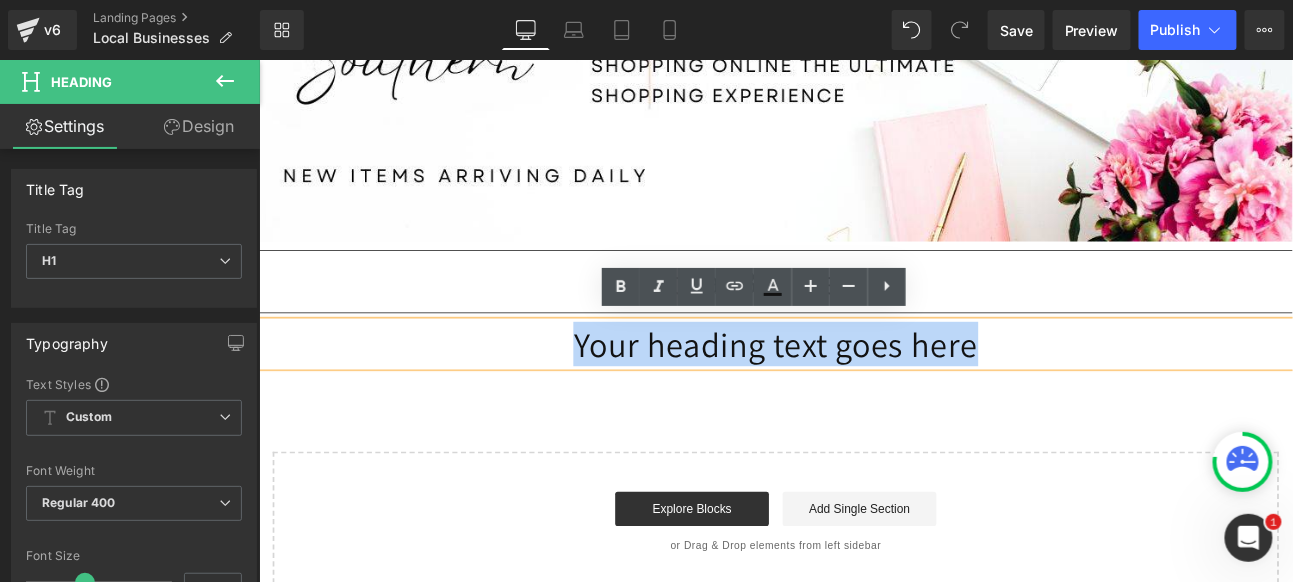 drag, startPoint x: 1162, startPoint y: 387, endPoint x: 486, endPoint y: 364, distance: 676.3912 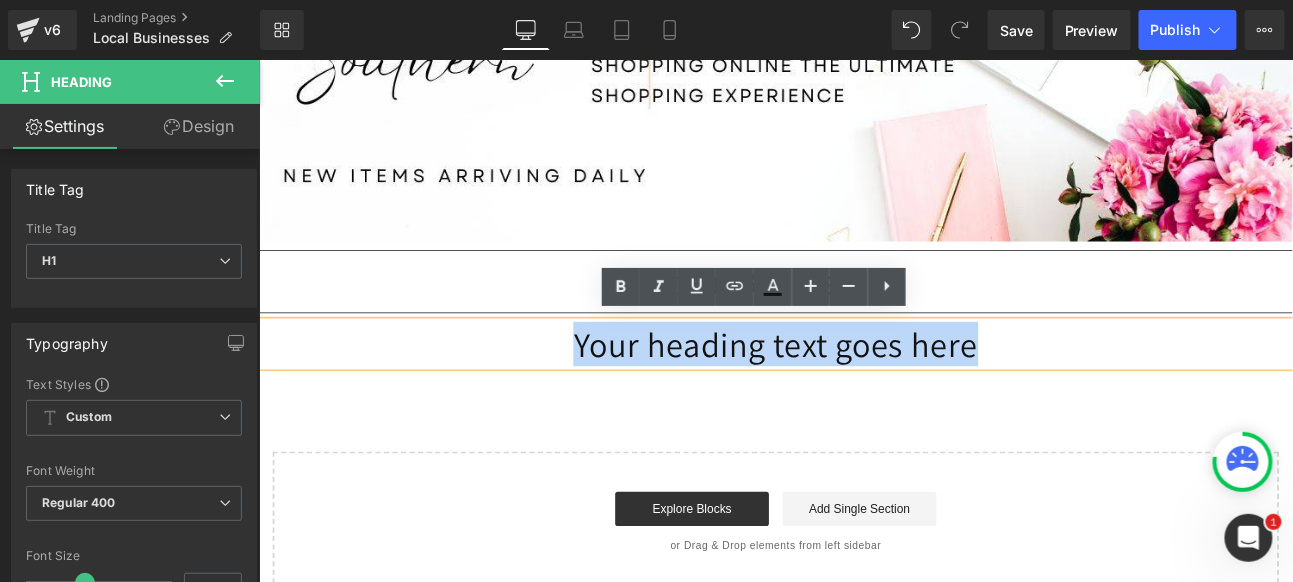type 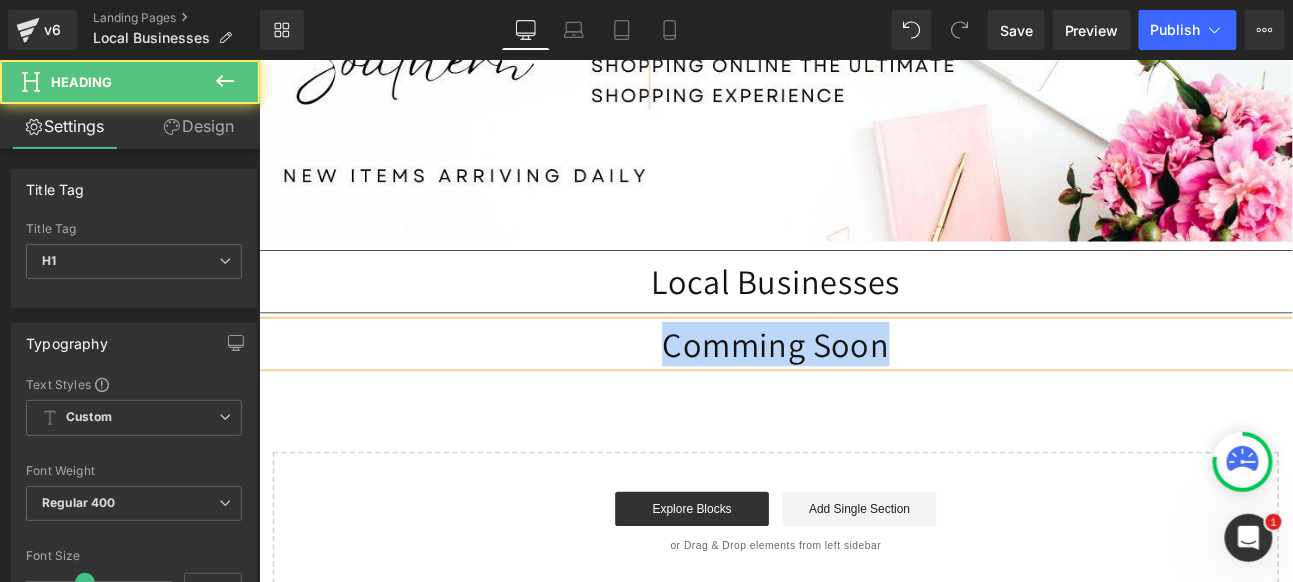 drag, startPoint x: 1010, startPoint y: 382, endPoint x: 567, endPoint y: 399, distance: 443.32608 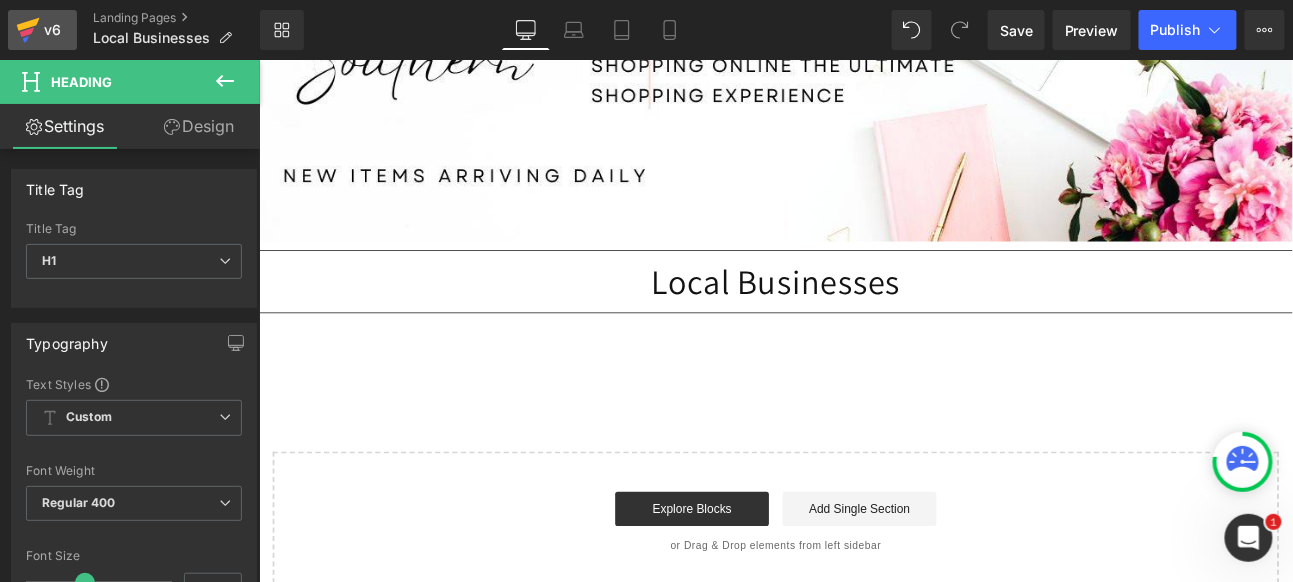 click 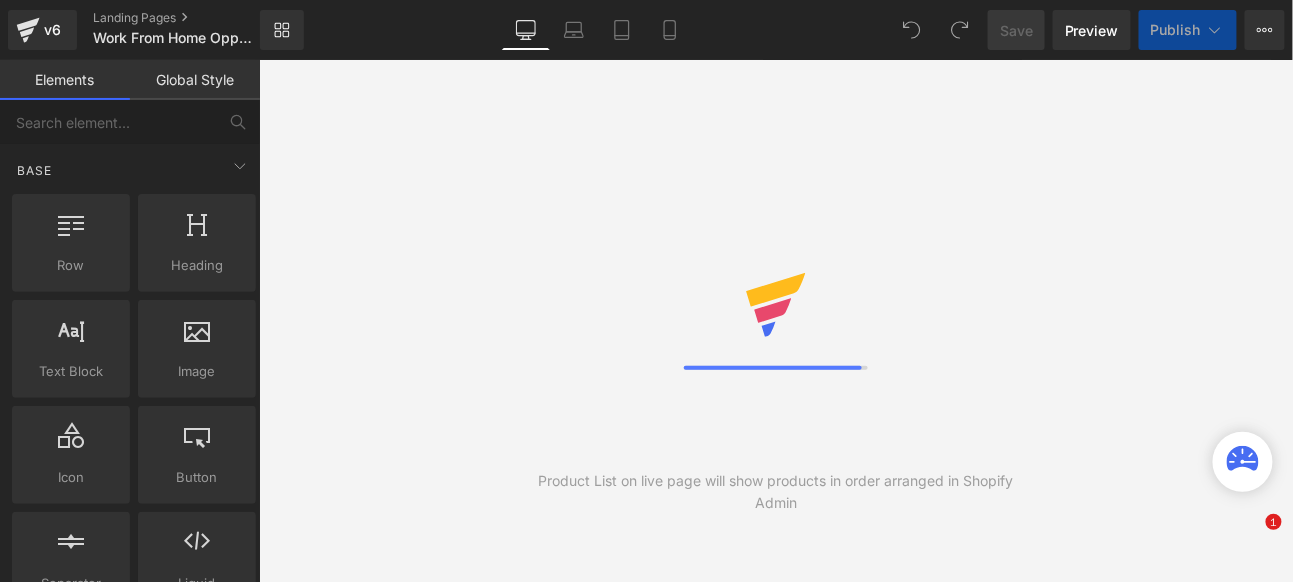 scroll, scrollTop: 0, scrollLeft: 0, axis: both 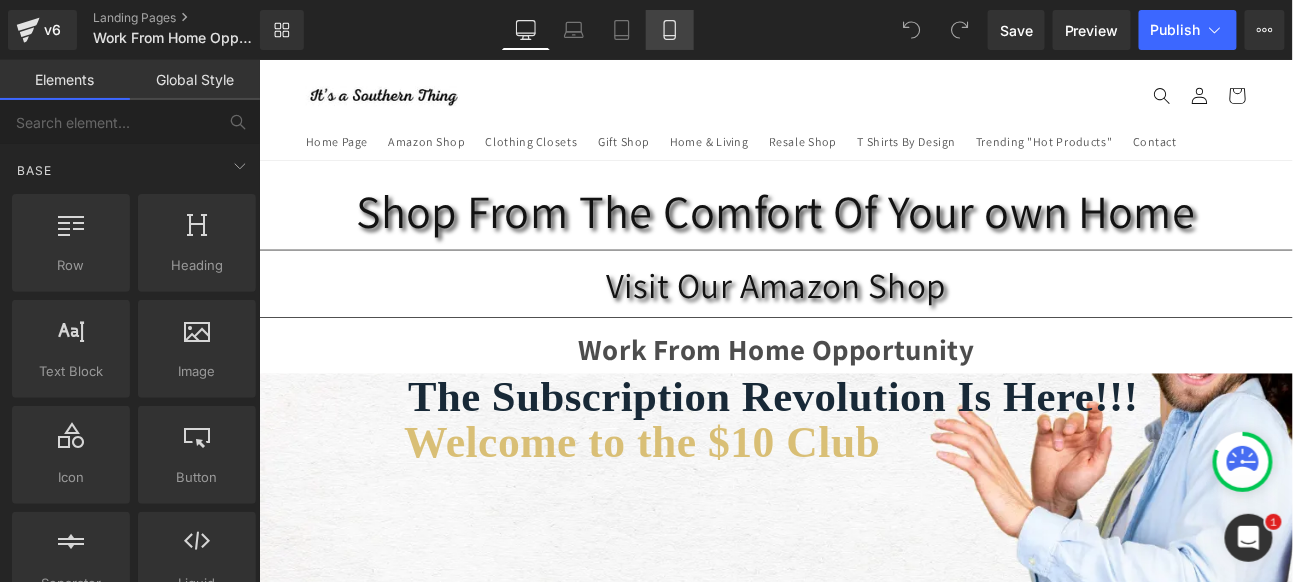 click 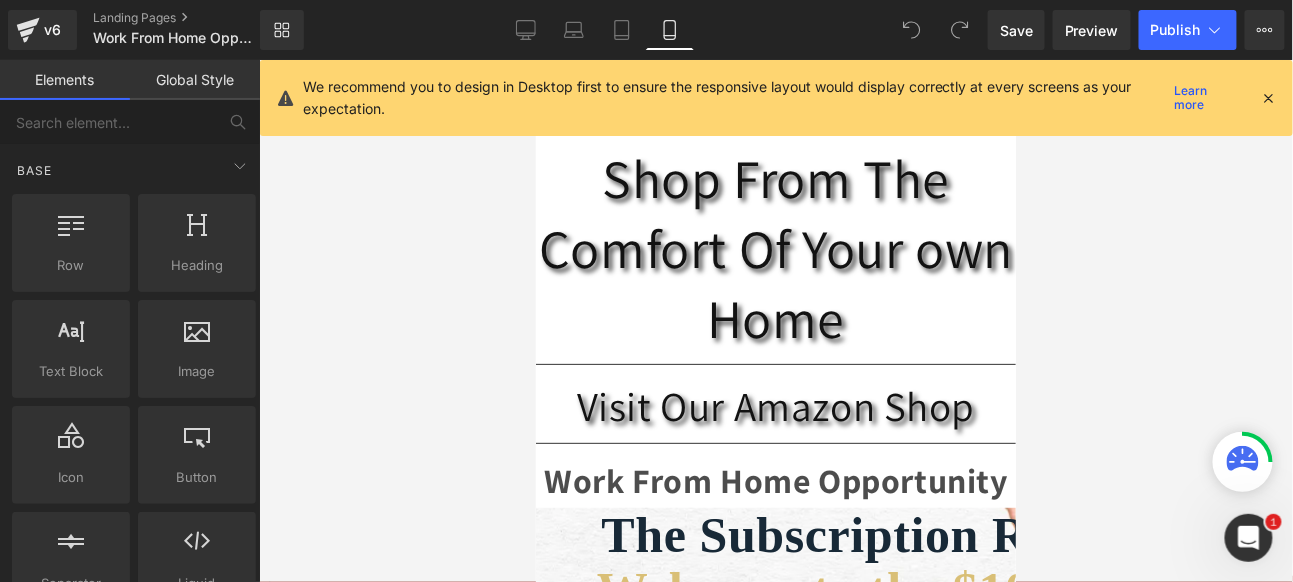 scroll, scrollTop: 82, scrollLeft: 0, axis: vertical 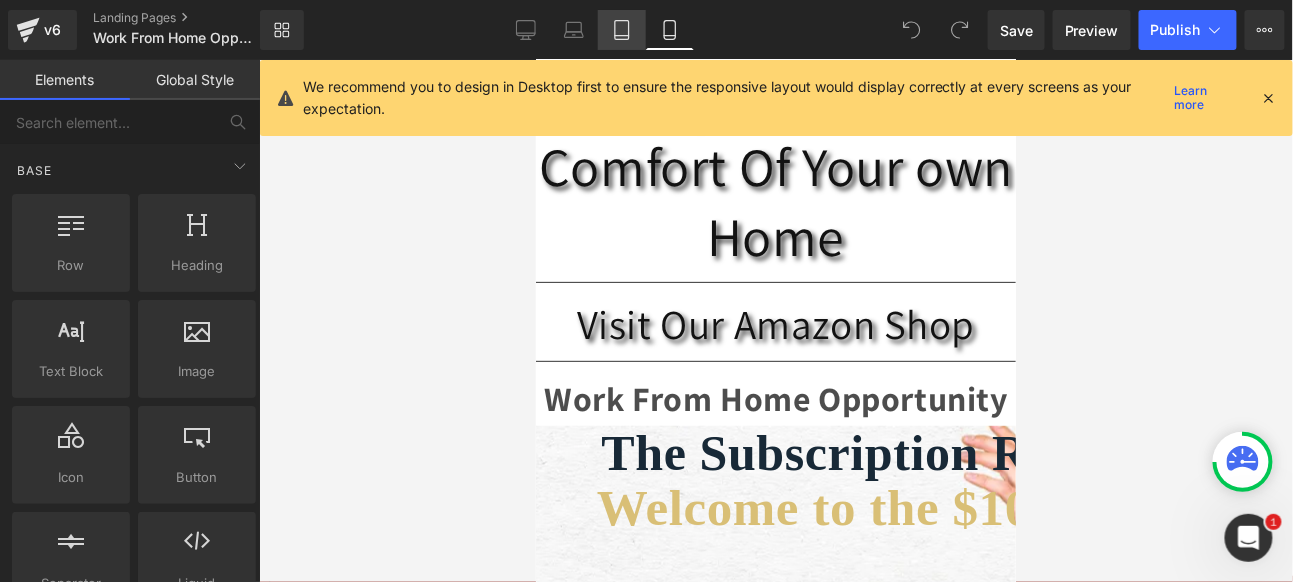 click 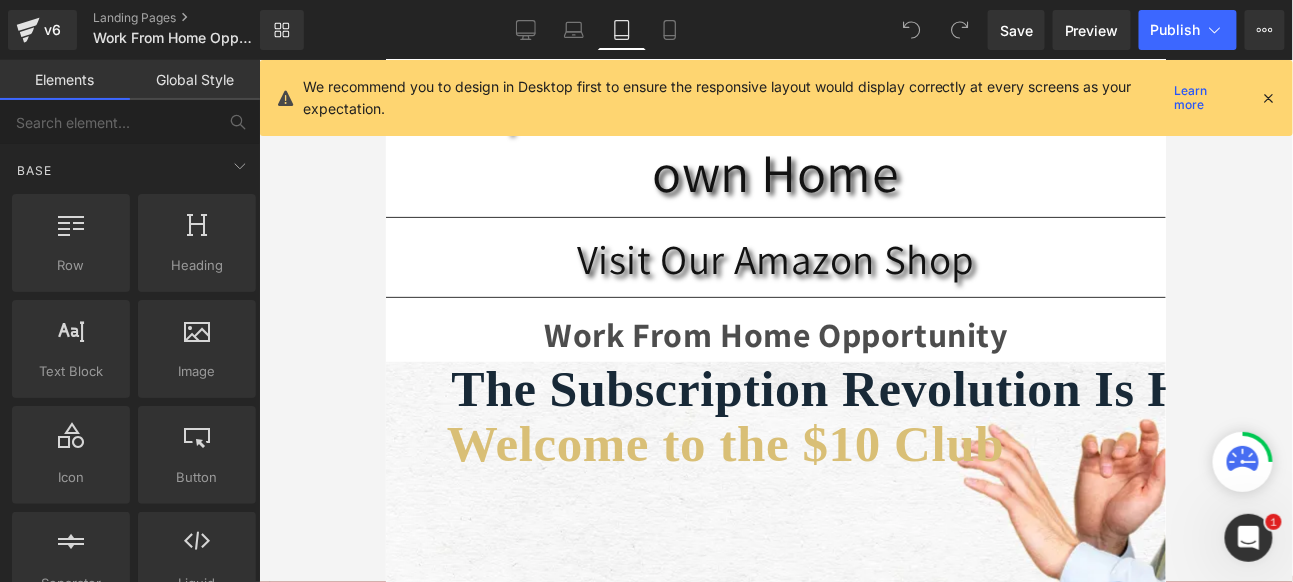 scroll, scrollTop: 228, scrollLeft: 0, axis: vertical 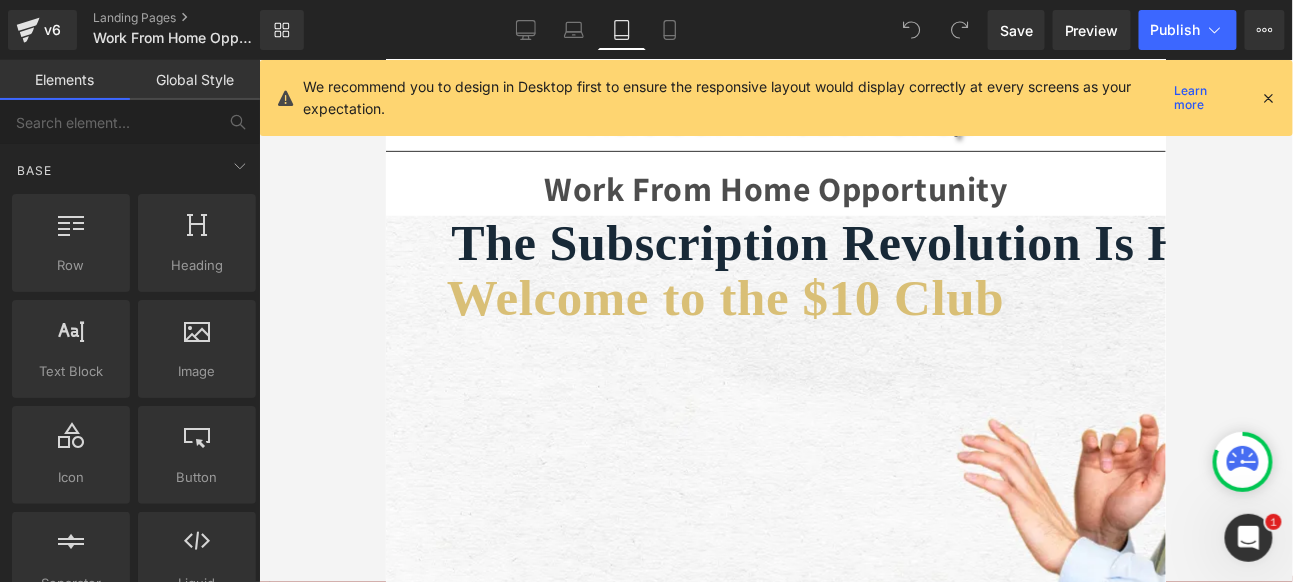 click at bounding box center (1269, 98) 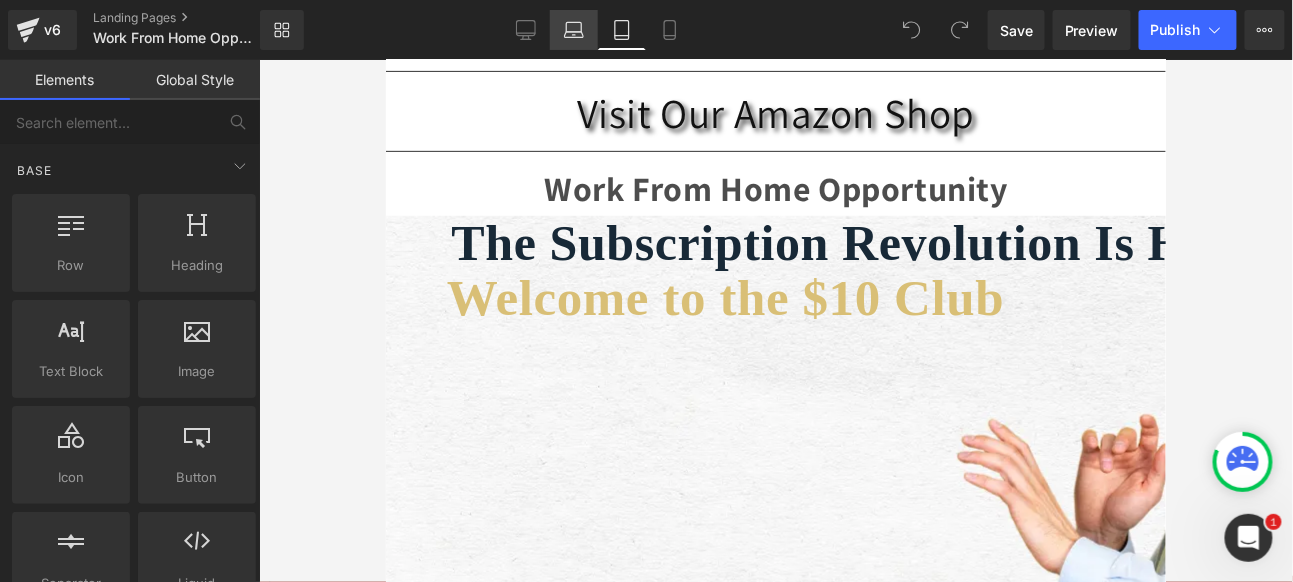 click 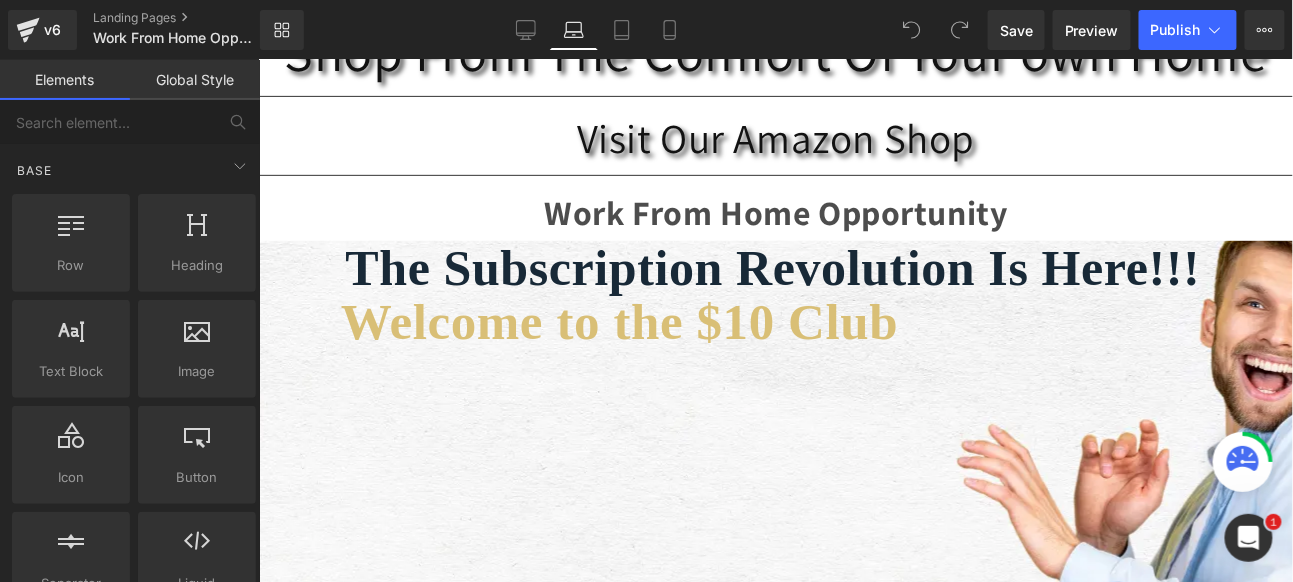 scroll, scrollTop: 253, scrollLeft: 0, axis: vertical 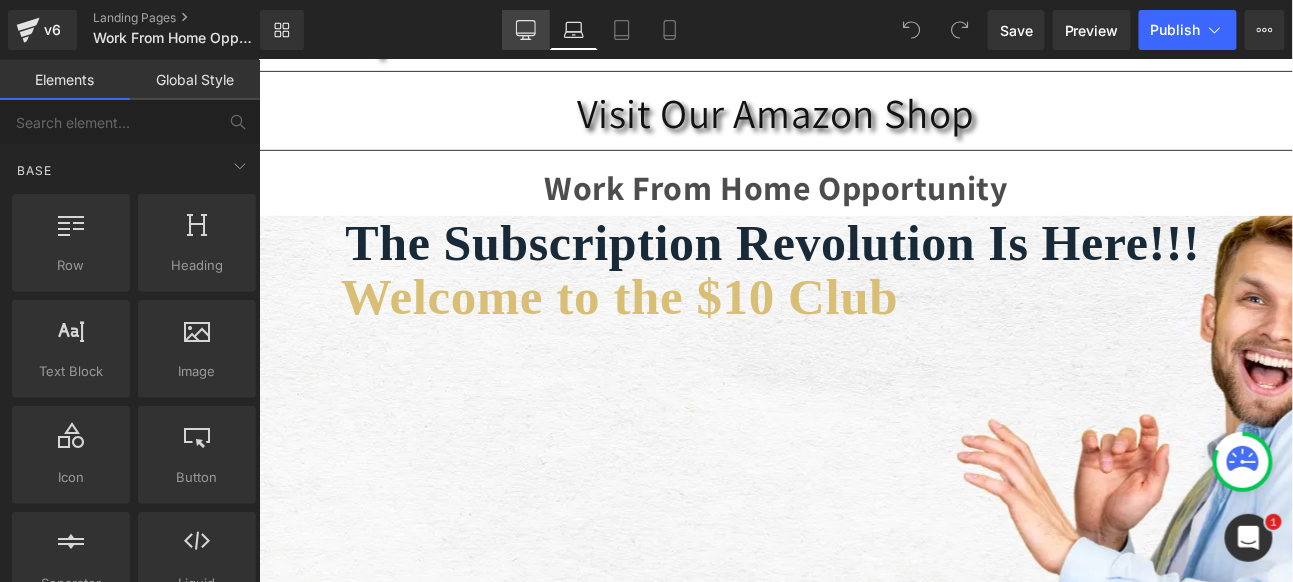 click 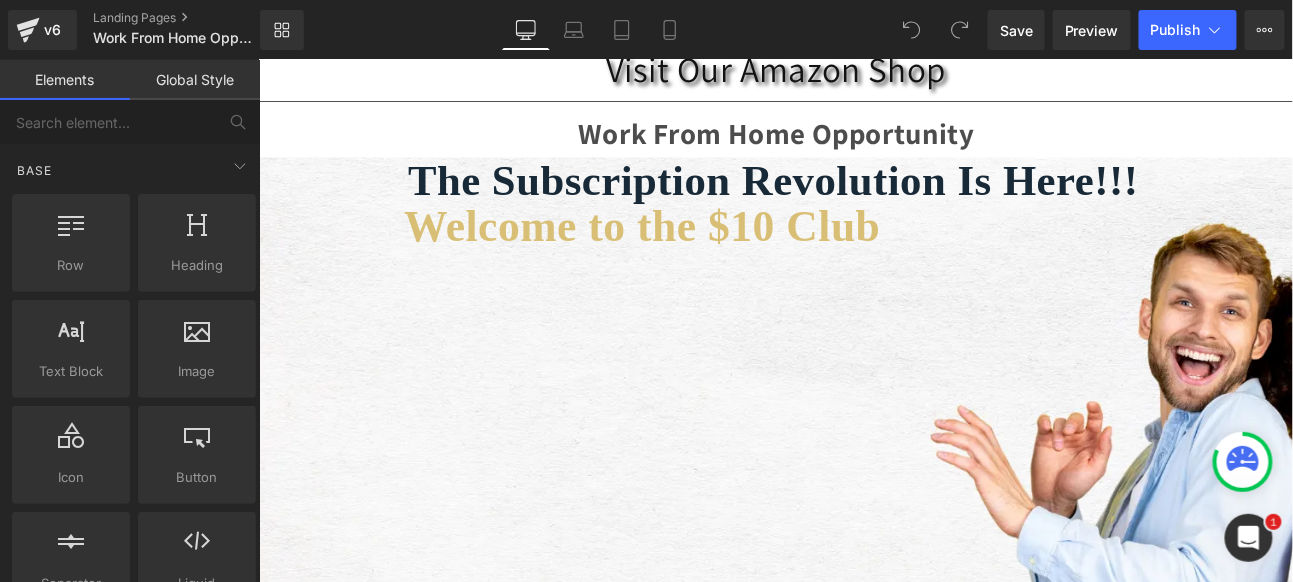 scroll, scrollTop: 232, scrollLeft: 0, axis: vertical 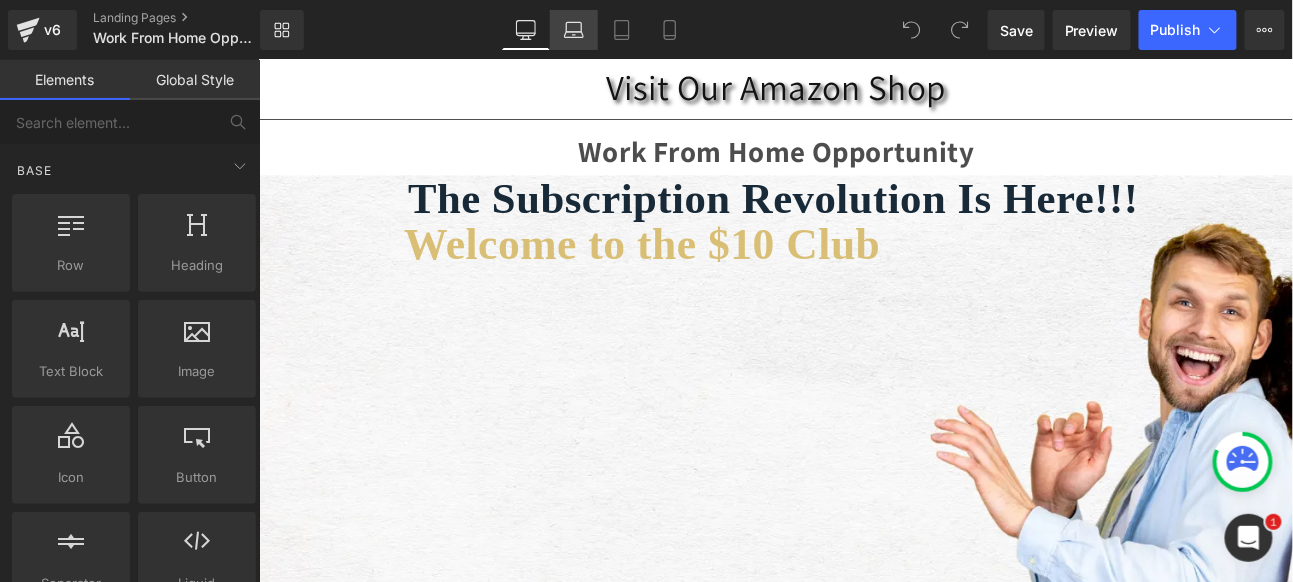 click 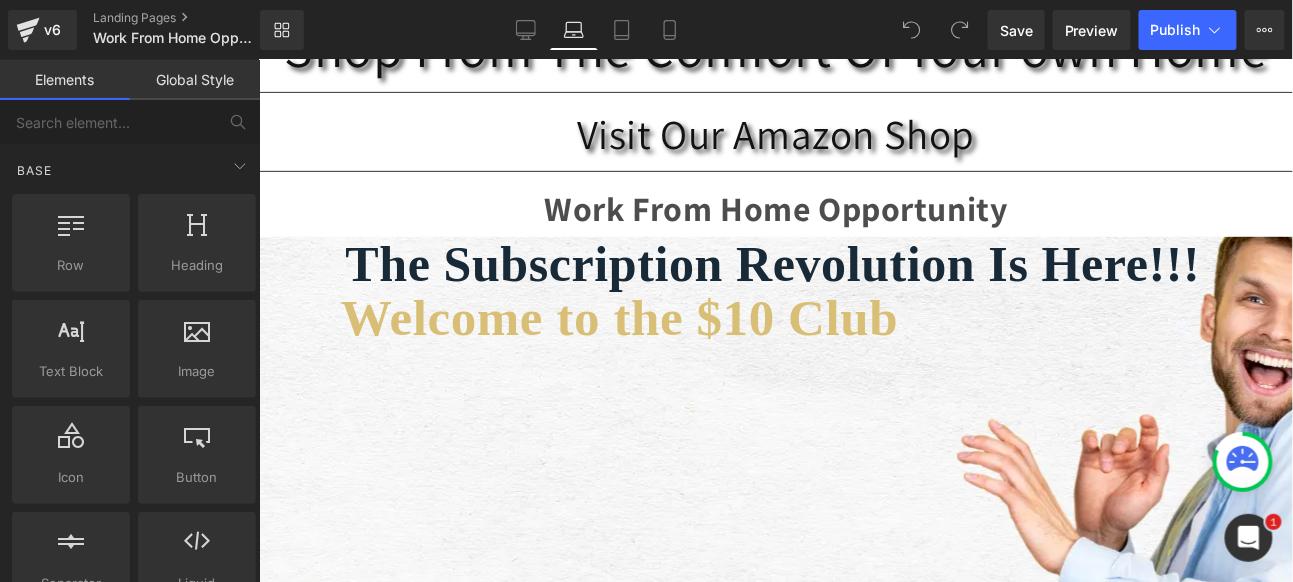 scroll, scrollTop: 279, scrollLeft: 0, axis: vertical 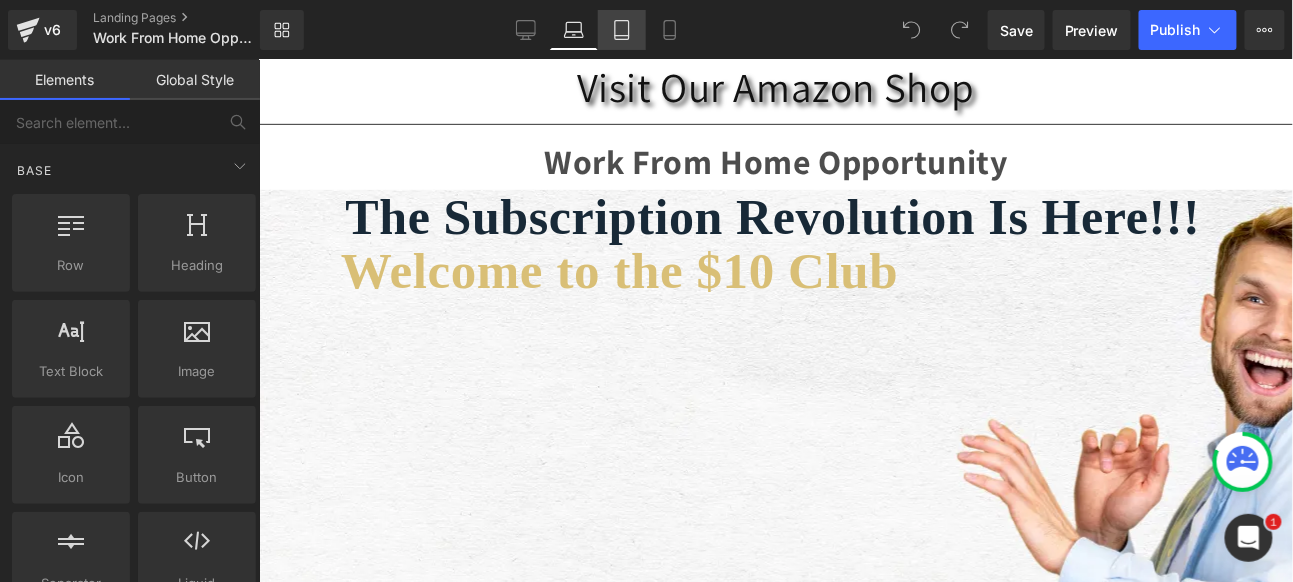 click 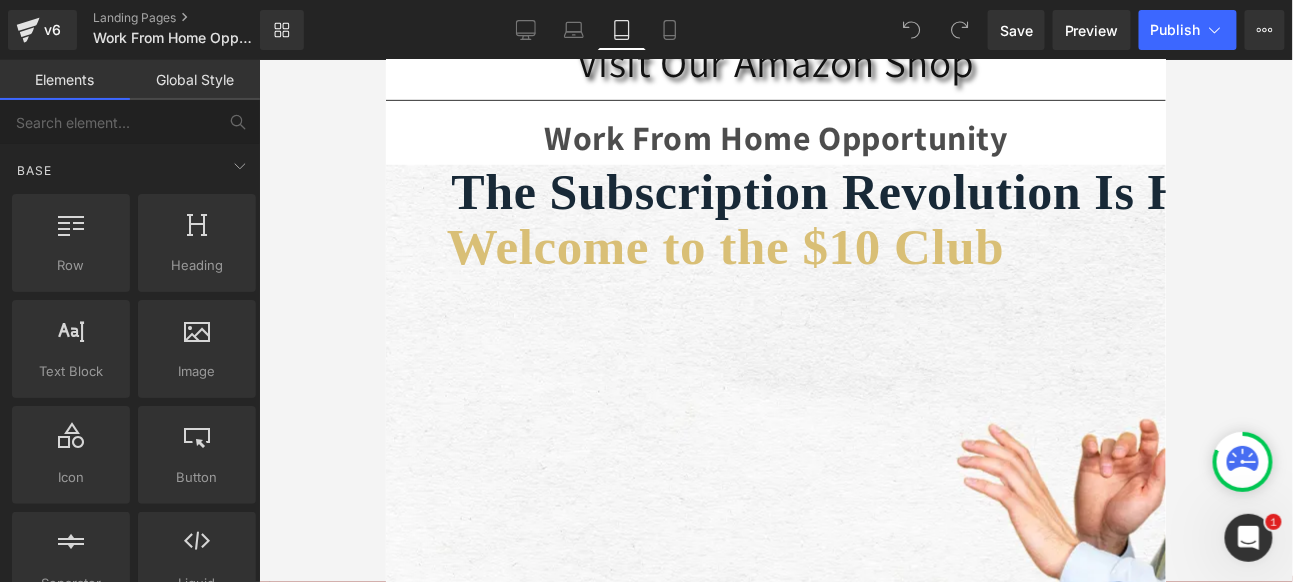 scroll, scrollTop: 307, scrollLeft: 0, axis: vertical 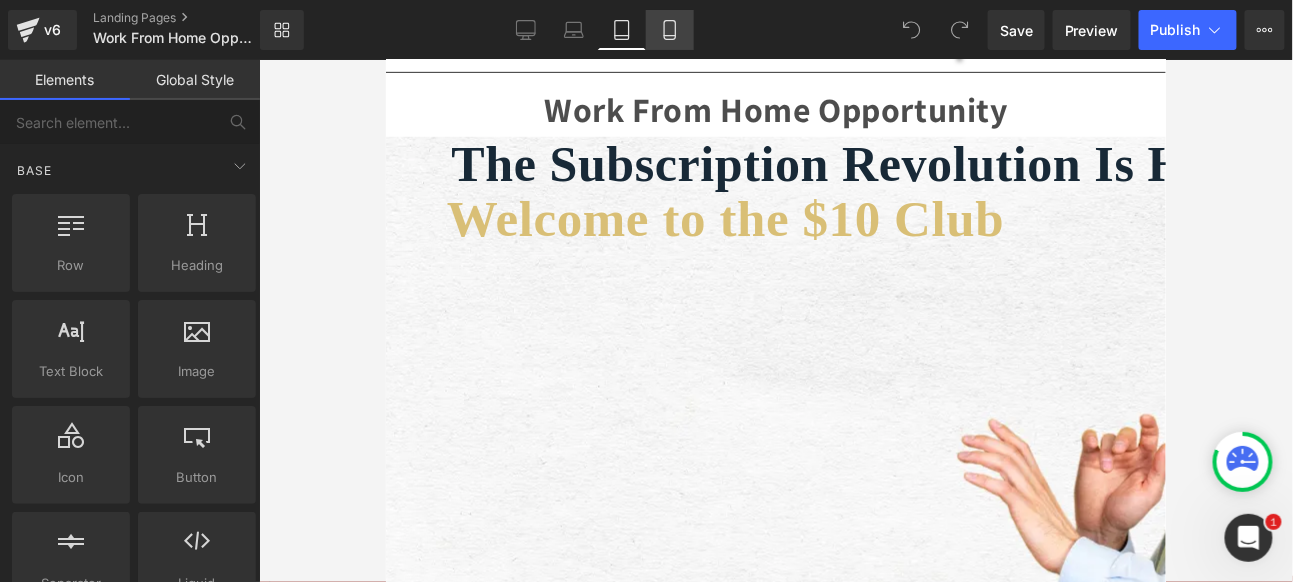 click 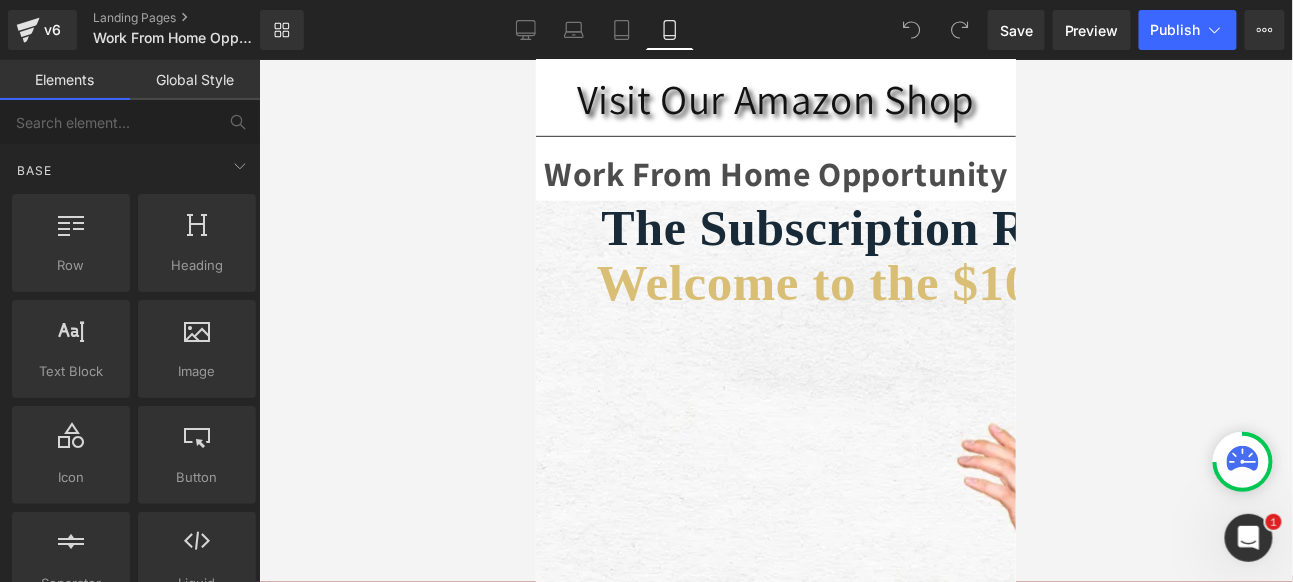 scroll, scrollTop: 372, scrollLeft: 0, axis: vertical 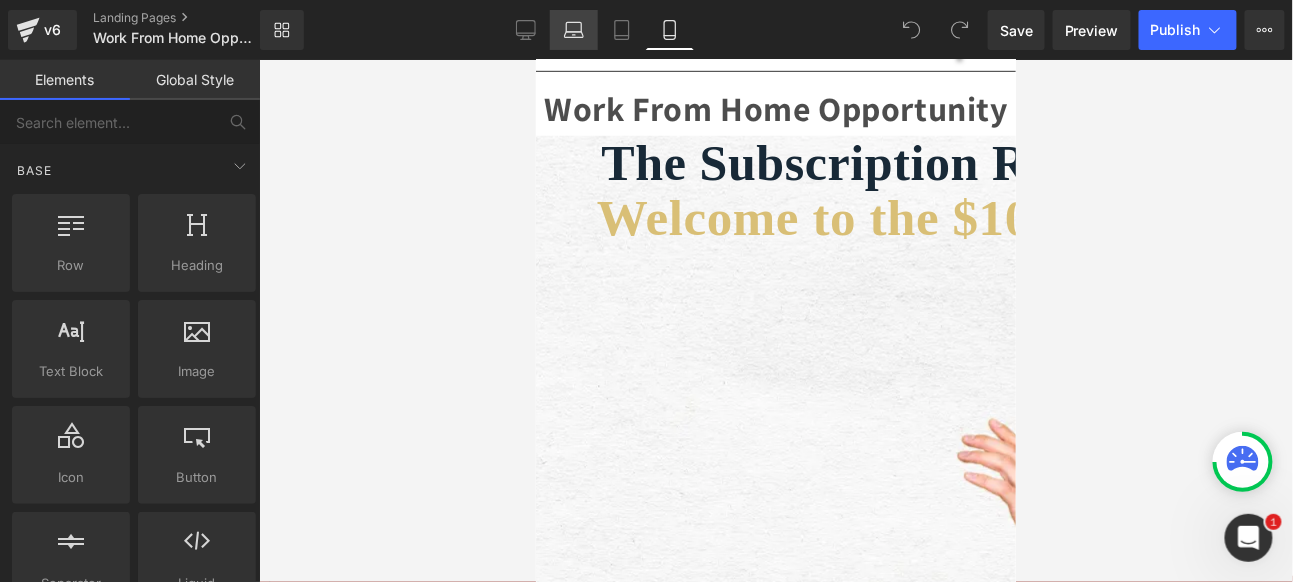 click 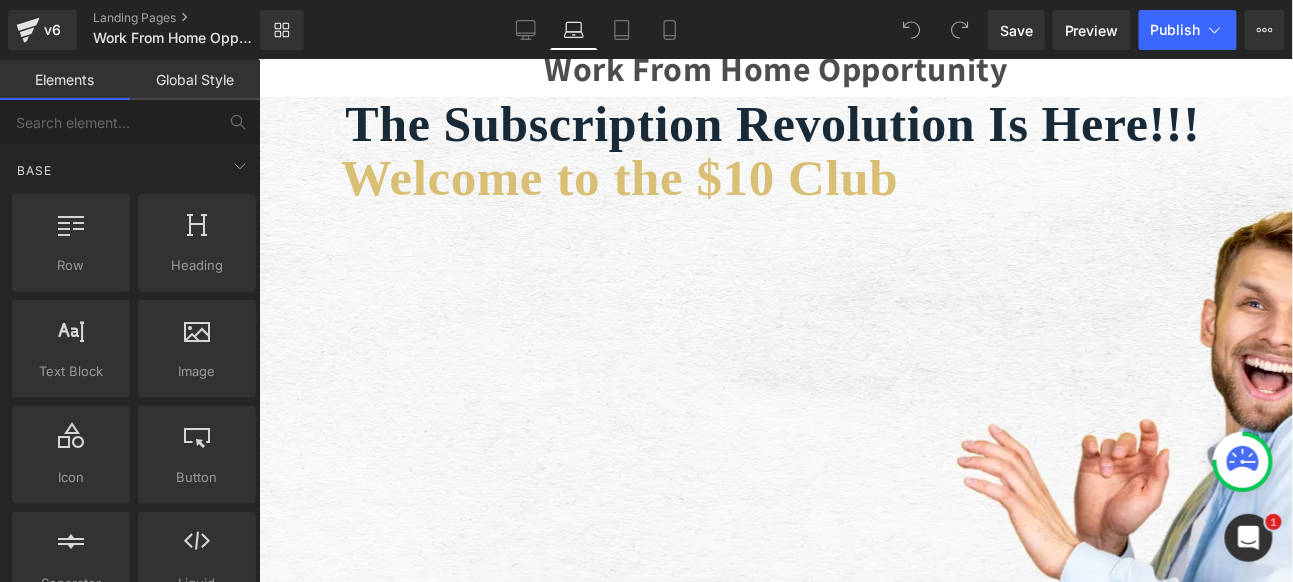 scroll, scrollTop: 353, scrollLeft: 0, axis: vertical 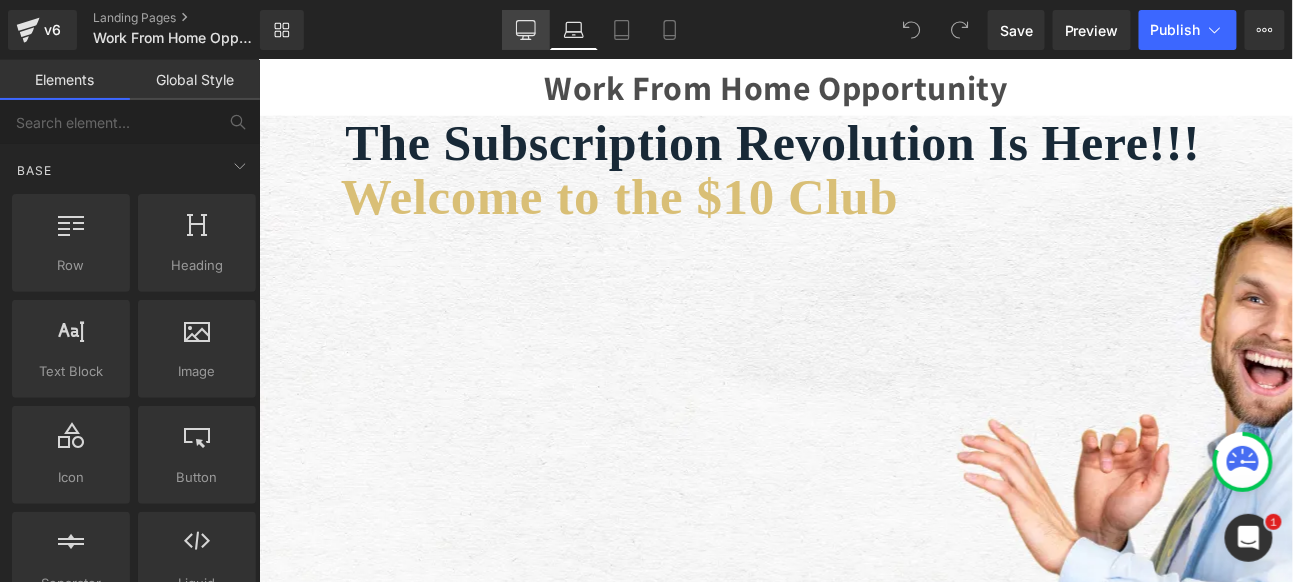 click 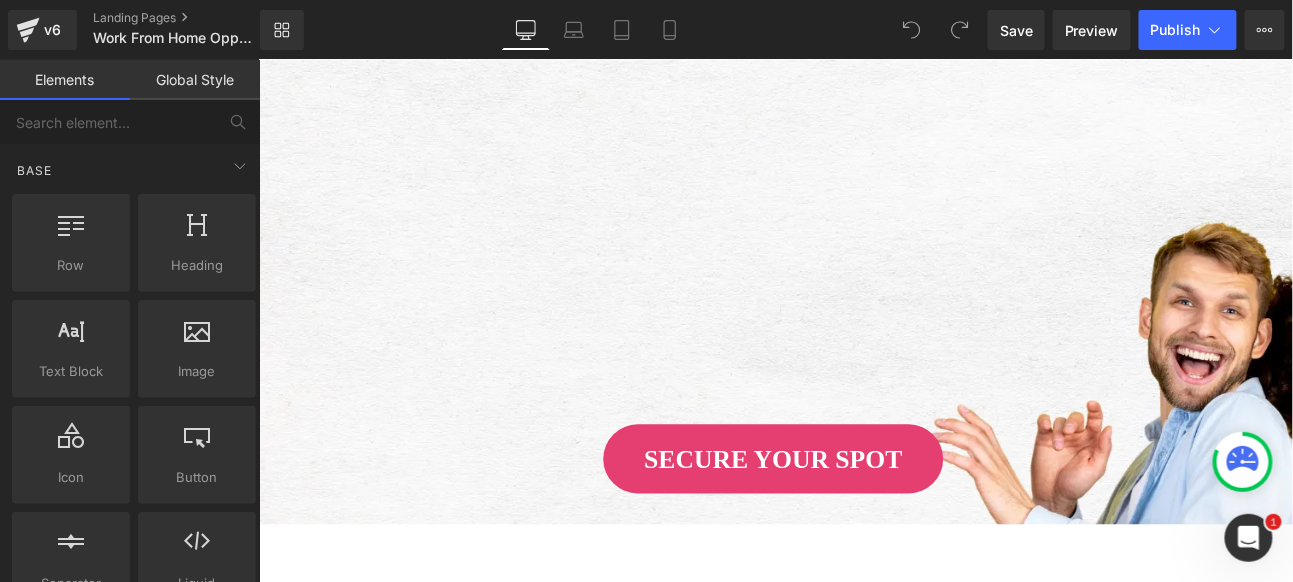 scroll, scrollTop: 0, scrollLeft: 0, axis: both 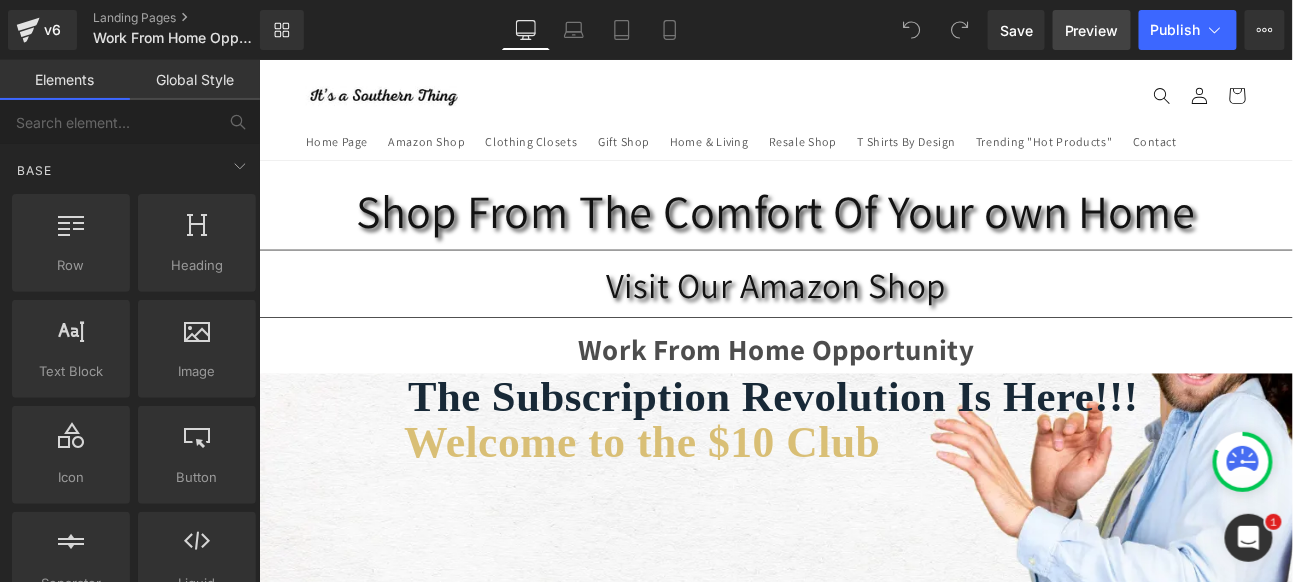 click on "Preview" at bounding box center (1092, 30) 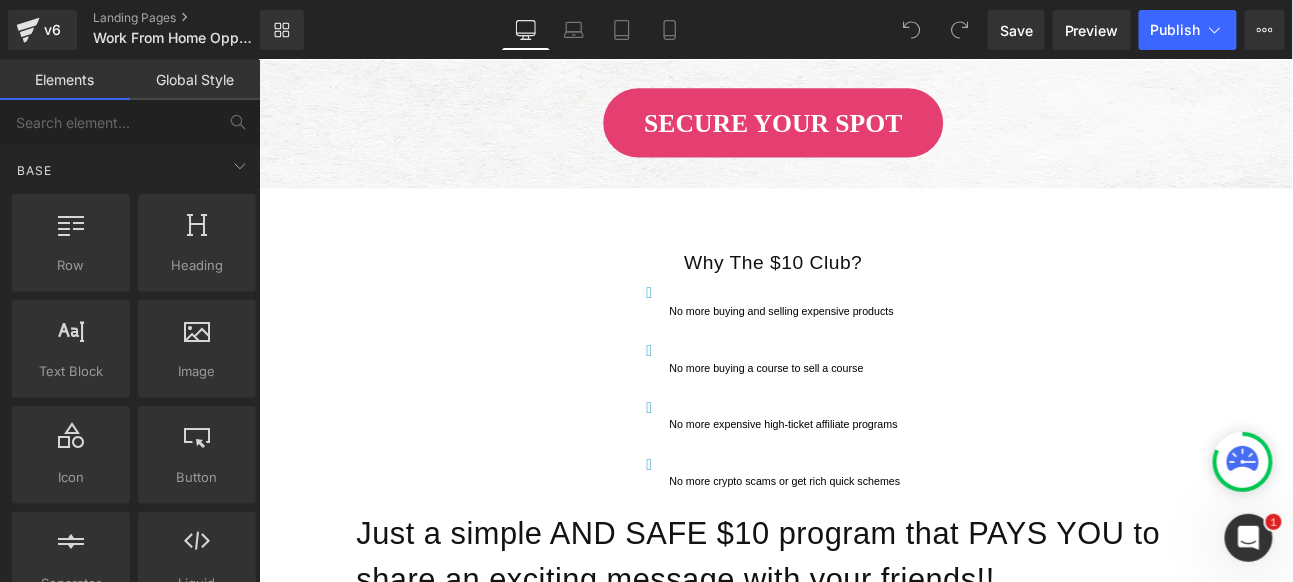 scroll, scrollTop: 888, scrollLeft: 0, axis: vertical 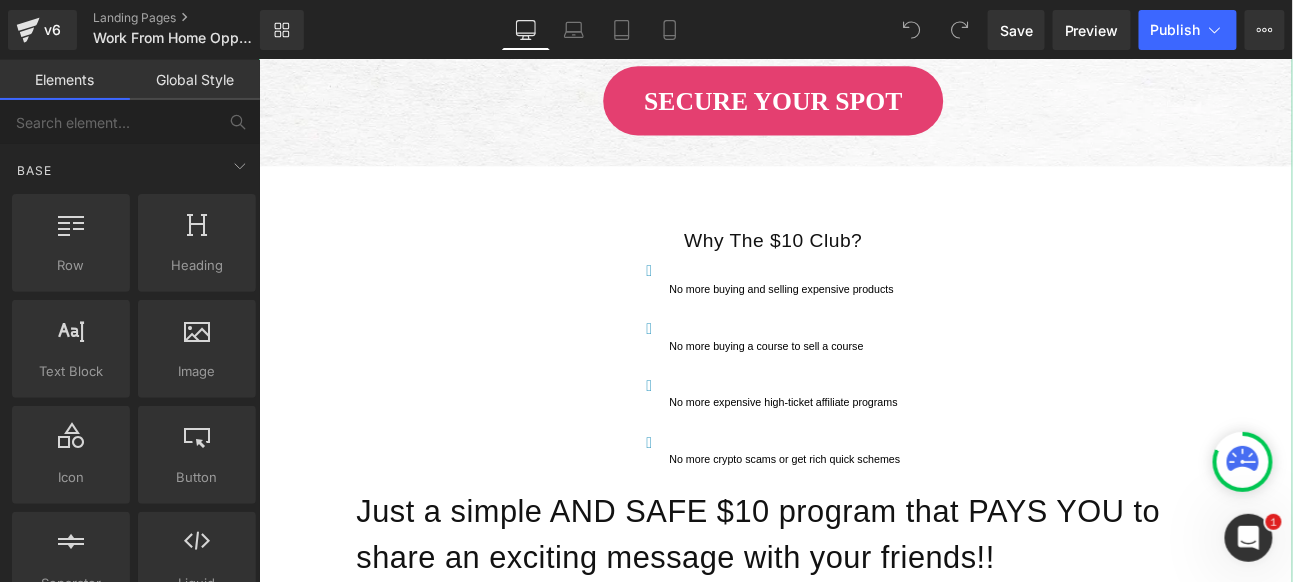 click on "Why The $10 Club? No more buying and selling expensive products No more buying a course to sell a course No more expensive high-ticket affiliate programs No more crypto scams or get rich quick schemes Just a simple AND SAFE $10 program that PAYS YOU to share an exciting message with your friends!!" at bounding box center (860, 457) 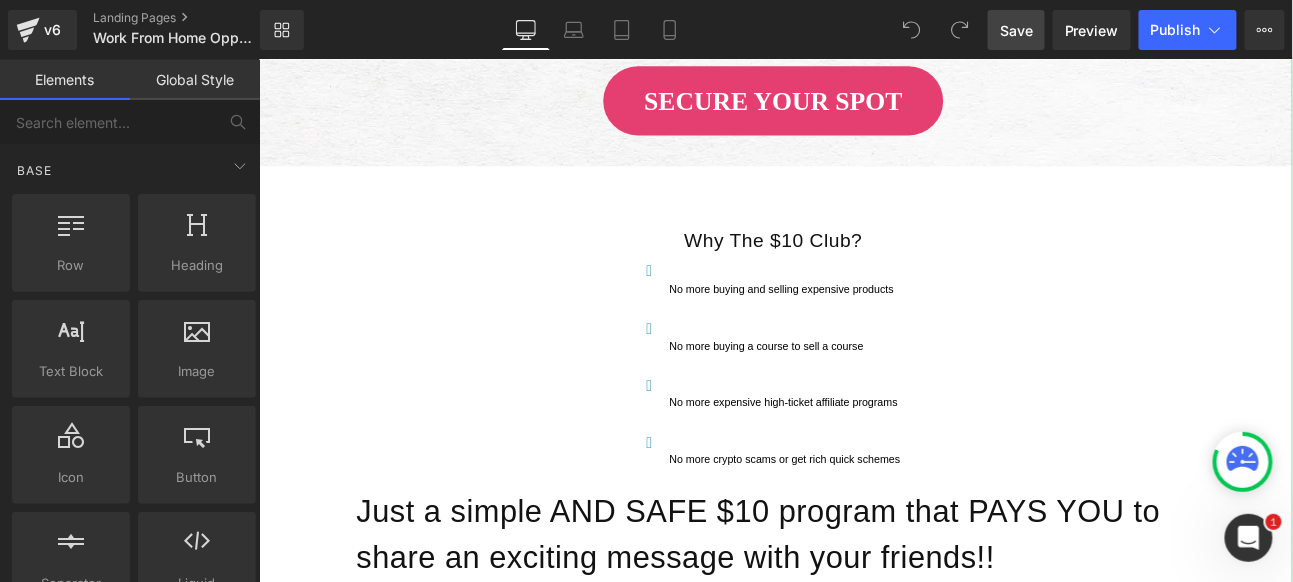 click on "Save" at bounding box center [1016, 30] 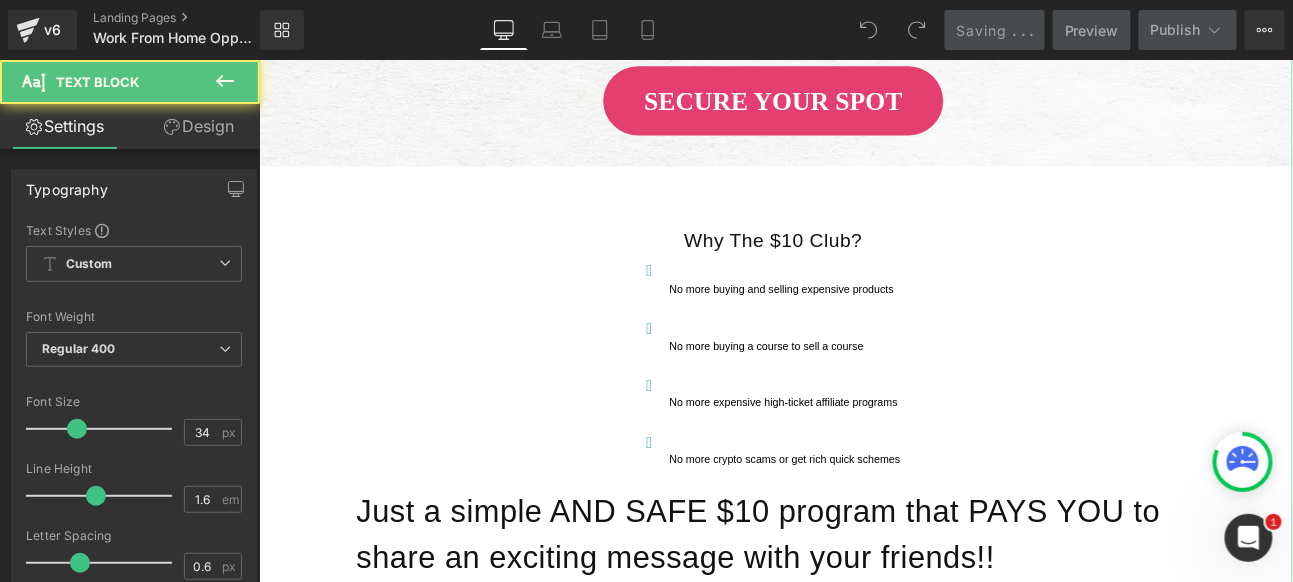 click on "Saving   .   .   ." at bounding box center (995, 30) 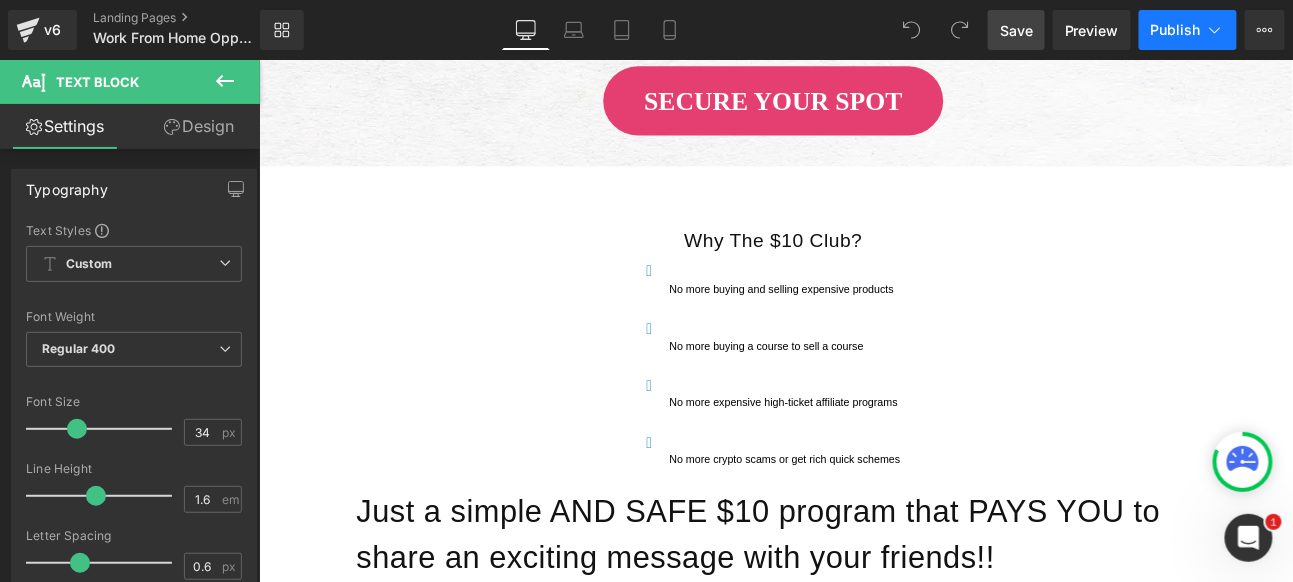 click on "Publish" at bounding box center (1176, 30) 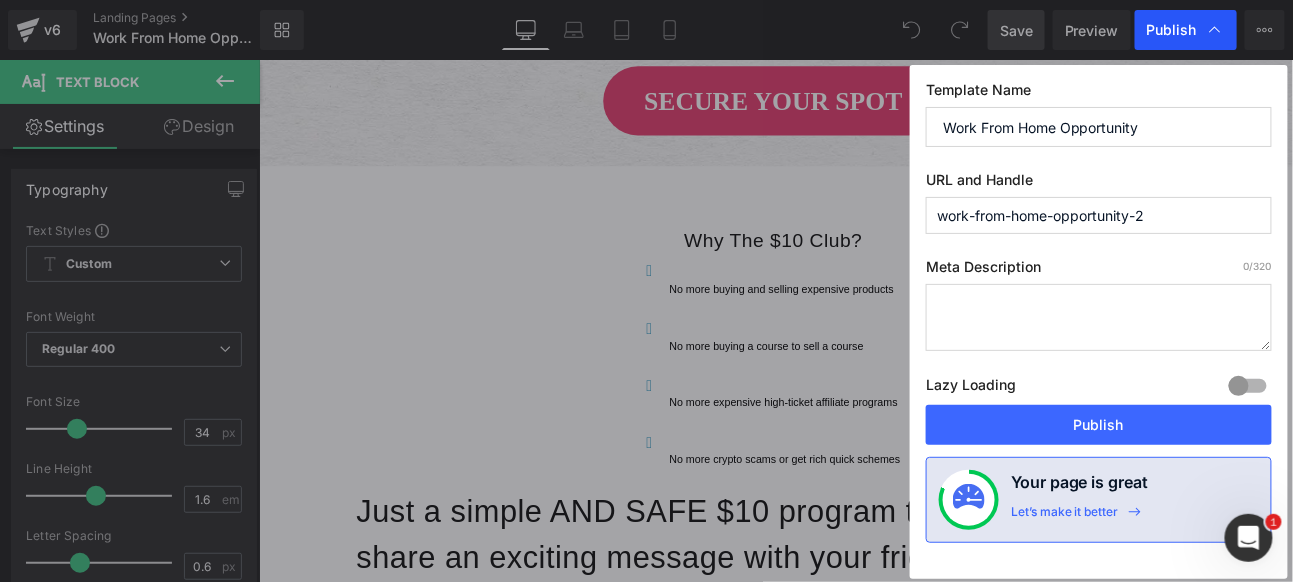 click on "Publish" at bounding box center [1172, 30] 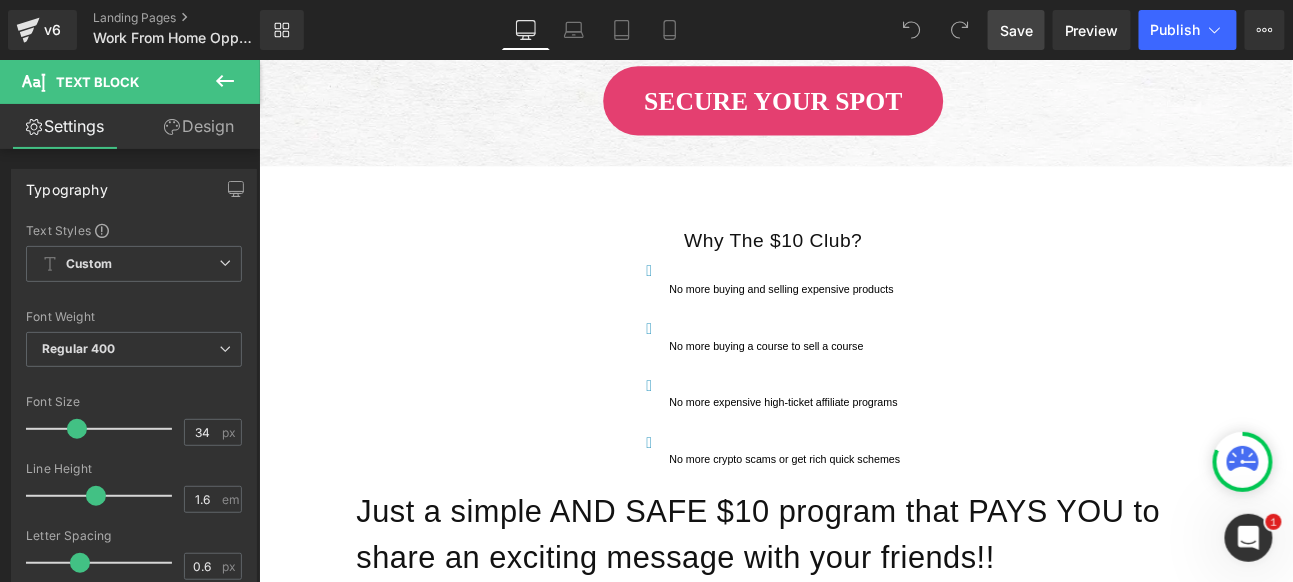 click on "Publish" at bounding box center (1176, 30) 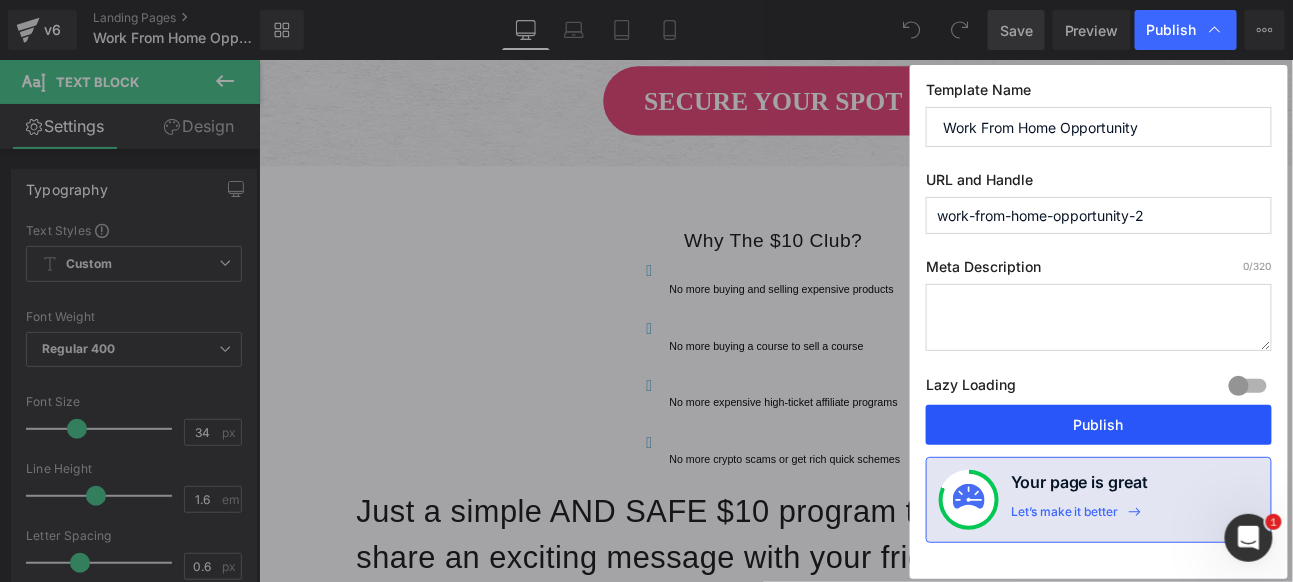 click on "Publish" at bounding box center [1099, 425] 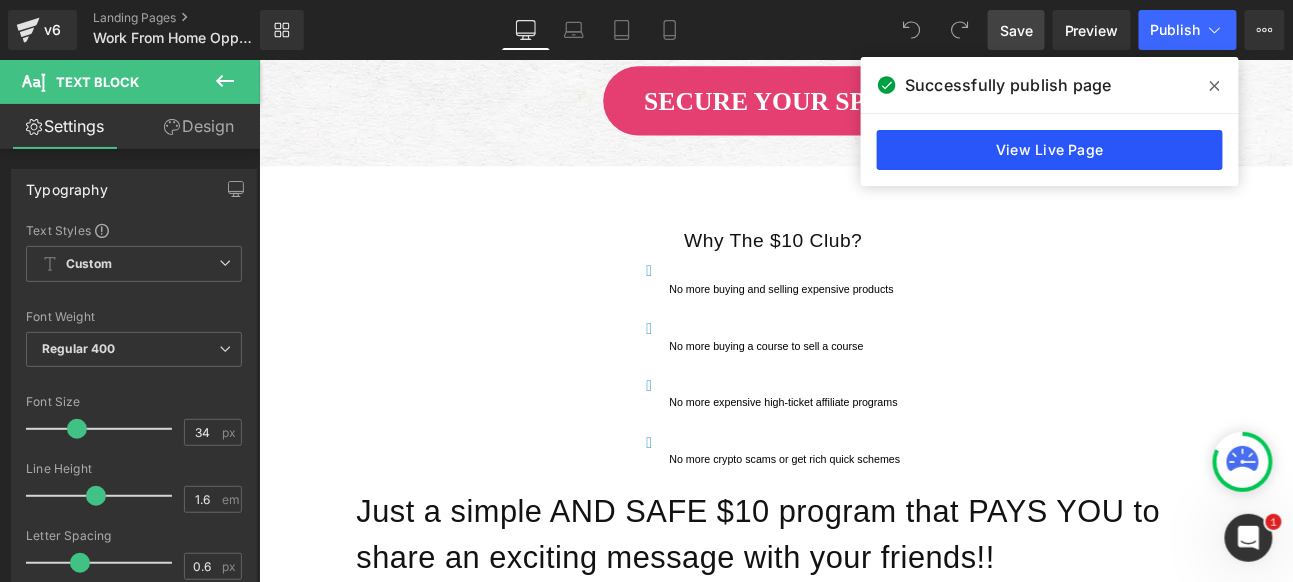 drag, startPoint x: 1088, startPoint y: 148, endPoint x: 892, endPoint y: 121, distance: 197.85095 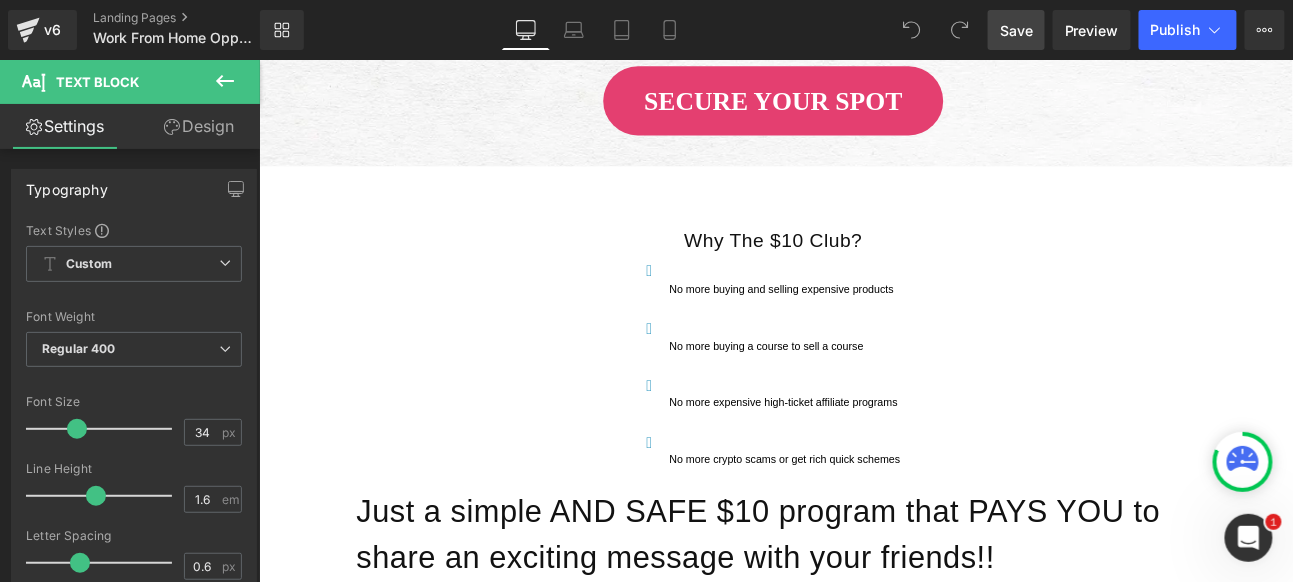 scroll, scrollTop: 111, scrollLeft: 0, axis: vertical 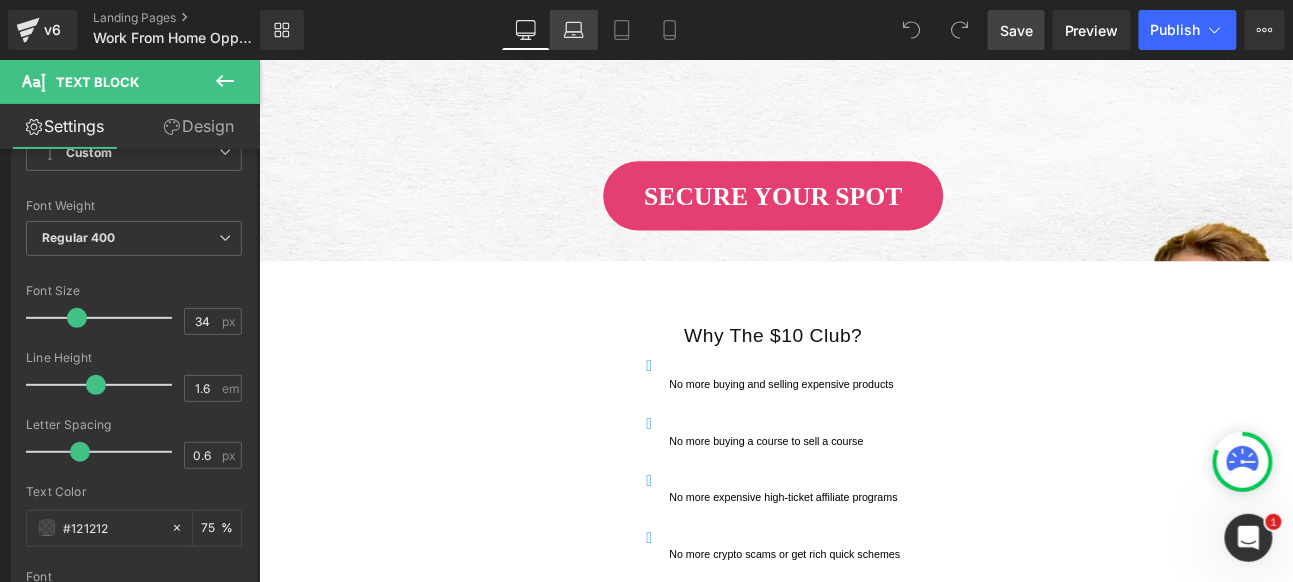 click 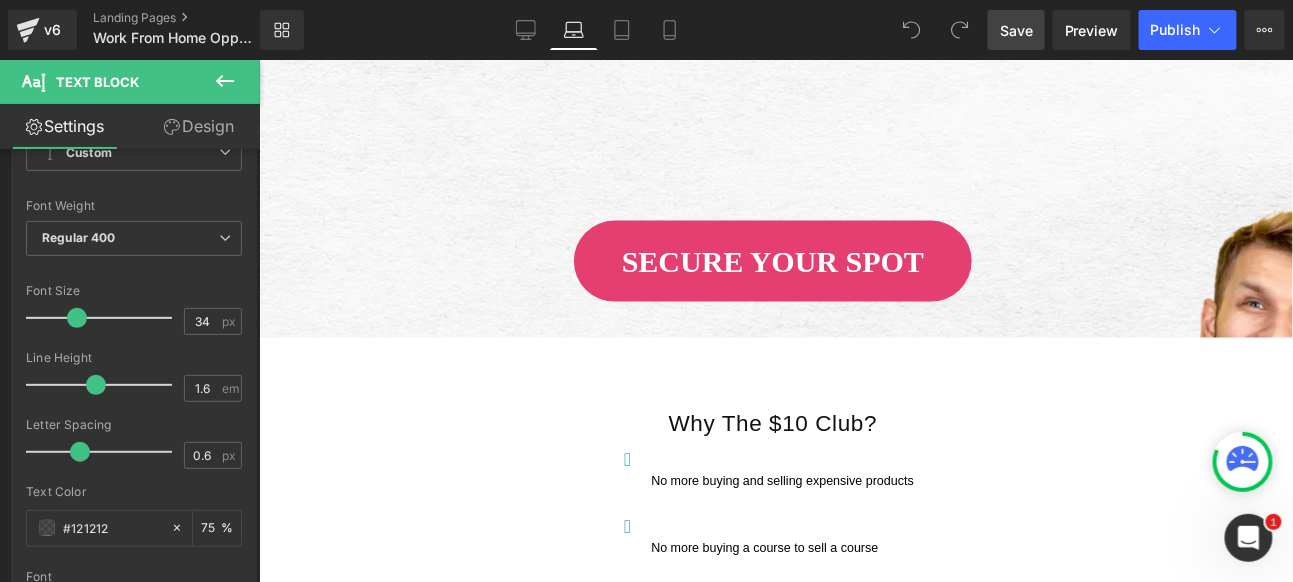 type on "75" 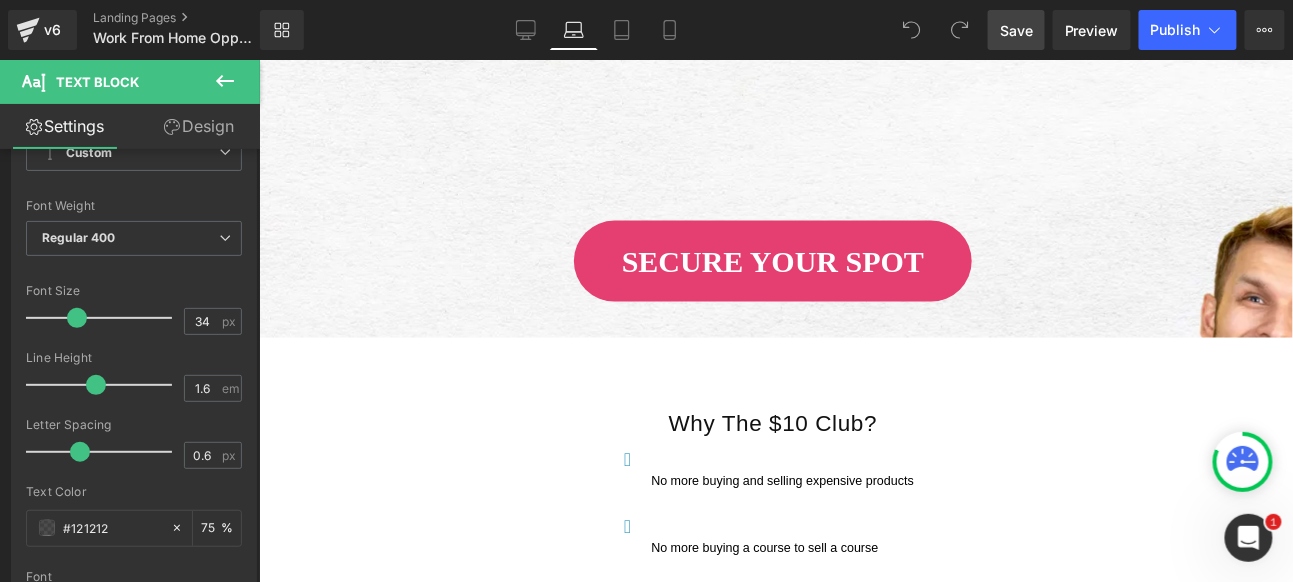 scroll, scrollTop: 175, scrollLeft: 0, axis: vertical 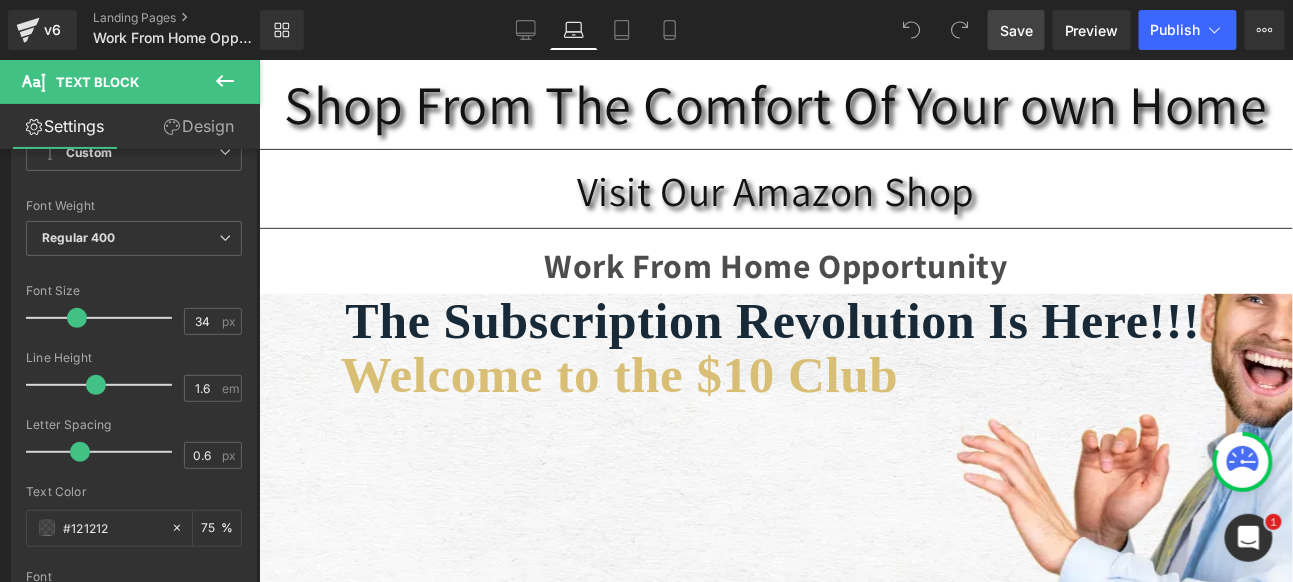 click on "Save" at bounding box center [1016, 30] 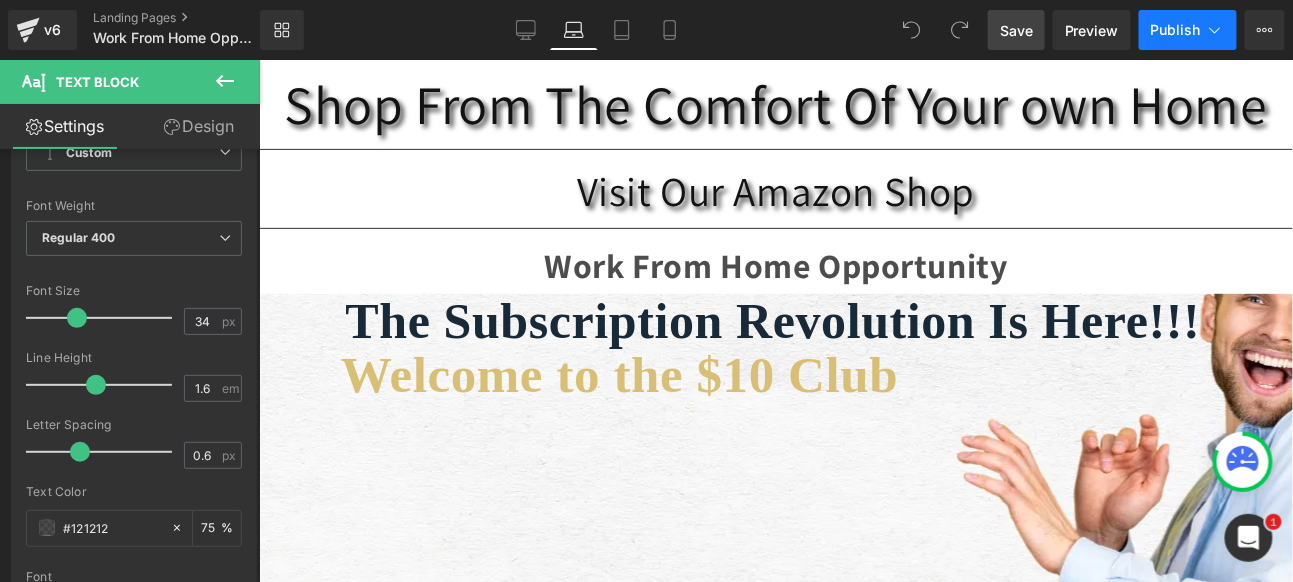 click on "Publish" at bounding box center [1176, 30] 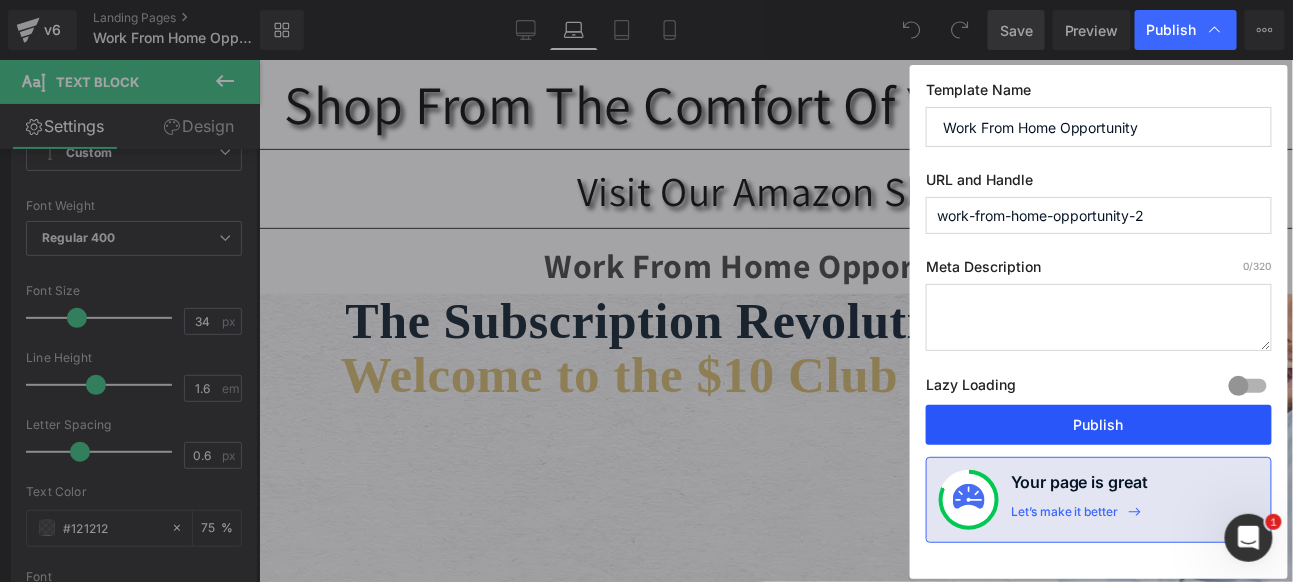 click on "Publish" at bounding box center [1099, 425] 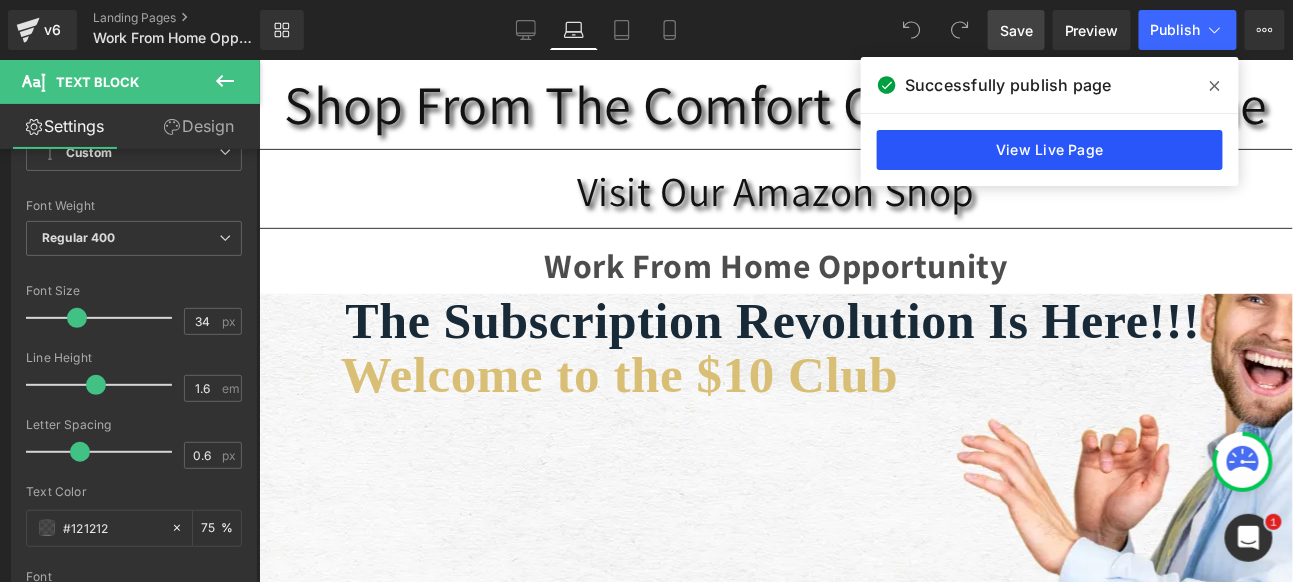 click on "View Live Page" at bounding box center [1050, 150] 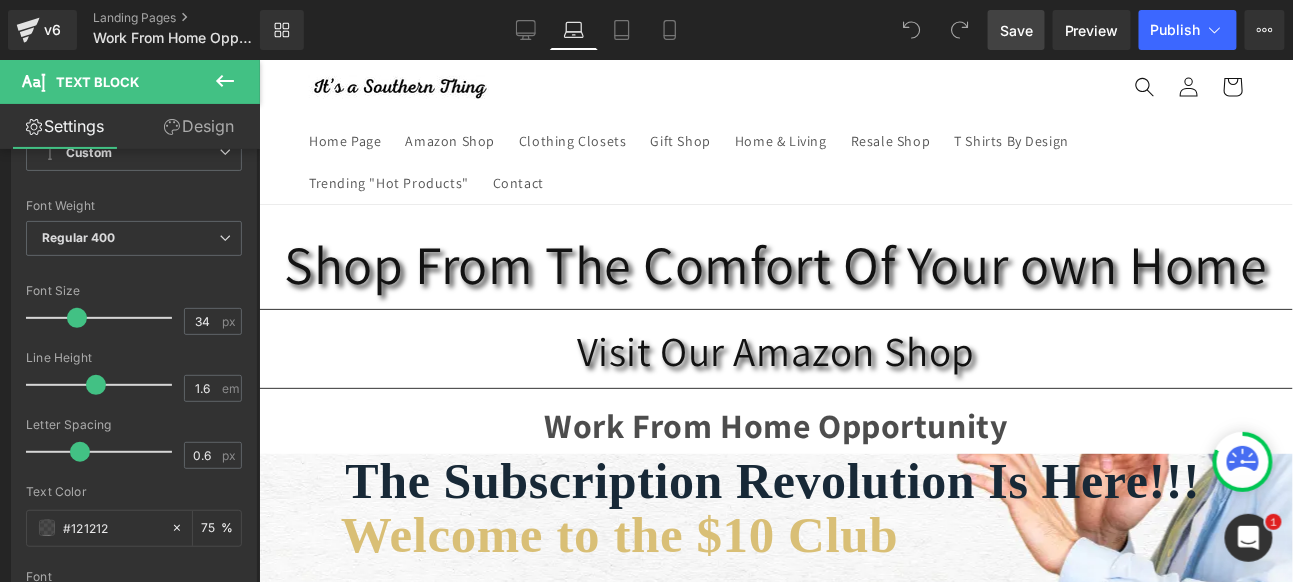 scroll, scrollTop: 0, scrollLeft: 0, axis: both 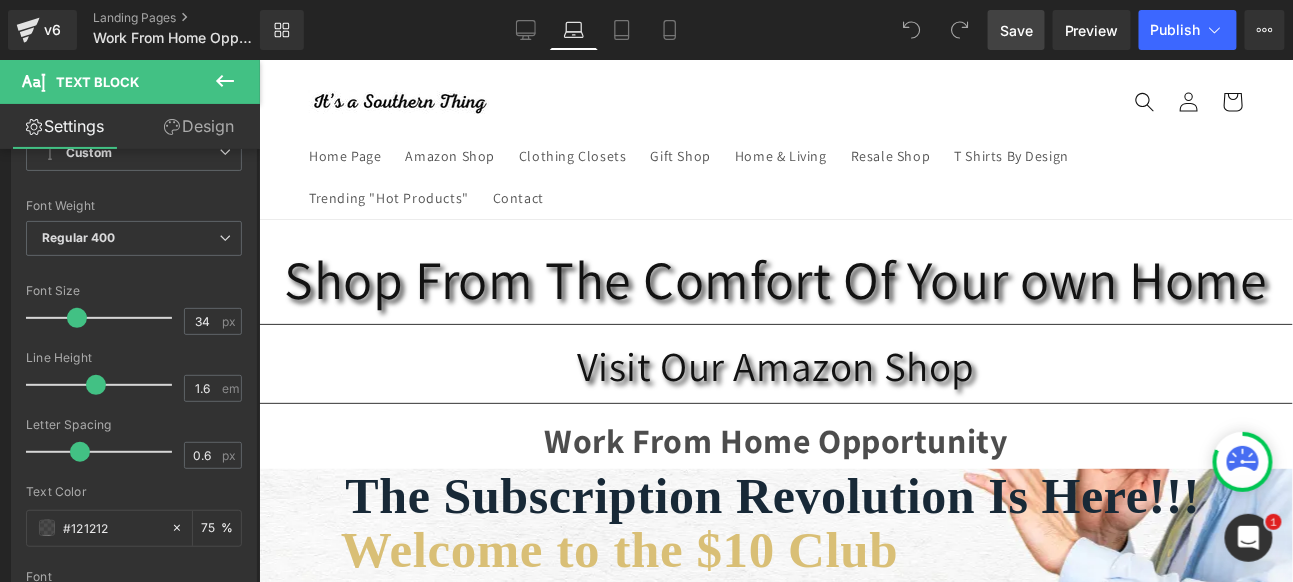 click on "Save" at bounding box center (1016, 30) 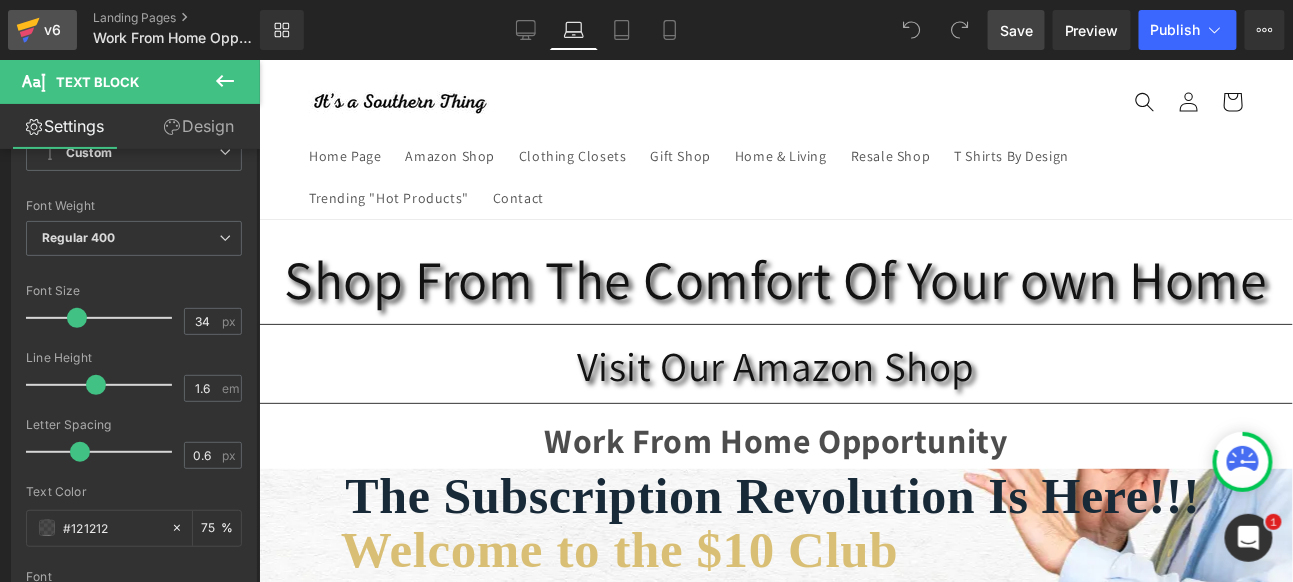 click 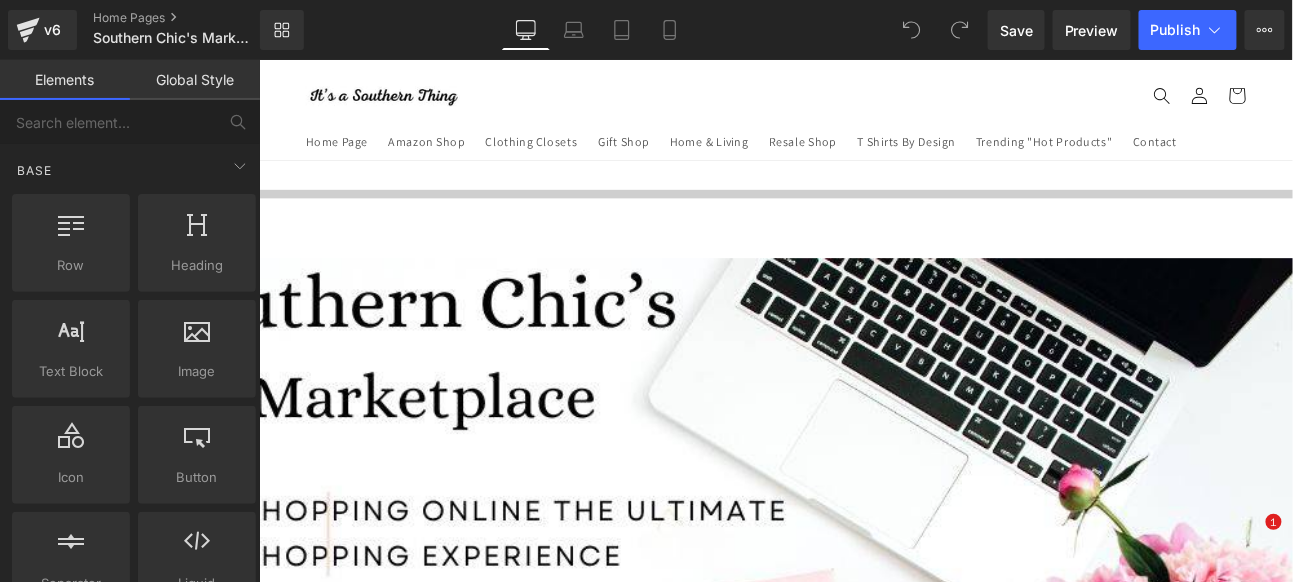 scroll, scrollTop: 0, scrollLeft: 0, axis: both 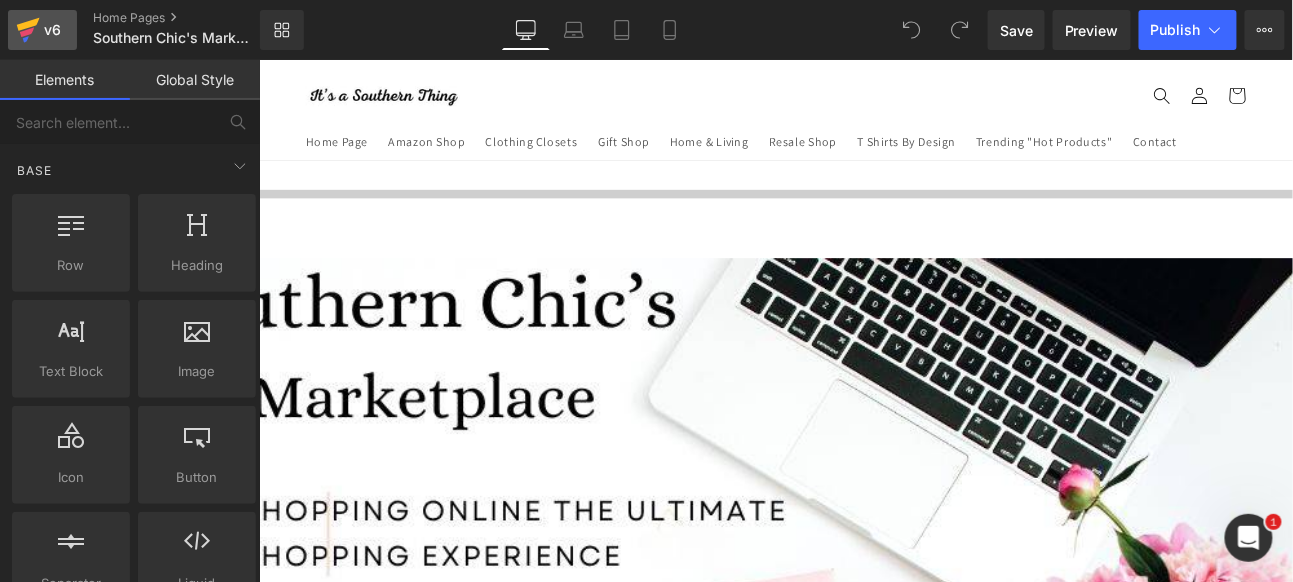 click 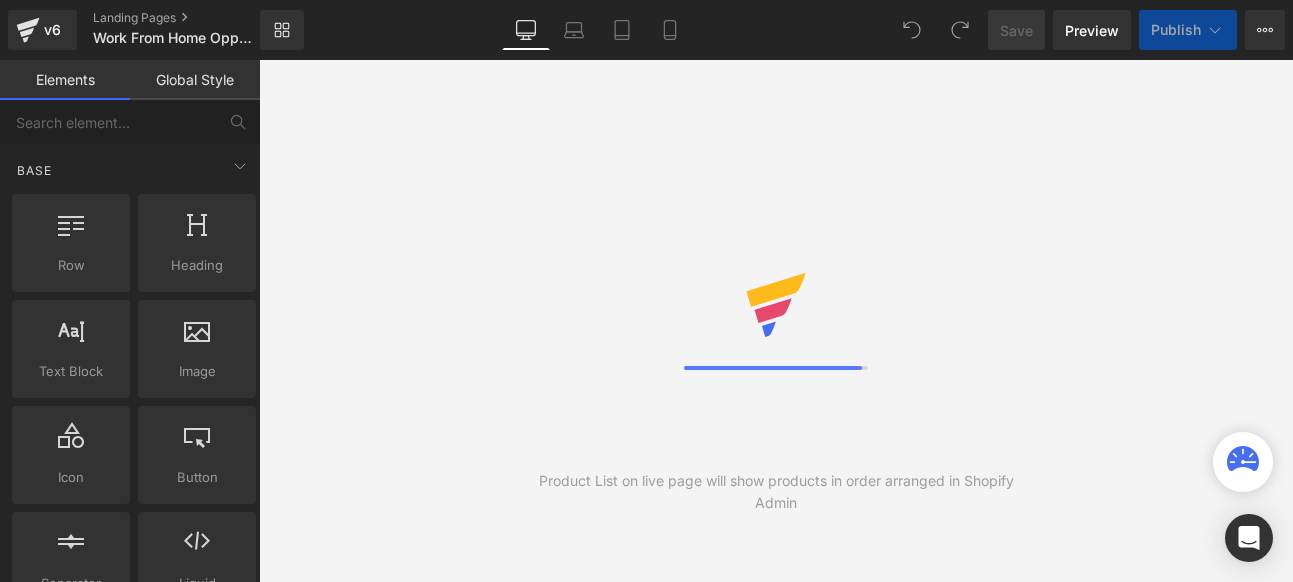 scroll, scrollTop: 0, scrollLeft: 0, axis: both 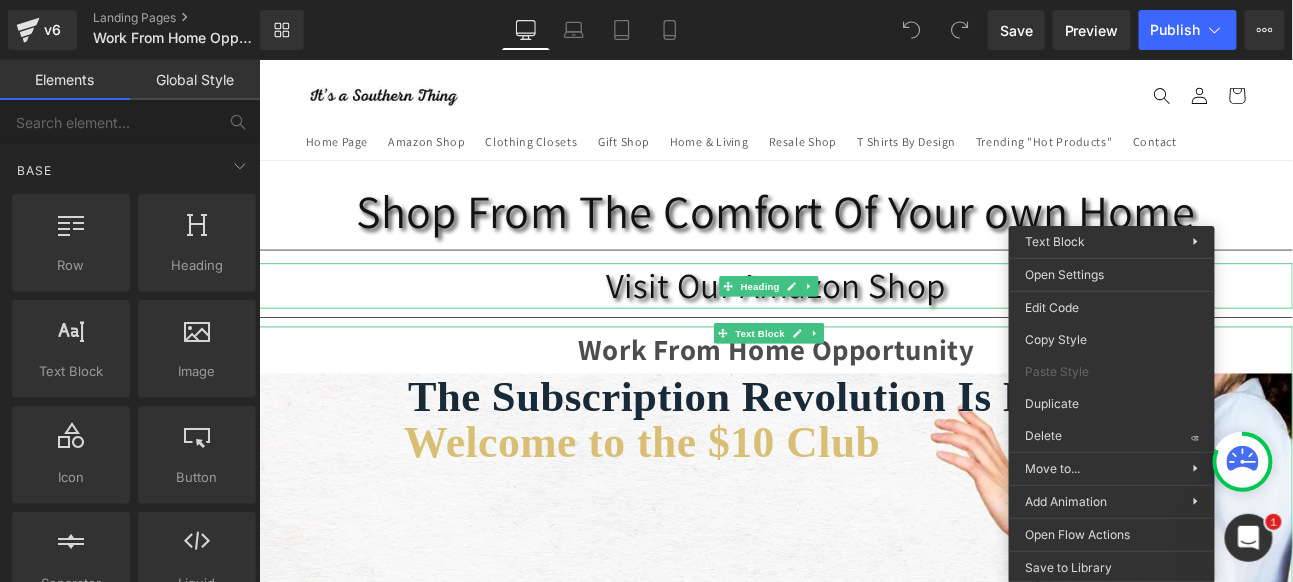 click on "Visit Our Amazon Shop" at bounding box center [863, 323] 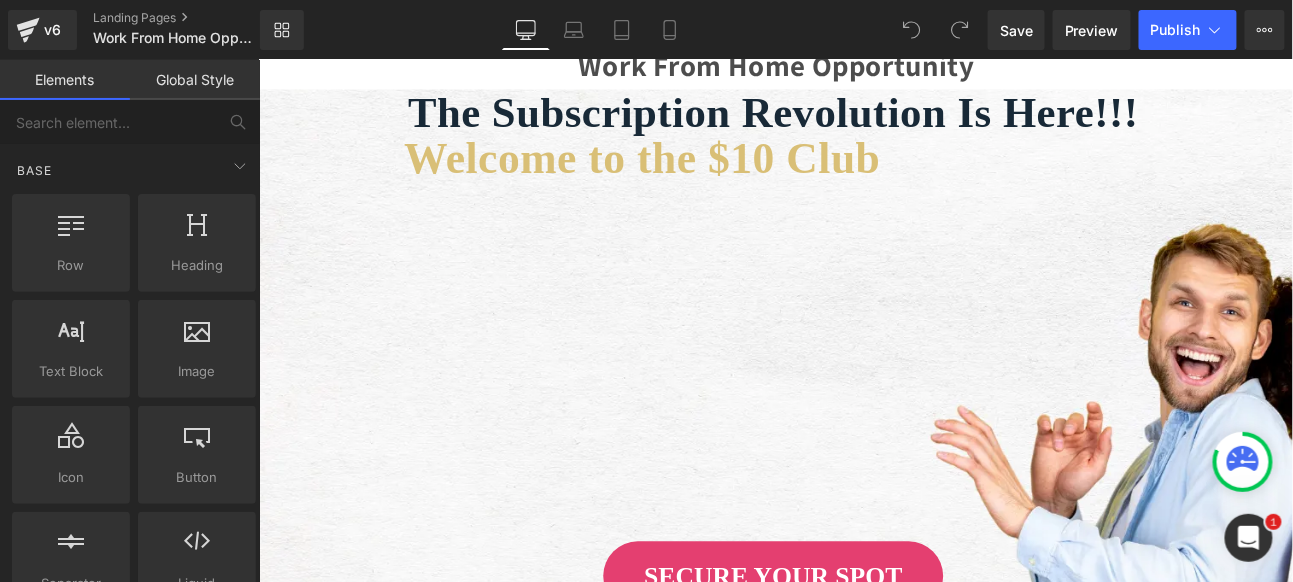 scroll, scrollTop: 0, scrollLeft: 0, axis: both 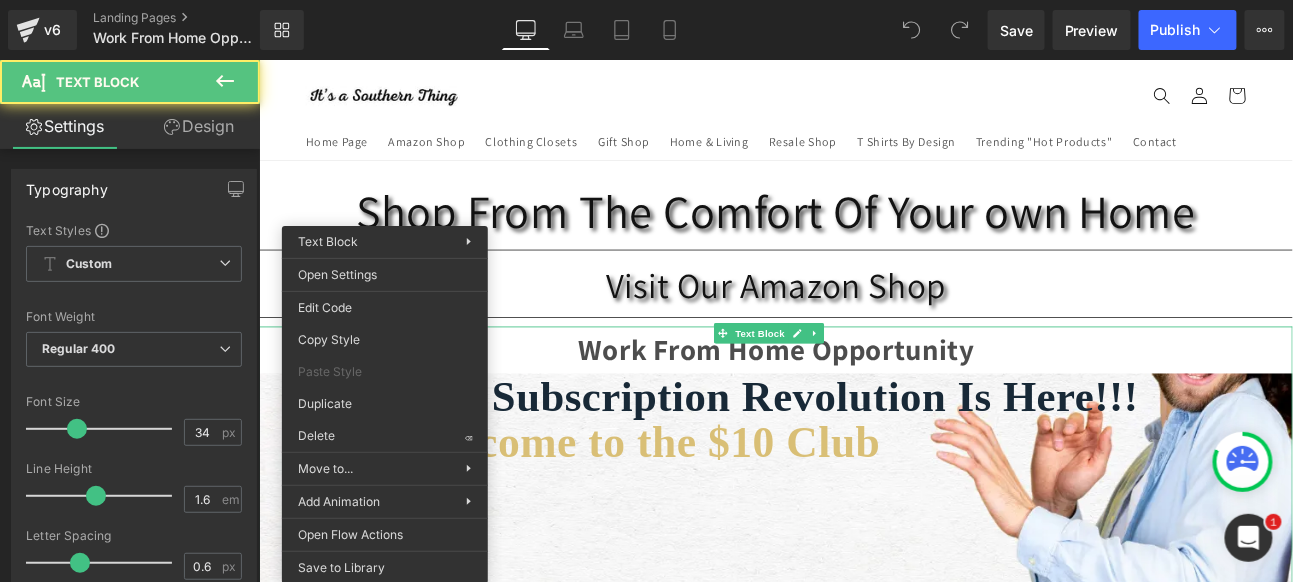 click on "Work From Home Opportunity The Subscription Revolution Is Here!!! Welcome to the $10 Club SECURE YOUR SPOT Why The $10 Club? No more buying and selling expensive products No more buying a course to sell a course No more expensive high-ticket affiliate programs No more crypto scams or get rich quick schemes Just a simple AND SAFE $10 program that PAYS YOU to share an exciting message with your friends!! Almost 2 MILLION Members After 2 years.. the fastest growing company in this industry.. with almost 2 million members!!! AAA+ Business Rating Business For Home has given our $10 Club the incredible rating of AAA+ for meeting and maintaining expected business practices. JOIN THE $10 CLUB REVOLUTION YOU ABSOLUTELY DO NOT WANT TO MISS THIS Get ready for the  Subscription Revolution  with the launch of the  $10 Club SECURE YOUR SPOT Text Block" at bounding box center (863, 1579) 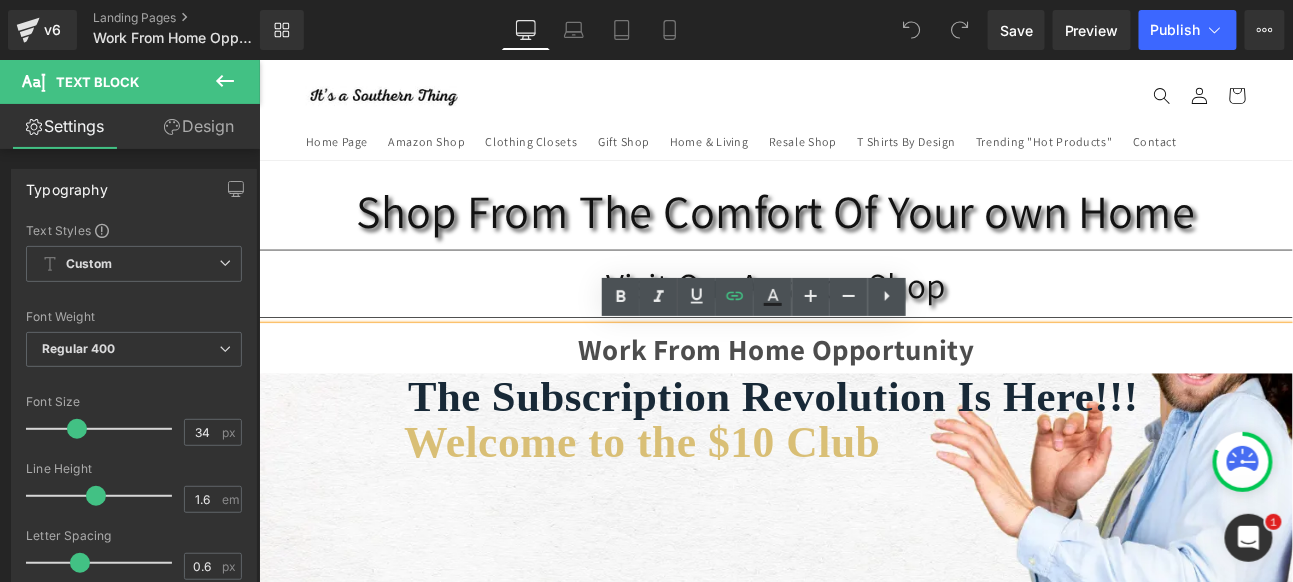 click on "Work From Home Opportunity" at bounding box center [863, 398] 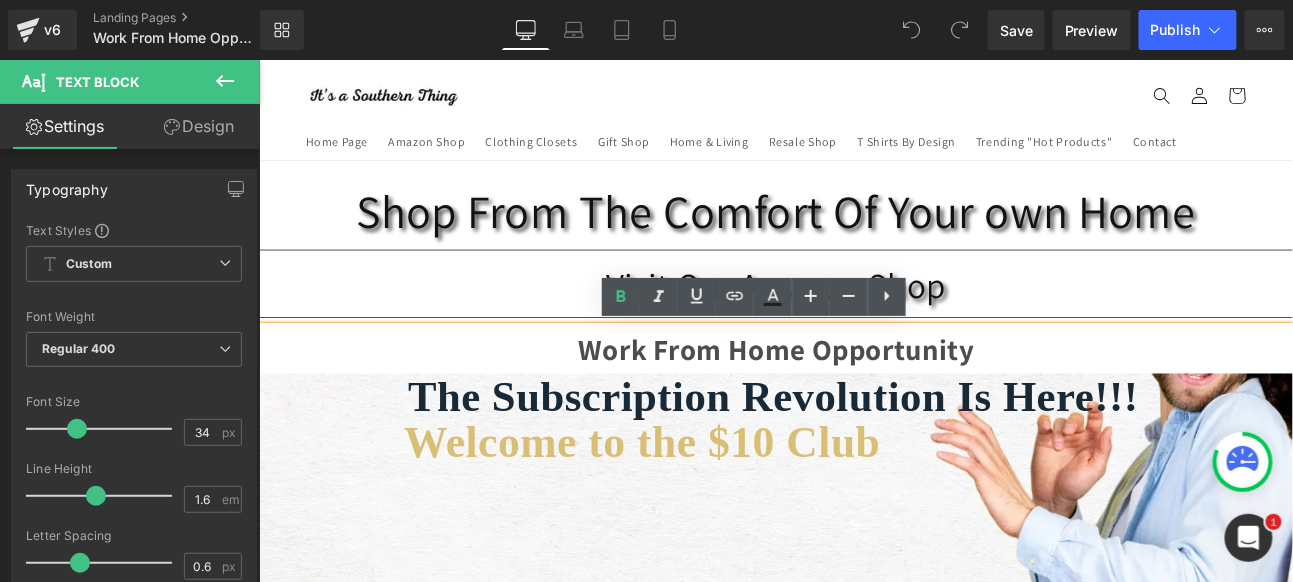 click on "Work From Home Opportunity" at bounding box center [863, 398] 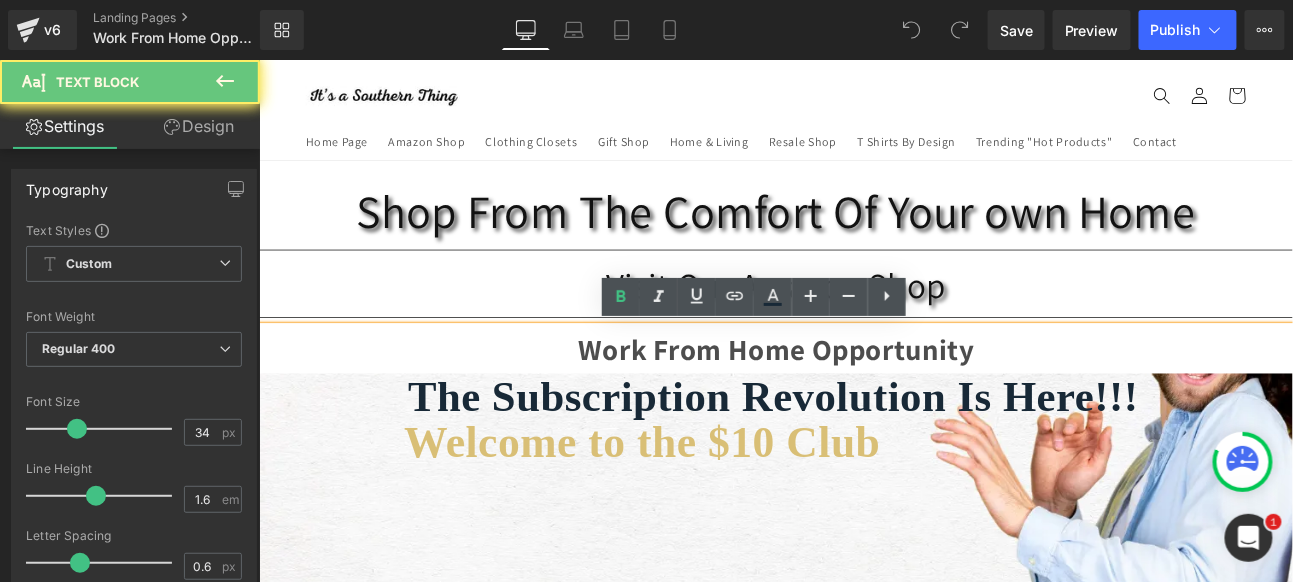 click on "Work From Home Opportunity" at bounding box center [863, 398] 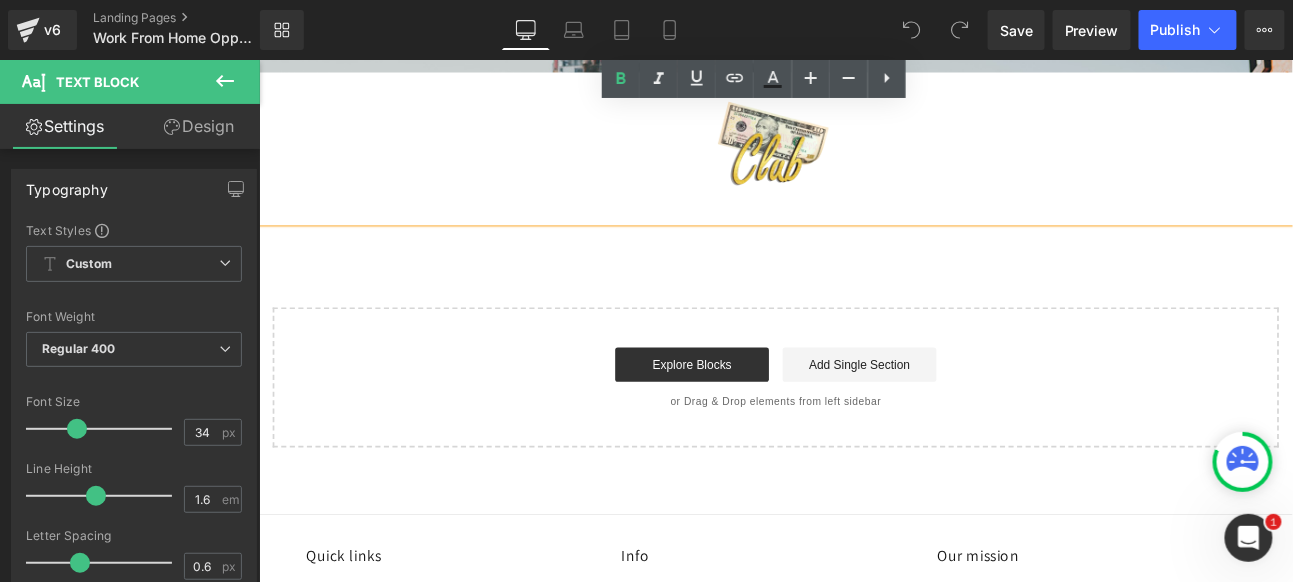 scroll, scrollTop: 2471, scrollLeft: 0, axis: vertical 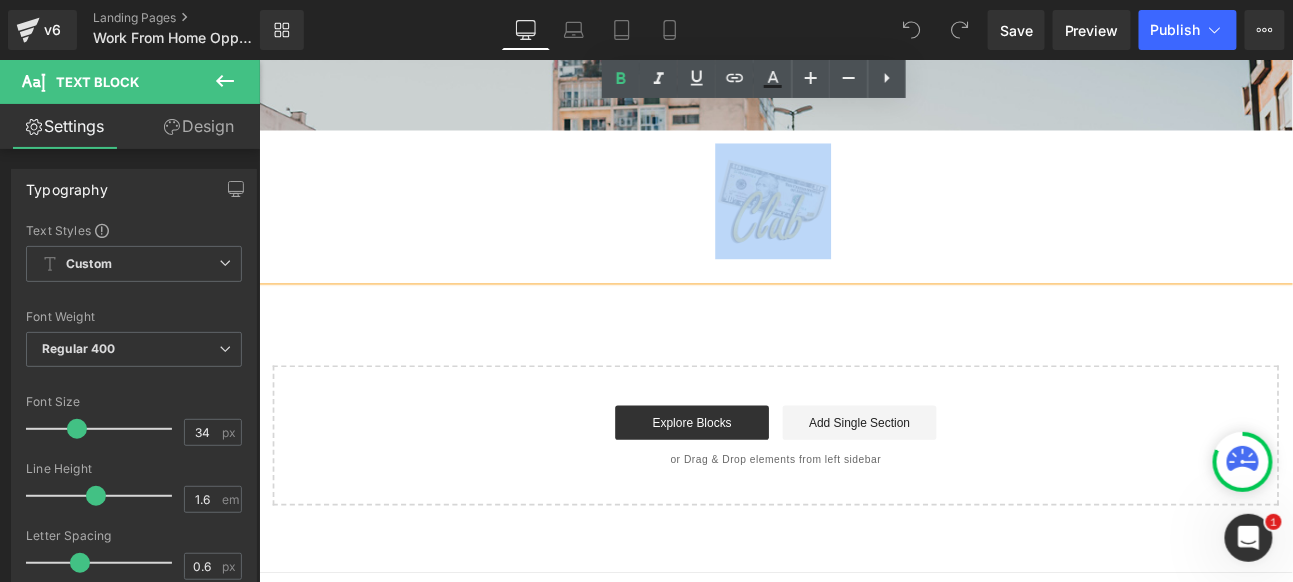 drag, startPoint x: 482, startPoint y: 391, endPoint x: 1383, endPoint y: 231, distance: 915.0962 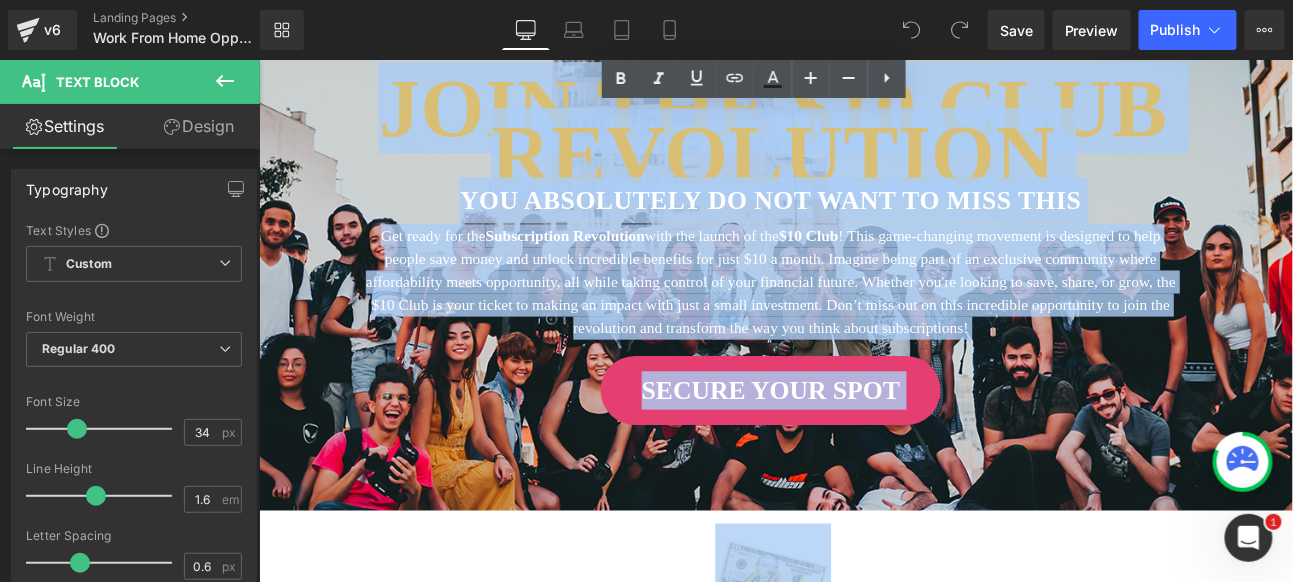 scroll, scrollTop: 1804, scrollLeft: 0, axis: vertical 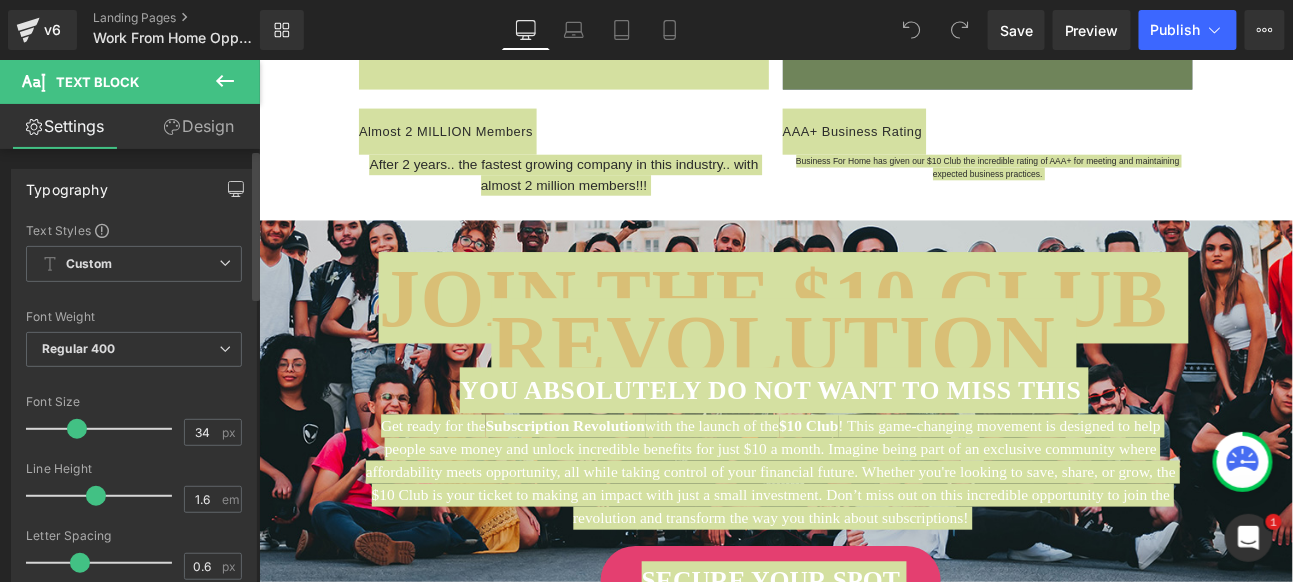 click 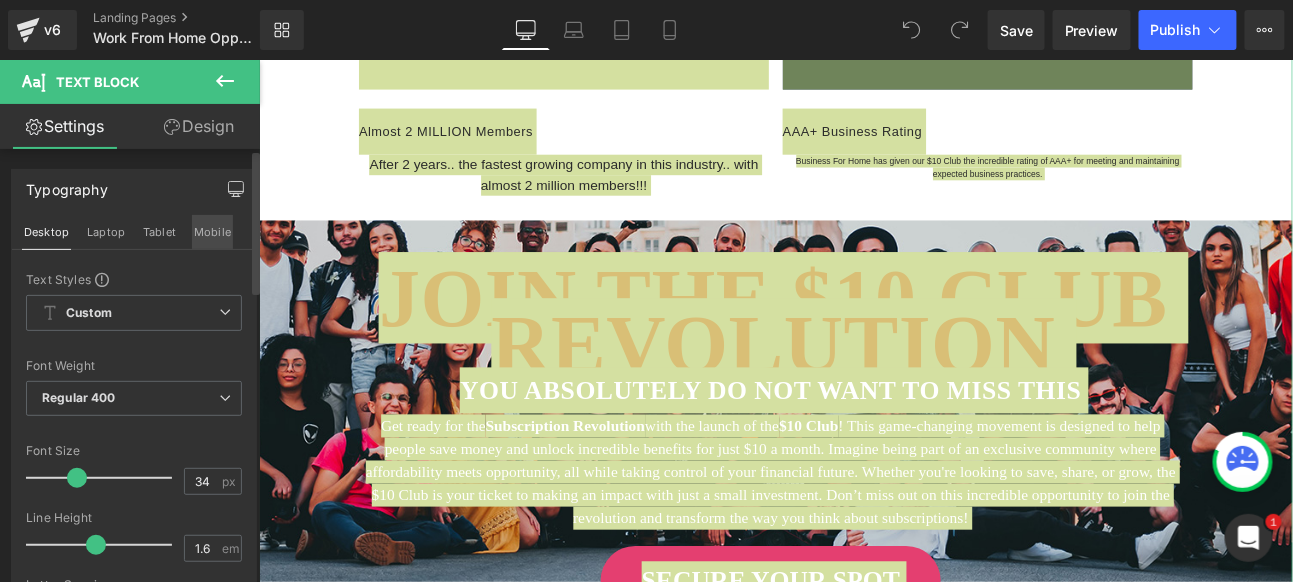 click on "Mobile" at bounding box center [212, 232] 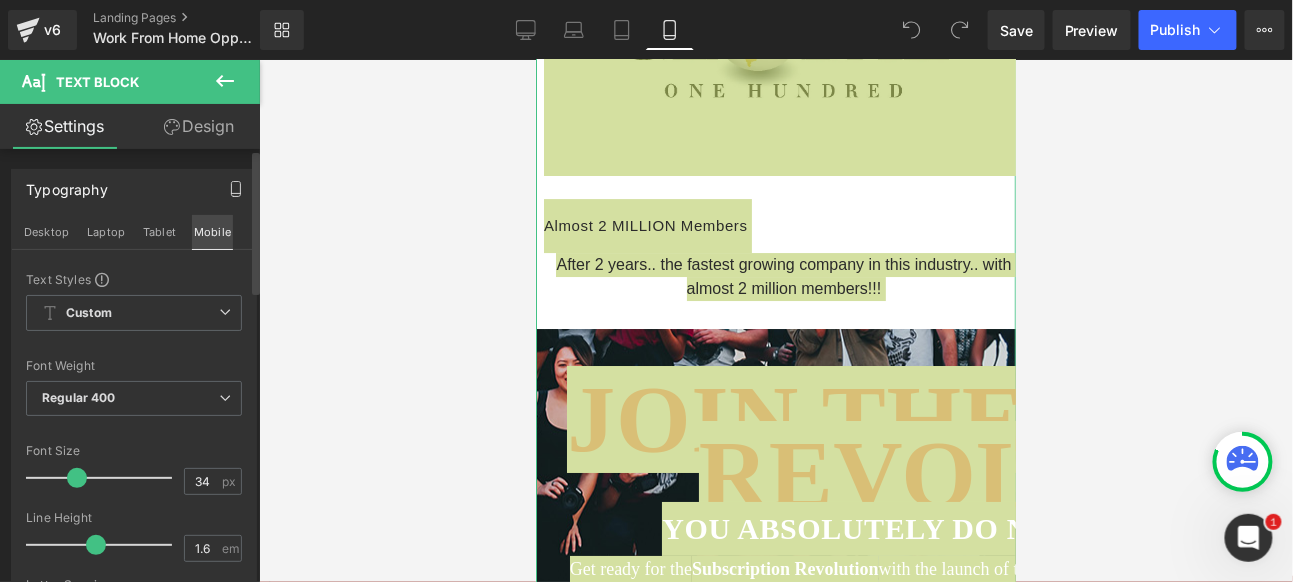 scroll, scrollTop: 215, scrollLeft: 0, axis: vertical 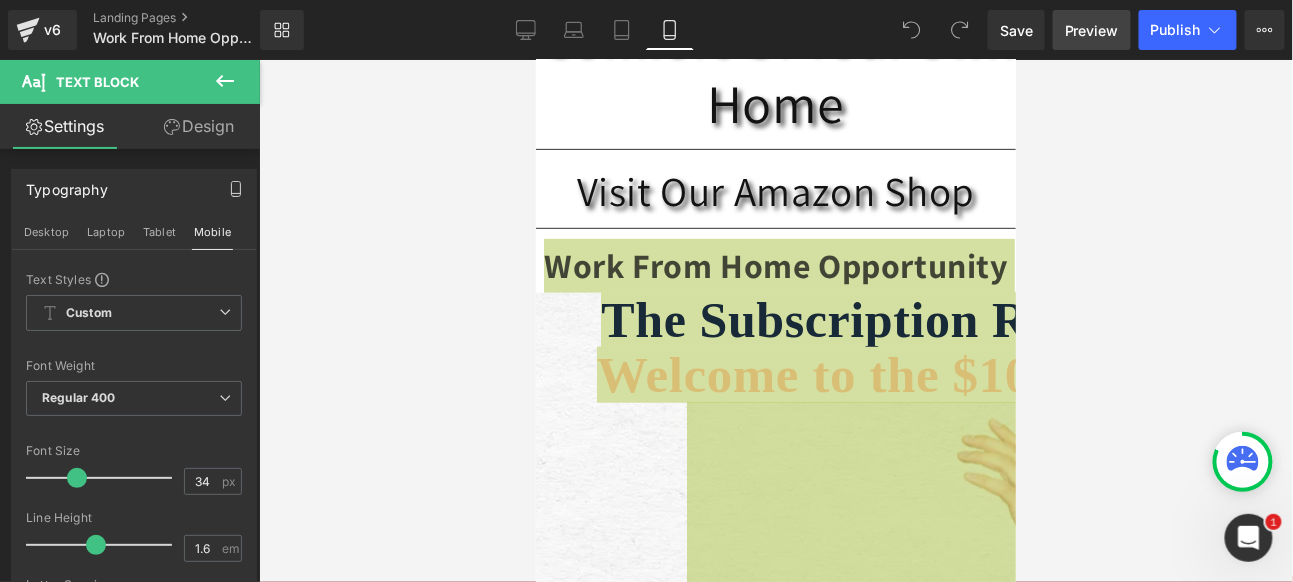 click on "Preview" at bounding box center (1092, 30) 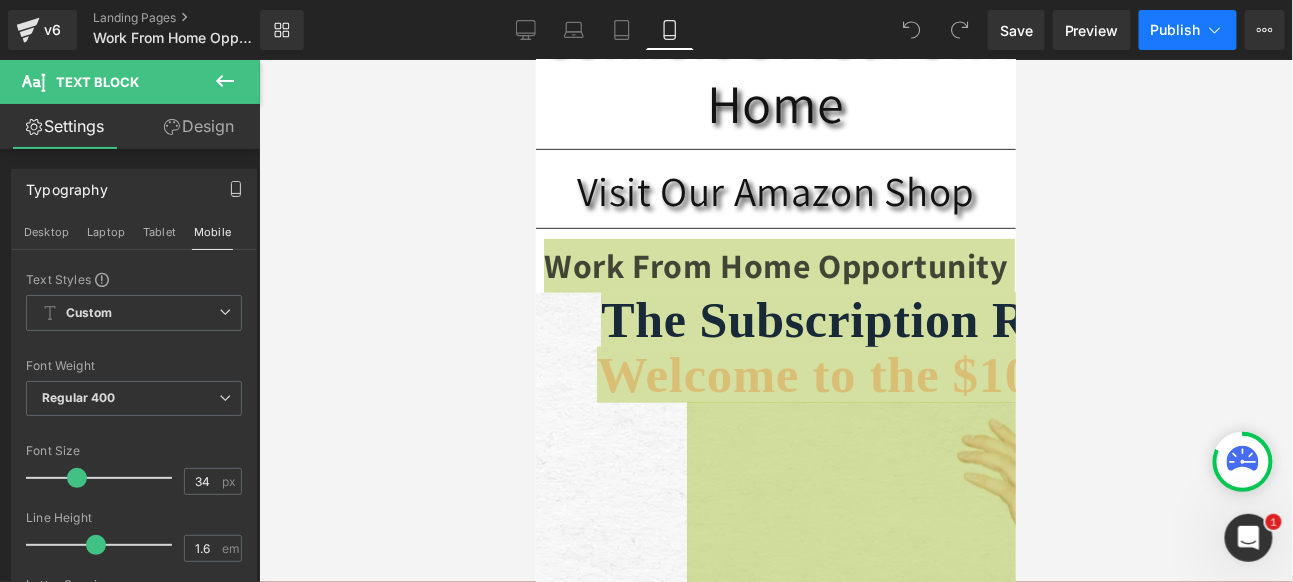 click on "Publish" at bounding box center [1176, 30] 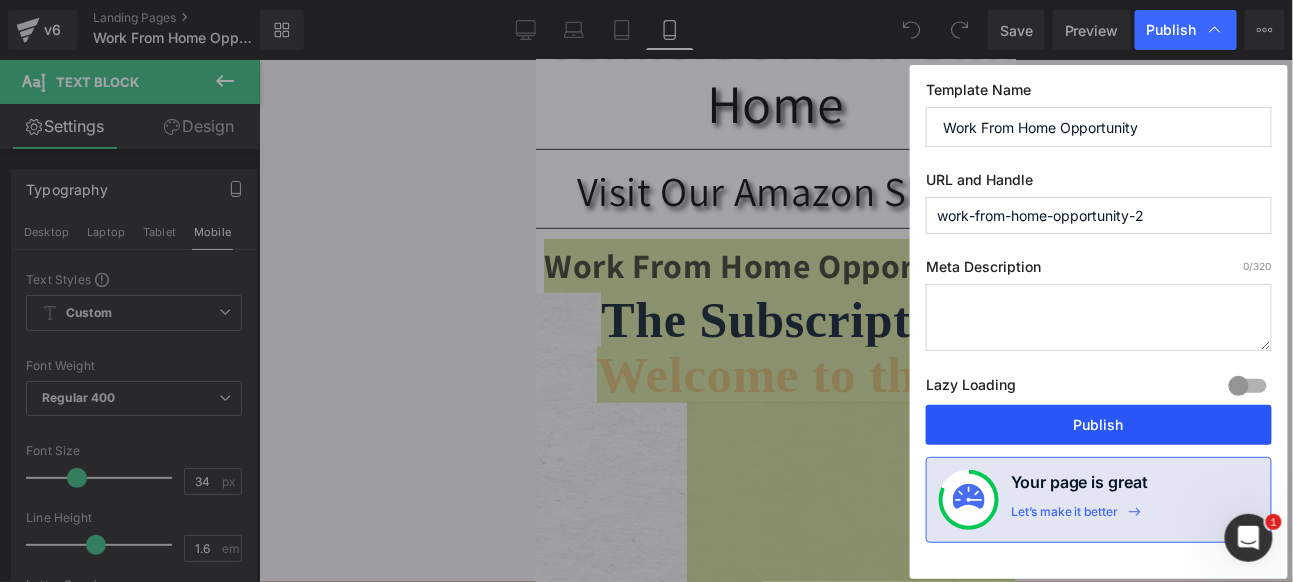 click on "Publish" at bounding box center (1099, 425) 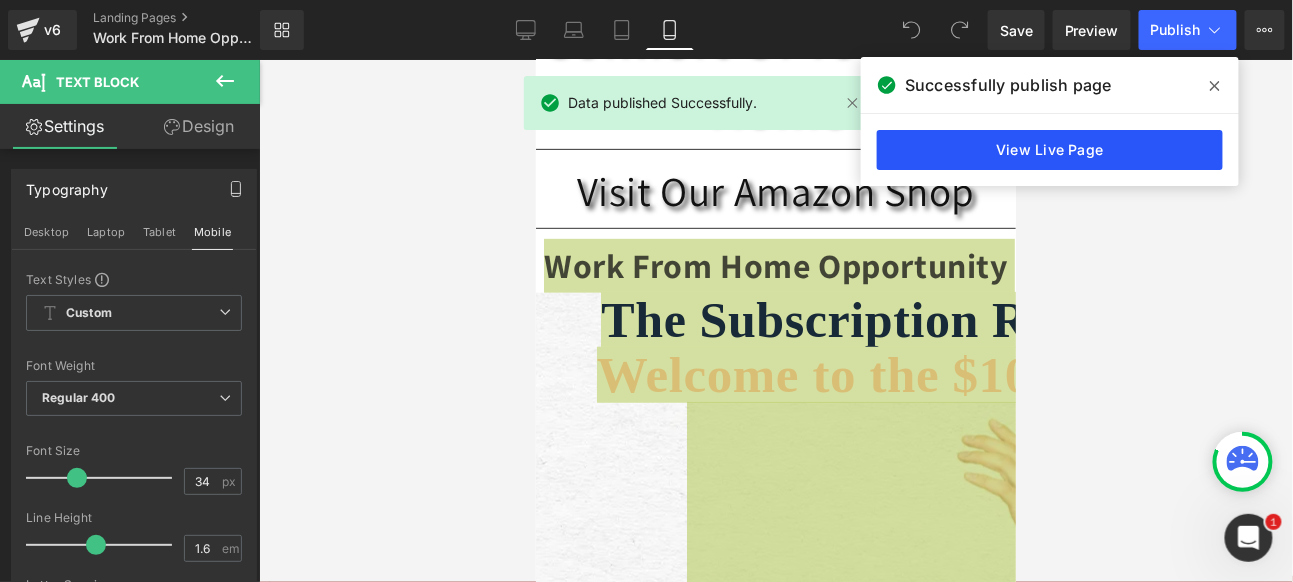 click on "View Live Page" at bounding box center (1050, 150) 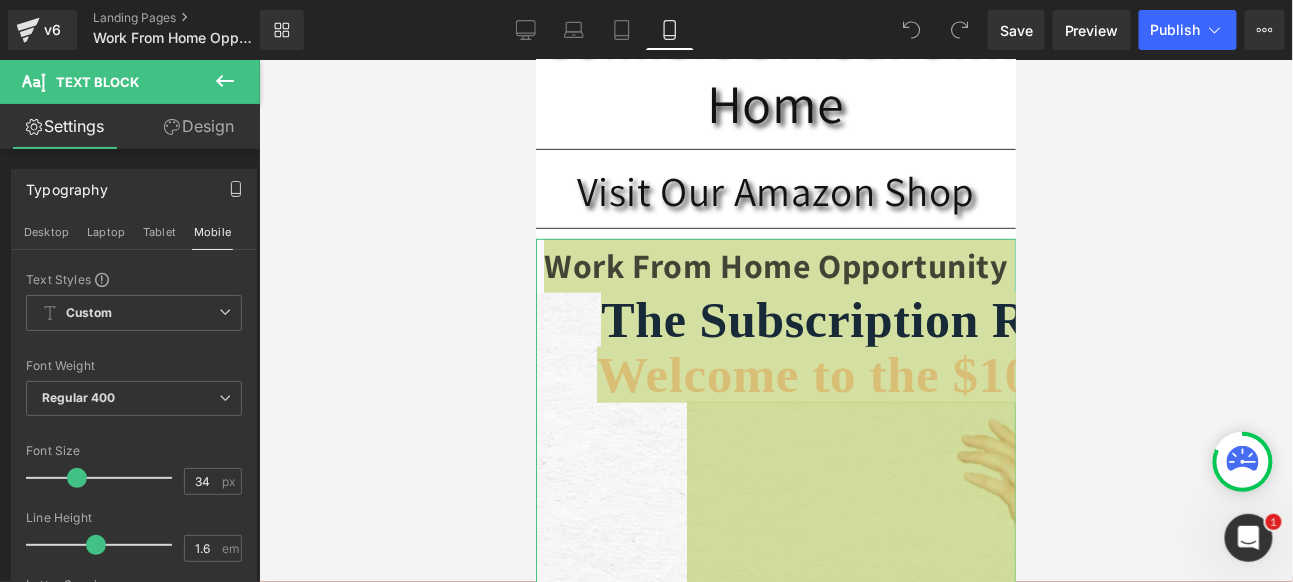 click 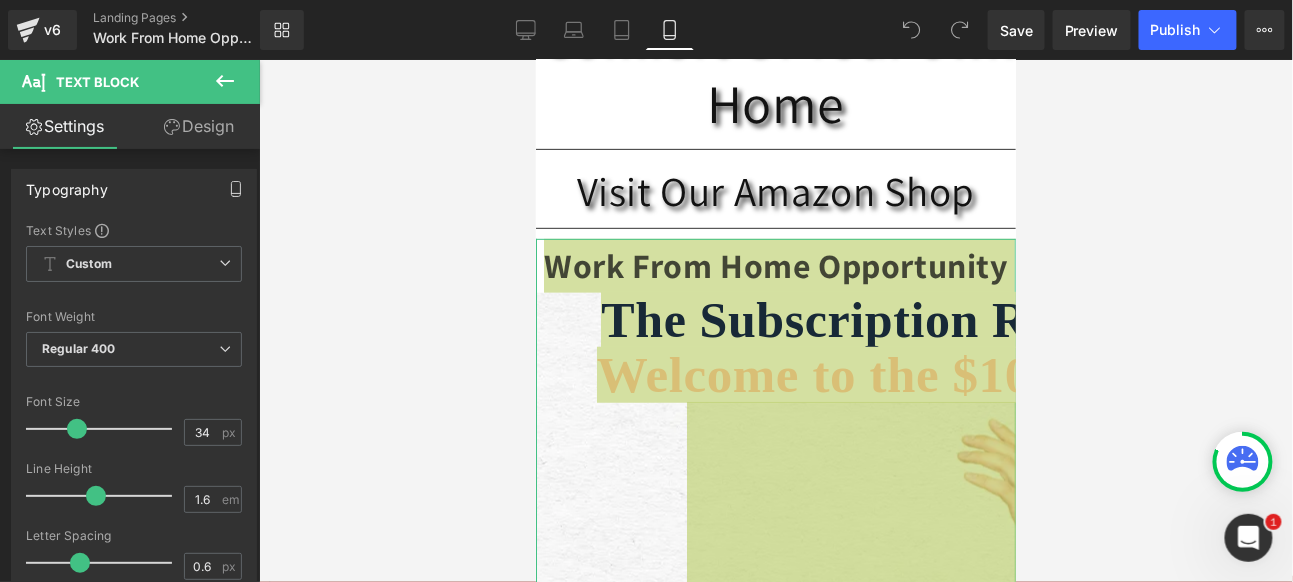 click 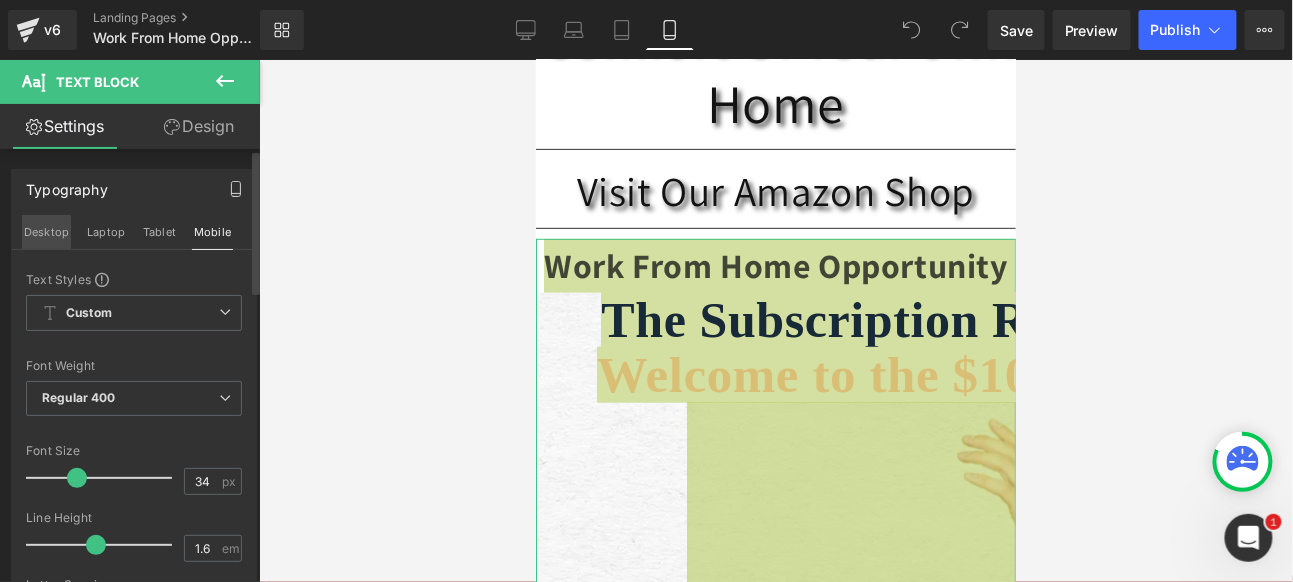 click on "Desktop" at bounding box center [46, 232] 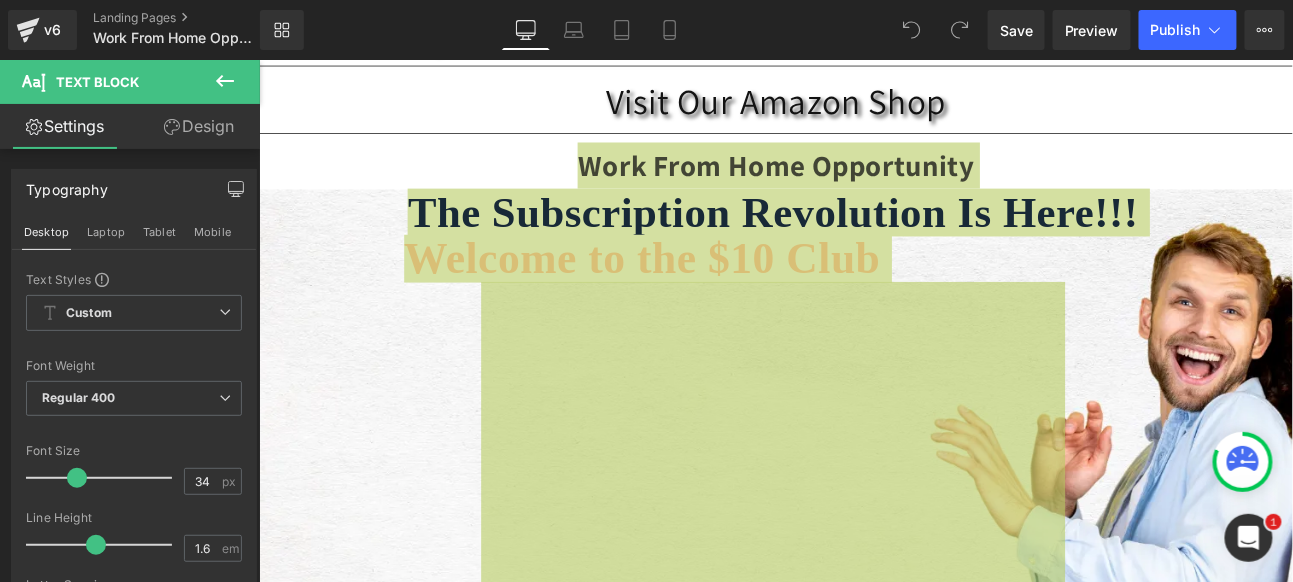 scroll, scrollTop: 134, scrollLeft: 0, axis: vertical 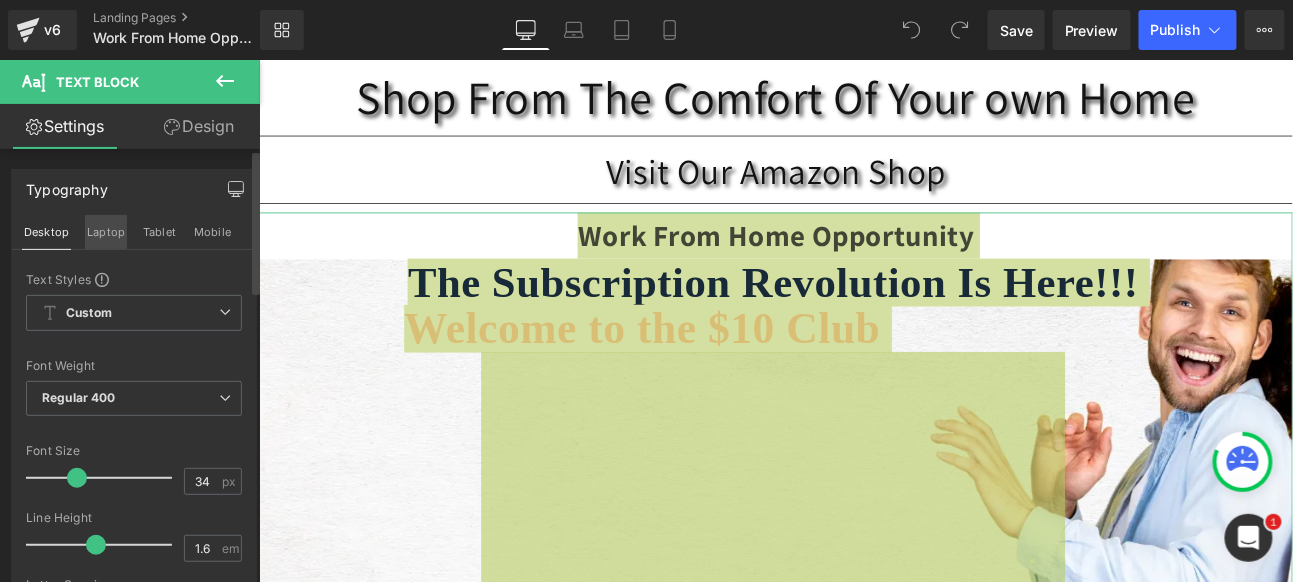 click on "Laptop" at bounding box center [106, 232] 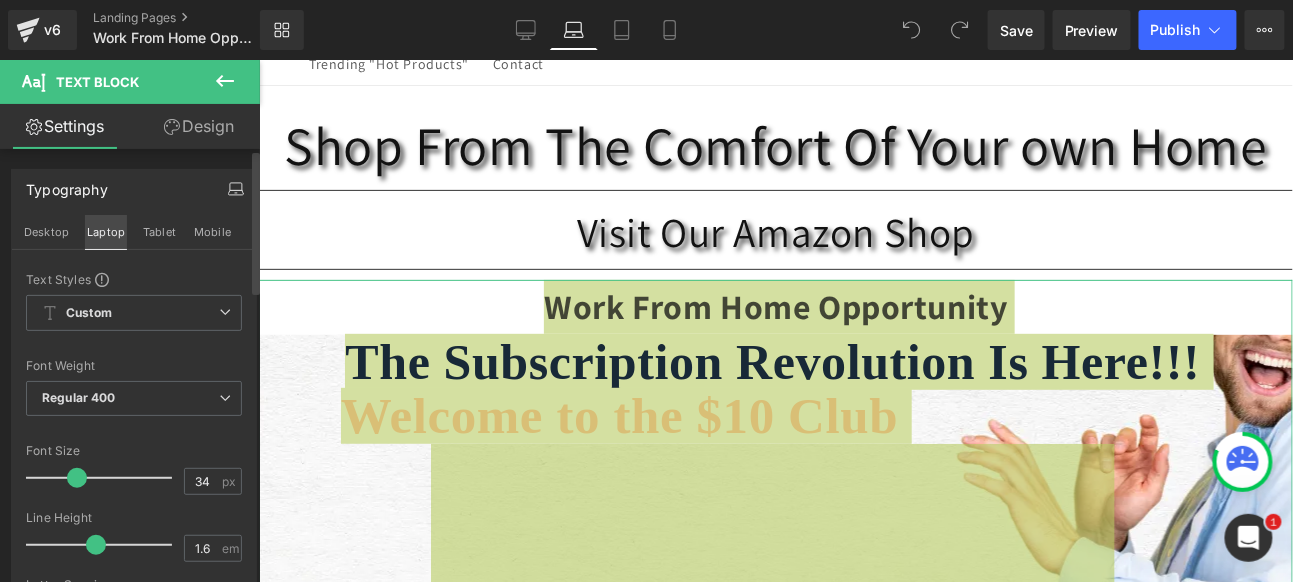scroll, scrollTop: 176, scrollLeft: 0, axis: vertical 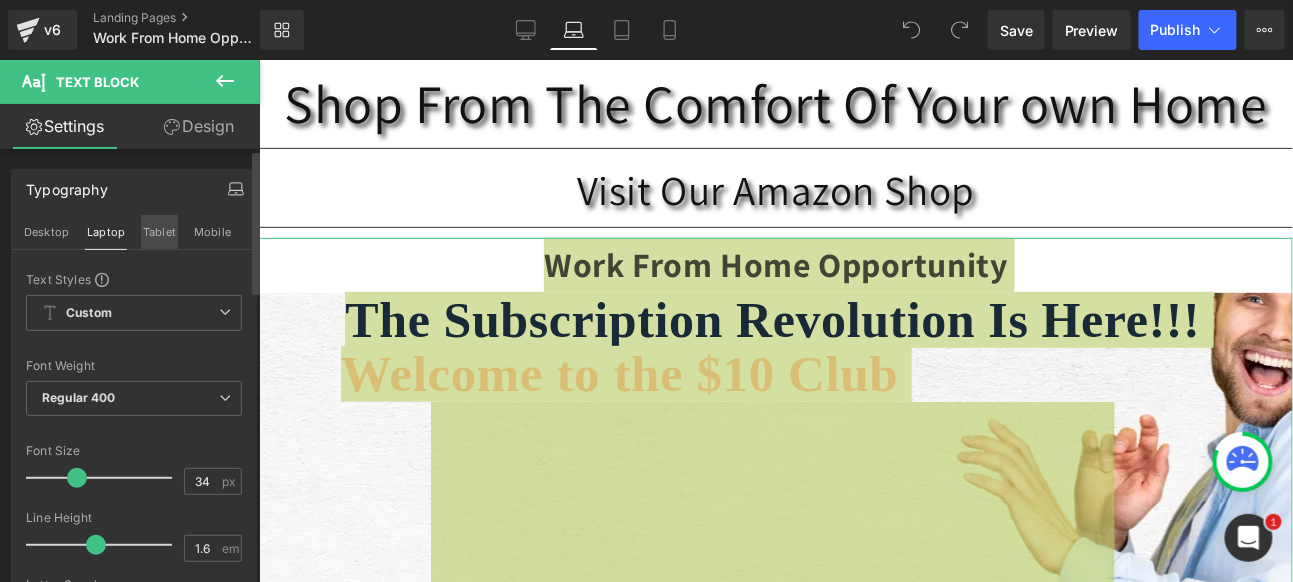 click on "Tablet" at bounding box center [159, 232] 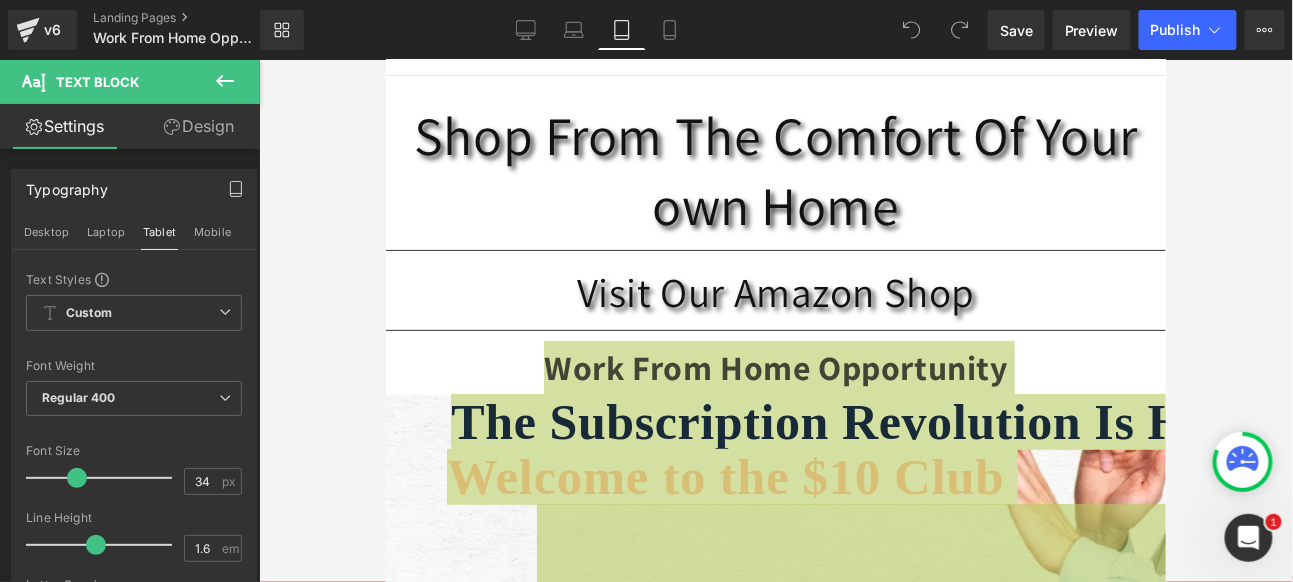 scroll, scrollTop: 0, scrollLeft: 0, axis: both 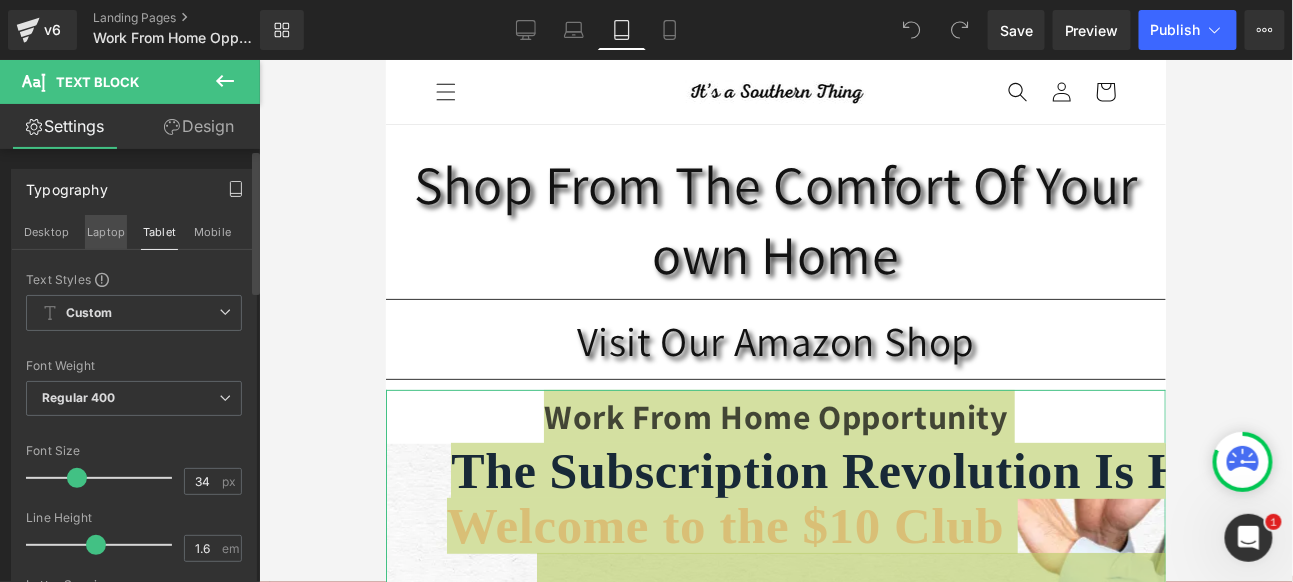 click on "Laptop" at bounding box center [106, 232] 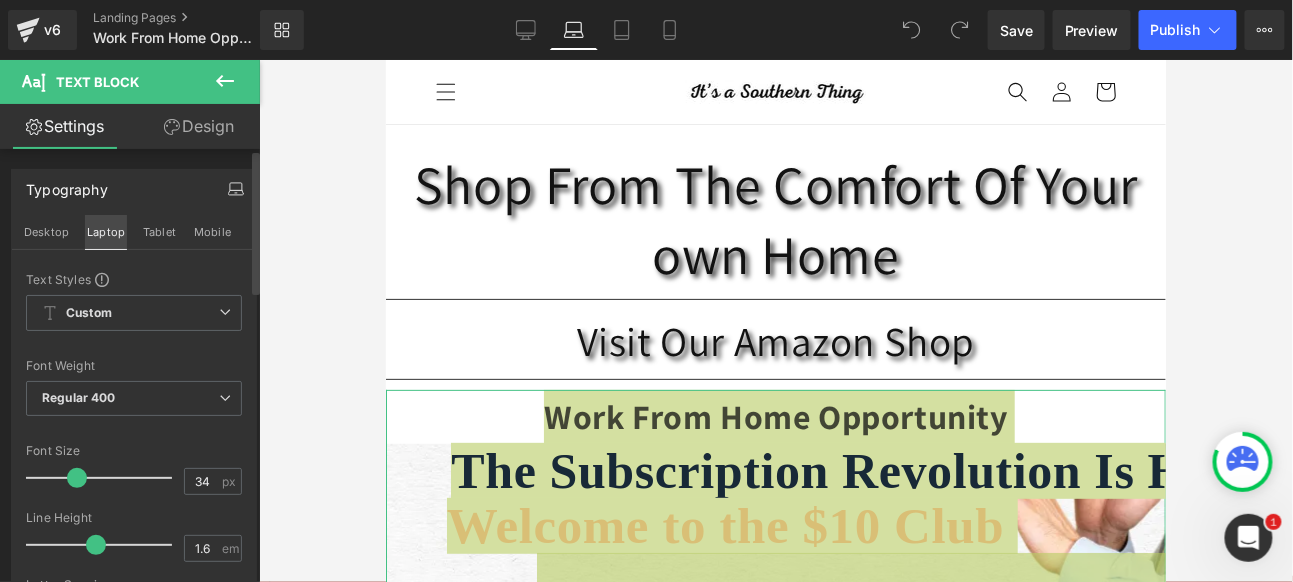 type on "75" 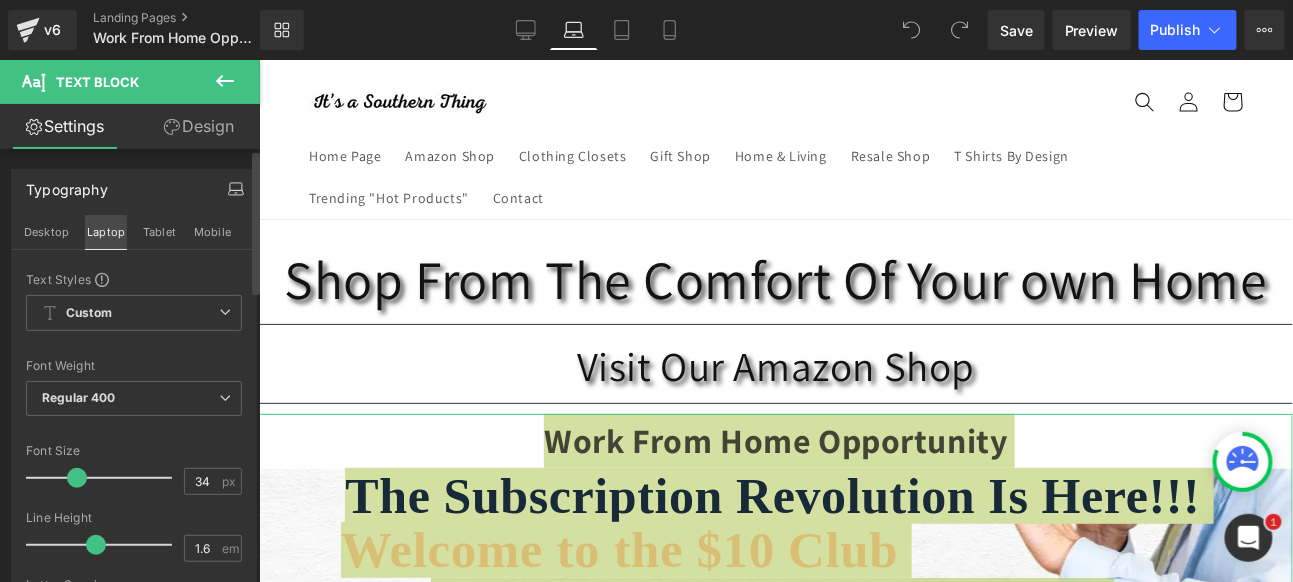 scroll, scrollTop: 24, scrollLeft: 0, axis: vertical 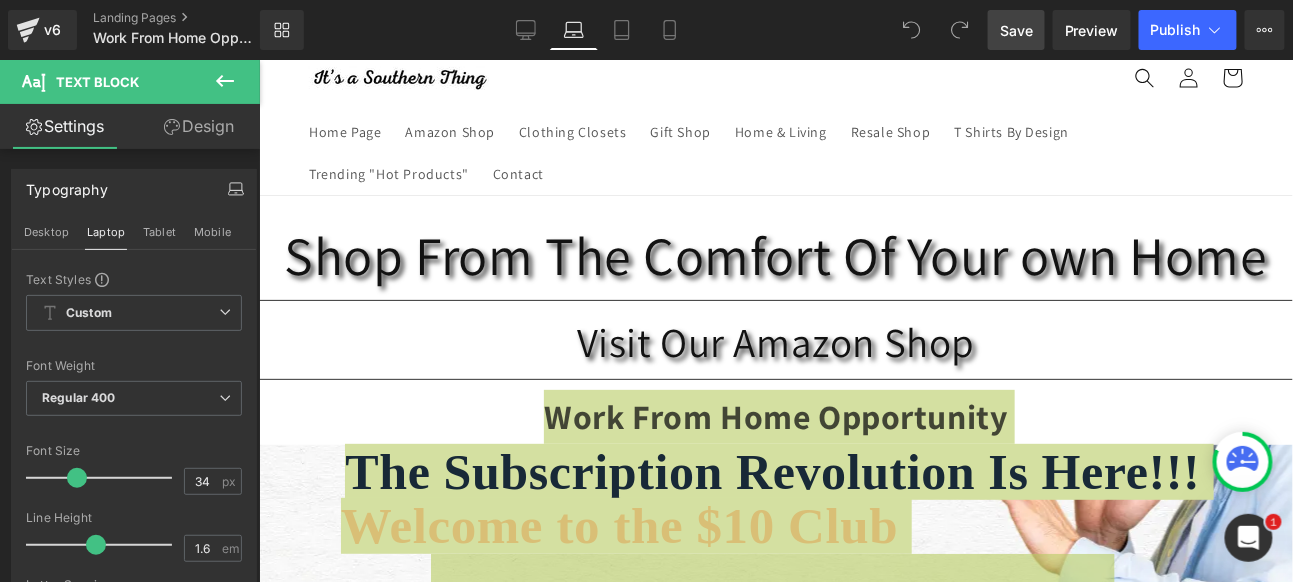 click on "Save" at bounding box center (1016, 30) 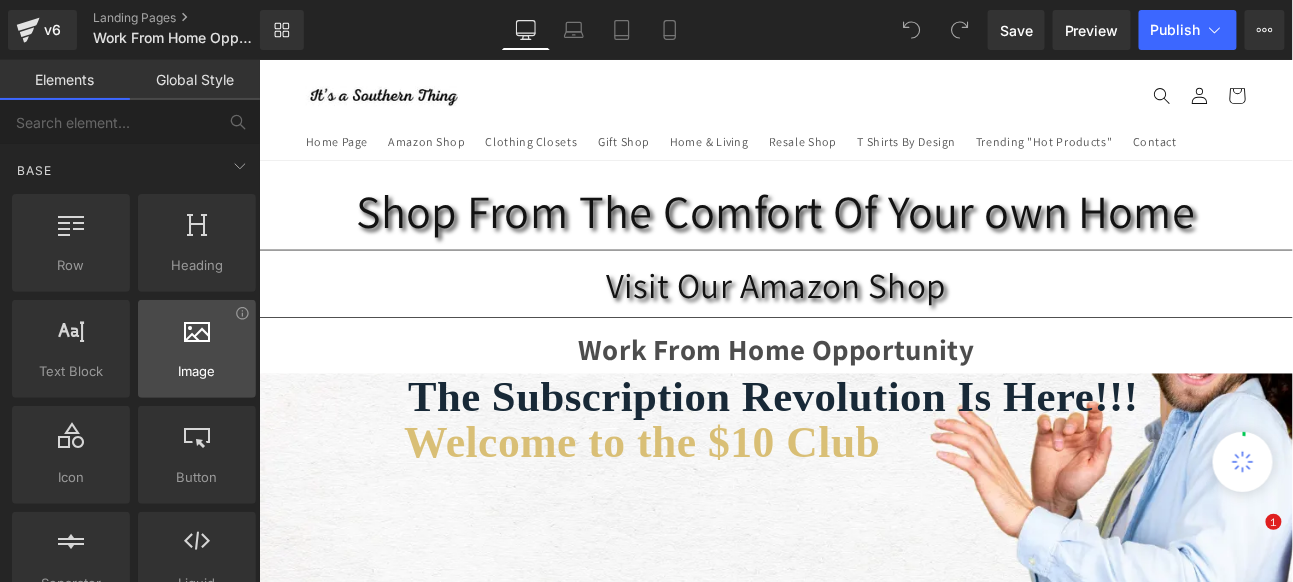 scroll, scrollTop: 0, scrollLeft: 0, axis: both 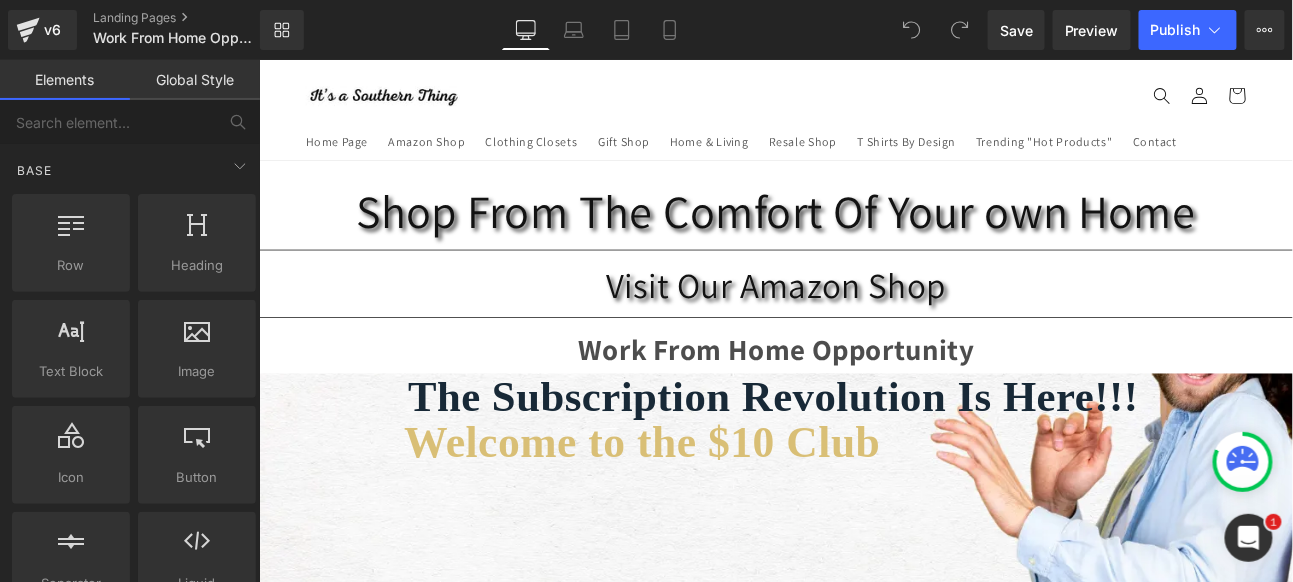 click on "Home Page
Amazon Shop
Clothing Closets
Gift Shop
Home & Living
Resale Shop
T Shirts By Design
Trending "Hot Products"
Contact
Log in
Home Page Amazon Shop" at bounding box center (863, 117) 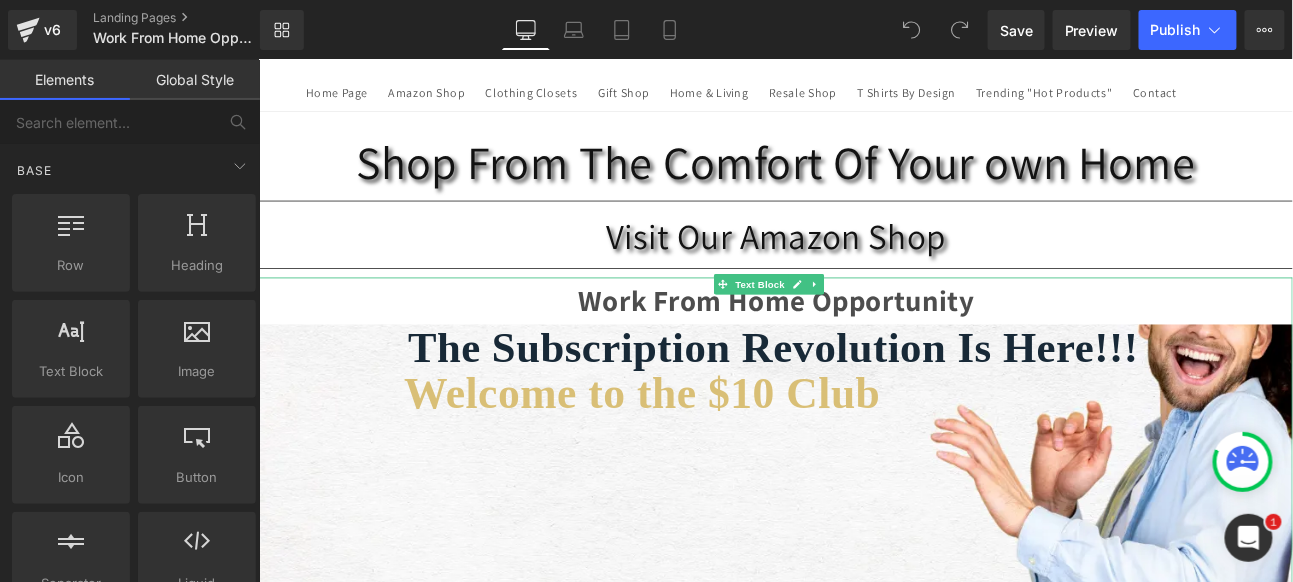 scroll, scrollTop: 0, scrollLeft: 0, axis: both 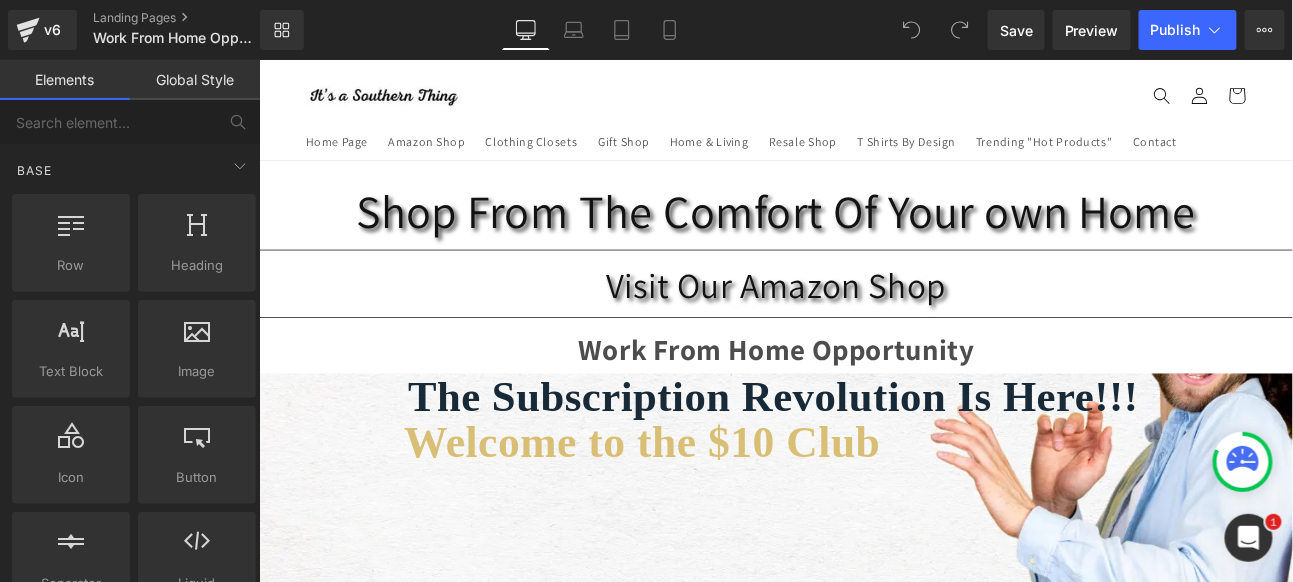 click on "Home Page
Amazon Shop
Clothing Closets
Gift Shop
Home & Living
Resale Shop
T Shirts By Design
Trending "Hot Products"
Contact
Log in
Home Page Amazon Shop" at bounding box center [863, 117] 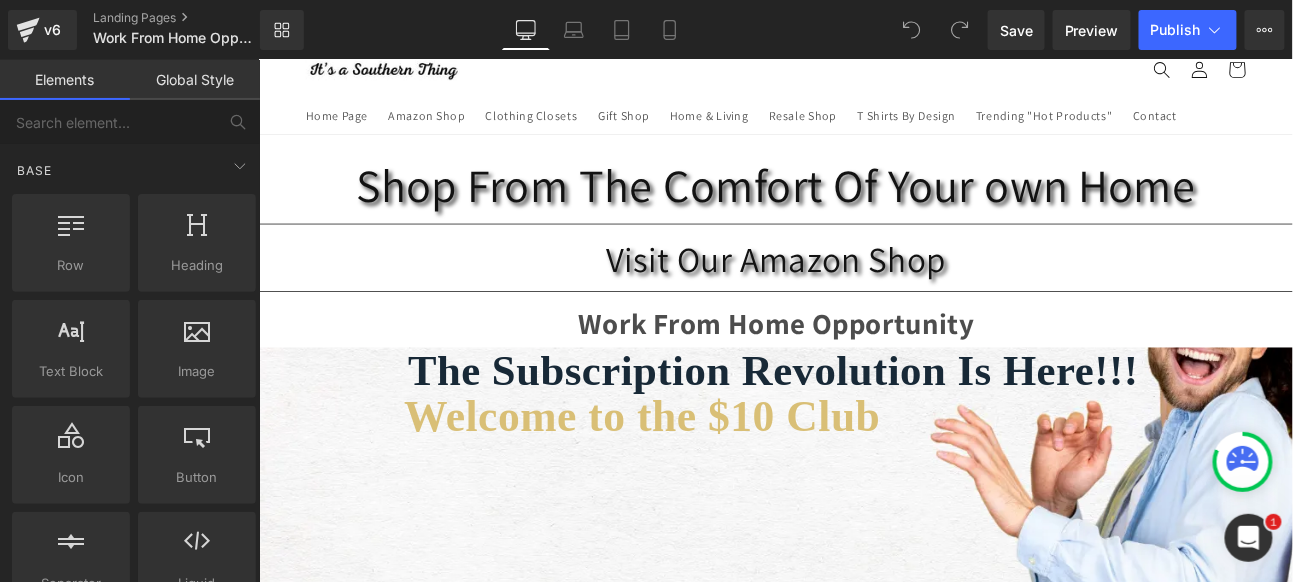 scroll, scrollTop: 0, scrollLeft: 0, axis: both 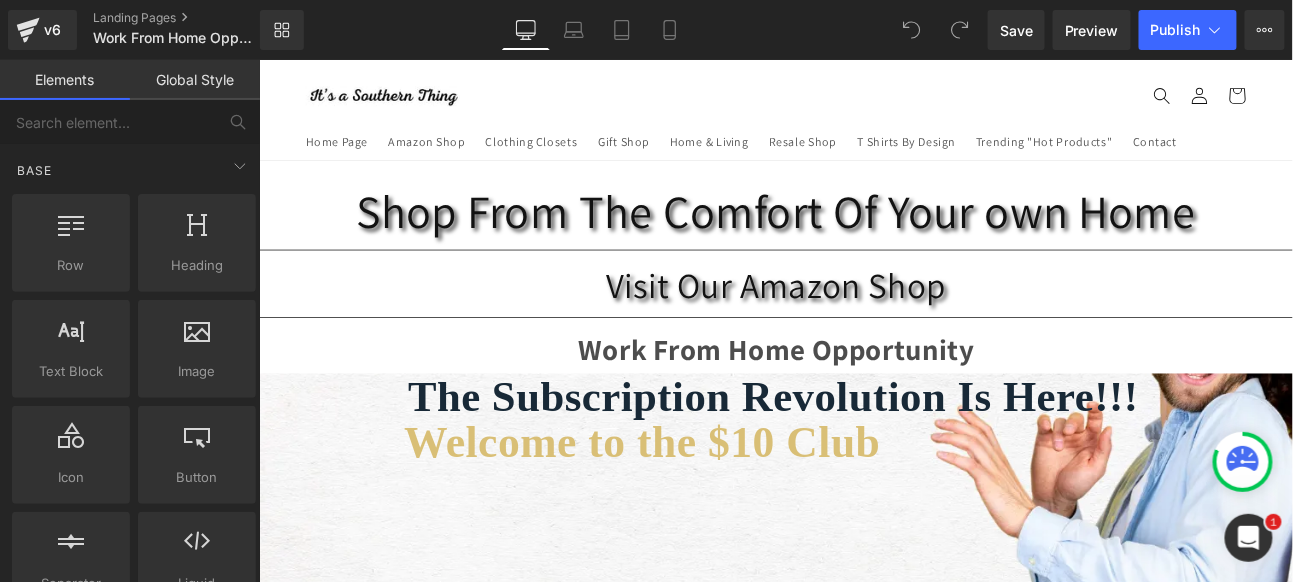 click on "Home Page
Amazon Shop
Clothing Closets
Gift Shop
Home & Living
Resale Shop
T Shirts By Design
Trending "Hot Products"
Contact
Log in
Home Page Amazon Shop" at bounding box center [863, 117] 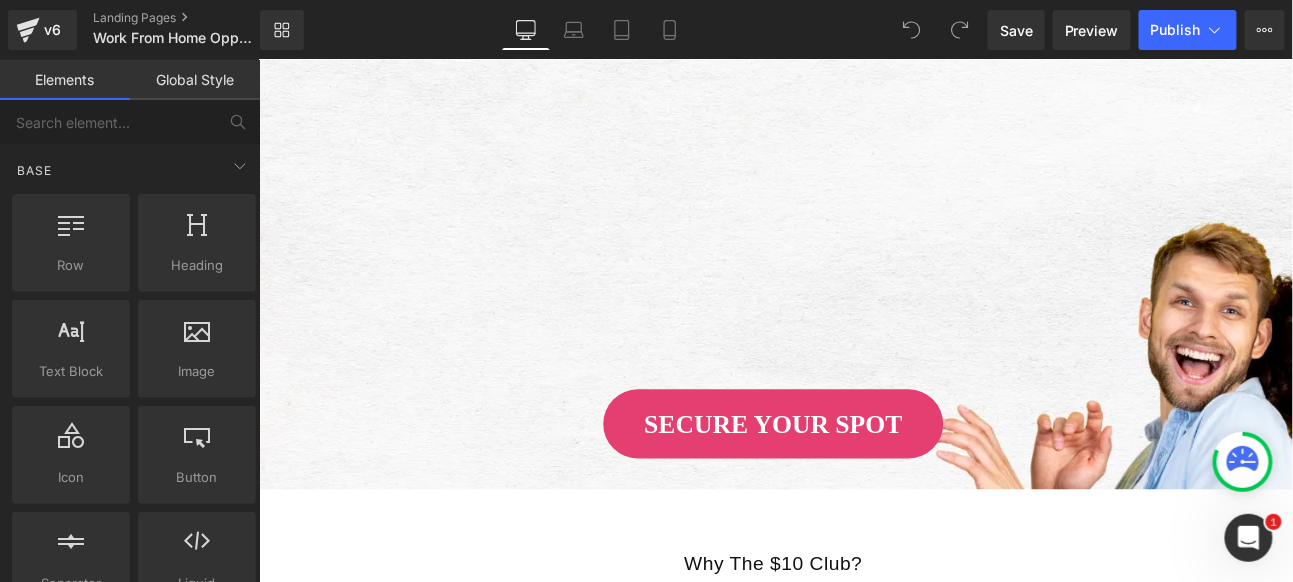 scroll, scrollTop: 0, scrollLeft: 0, axis: both 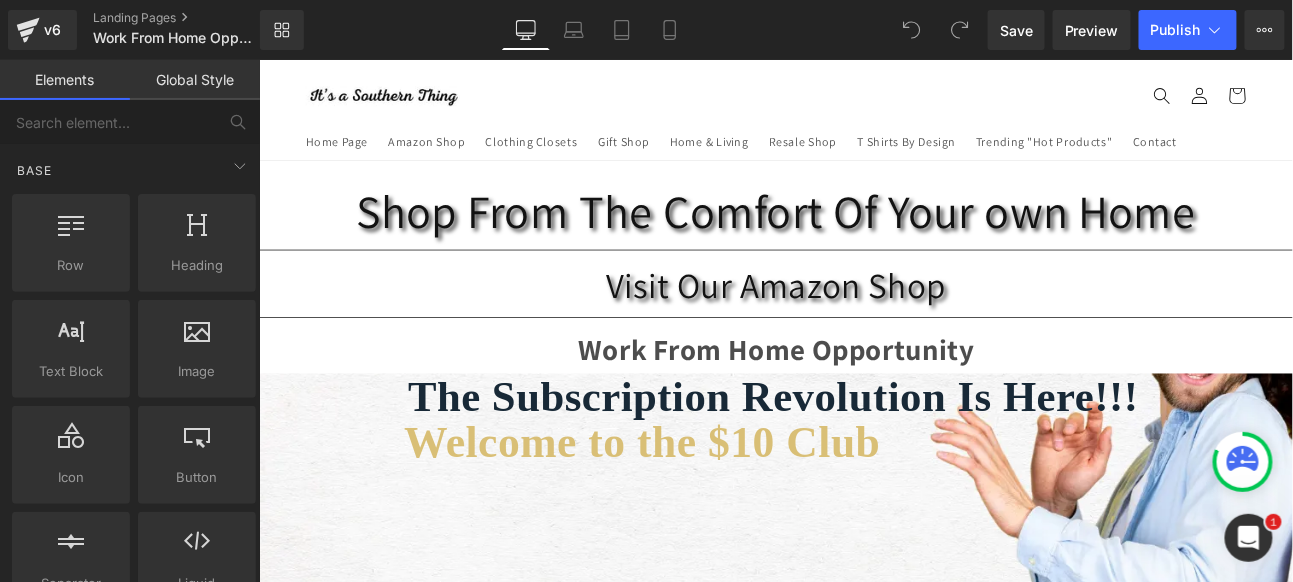 click on "Home Page
Amazon Shop
Clothing Closets
Gift Shop
Home & Living
Resale Shop
T Shirts By Design
Trending "Hot Products"
Contact
Log in
Home Page Amazon Shop" at bounding box center (863, 117) 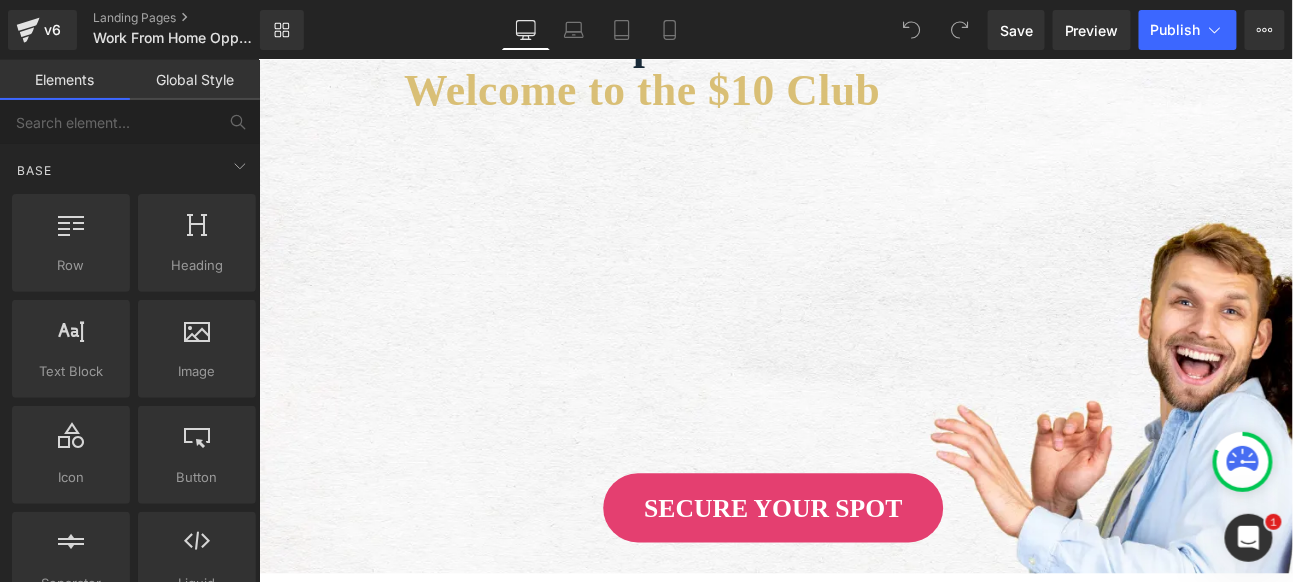 scroll, scrollTop: 444, scrollLeft: 0, axis: vertical 